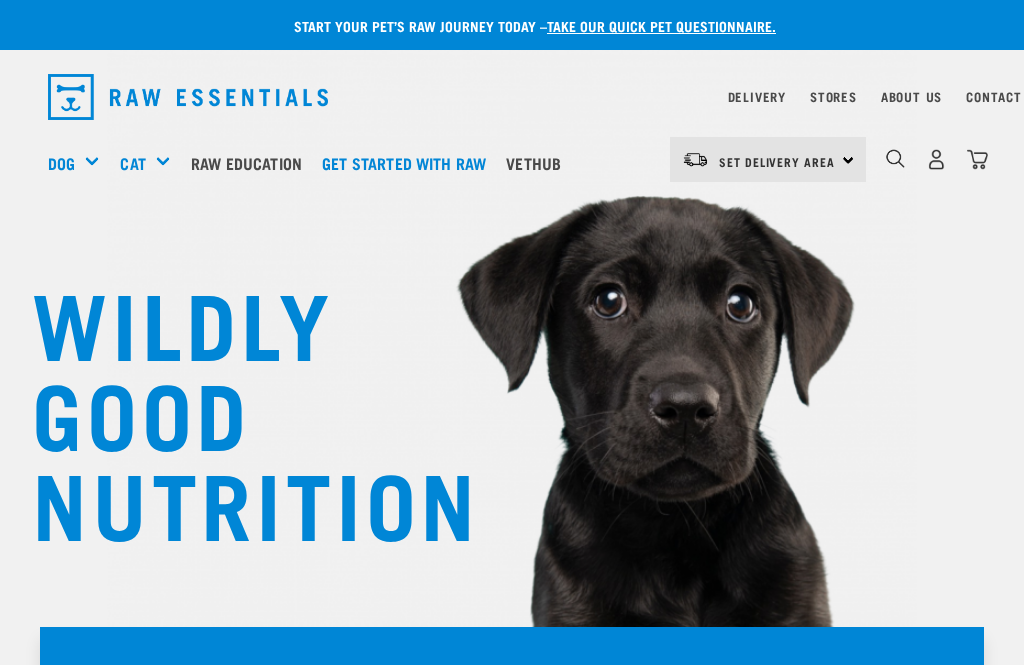 scroll, scrollTop: 0, scrollLeft: 0, axis: both 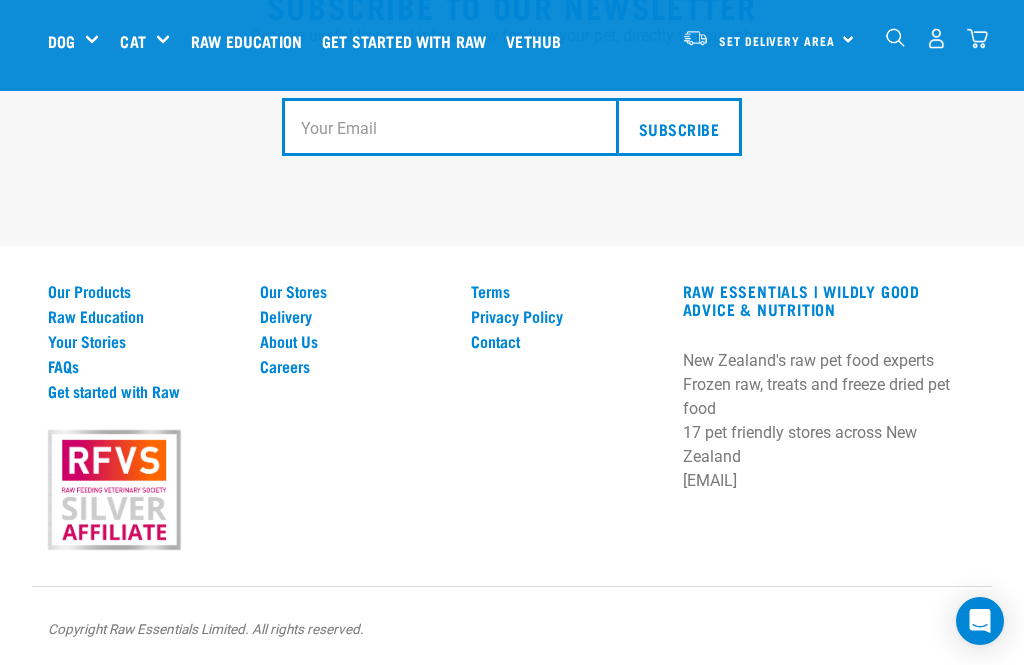 click on "Our Products" at bounding box center (142, 291) 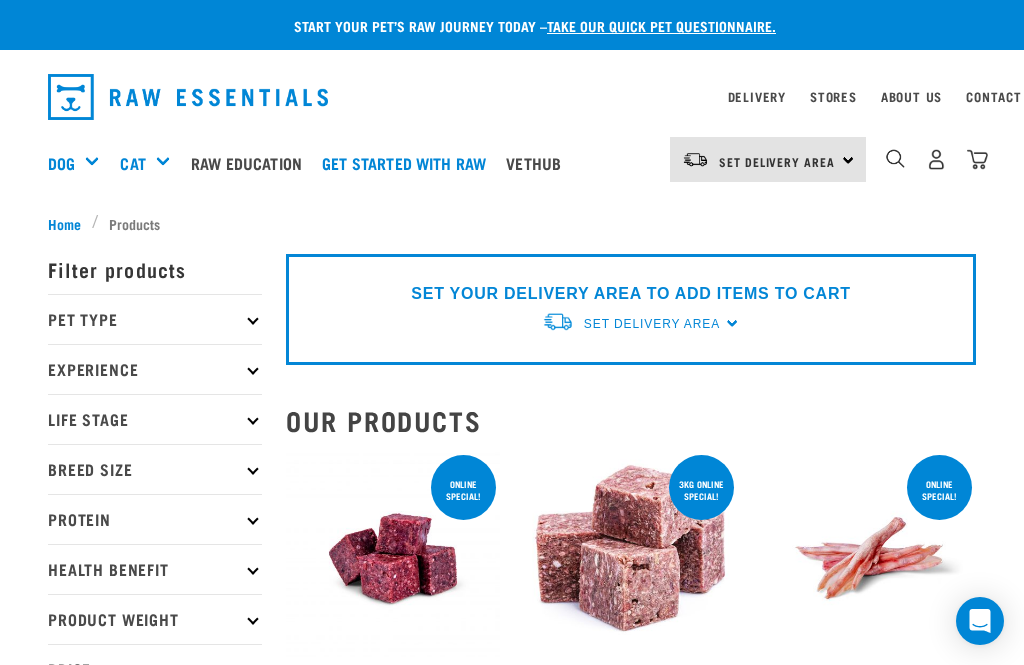 scroll, scrollTop: 0, scrollLeft: 0, axis: both 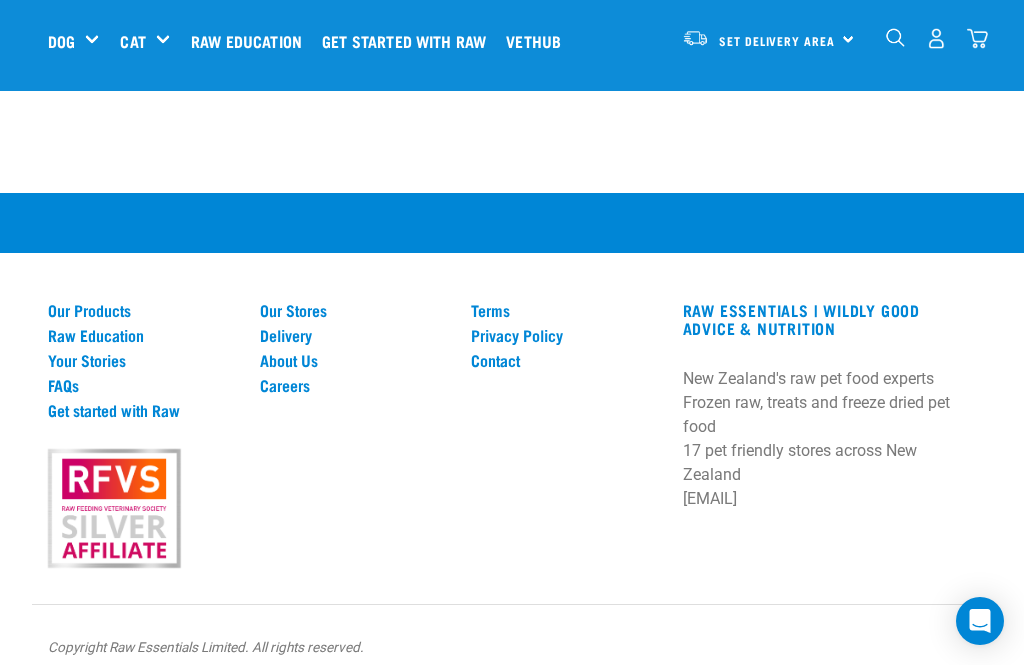 click on "About Us" at bounding box center (354, 360) 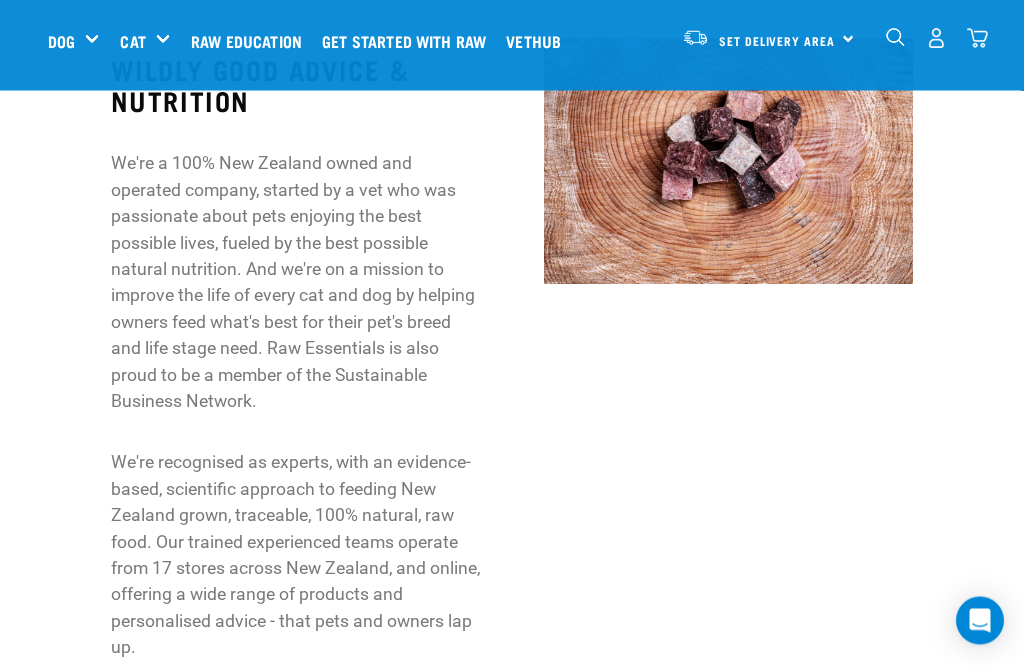 scroll, scrollTop: 709, scrollLeft: 0, axis: vertical 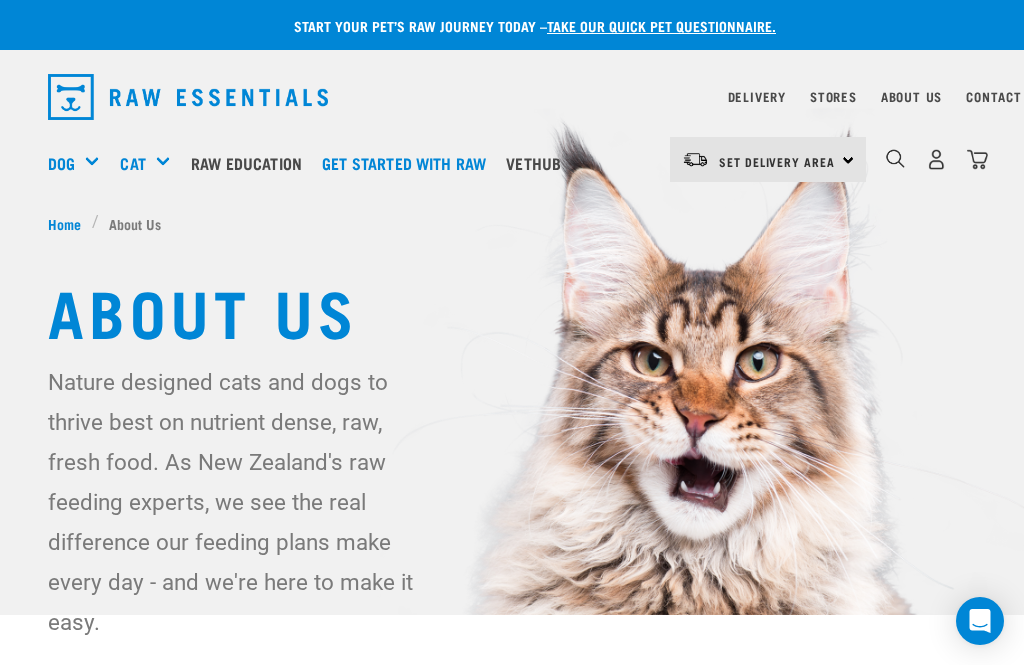 click on "Shop All Dog" at bounding box center (0, 0) 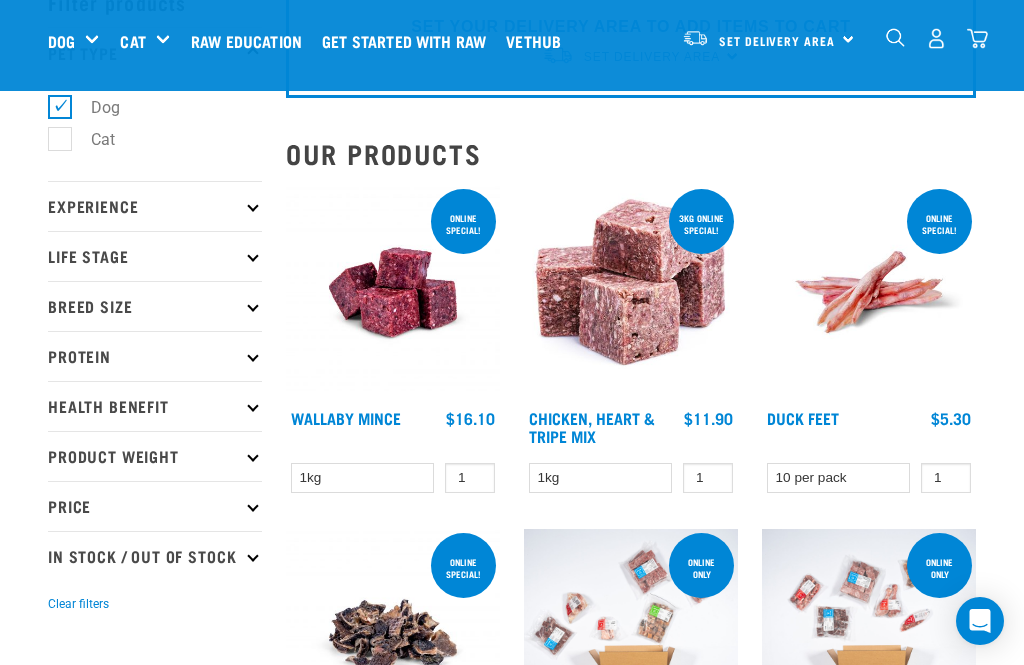 scroll, scrollTop: 114, scrollLeft: 0, axis: vertical 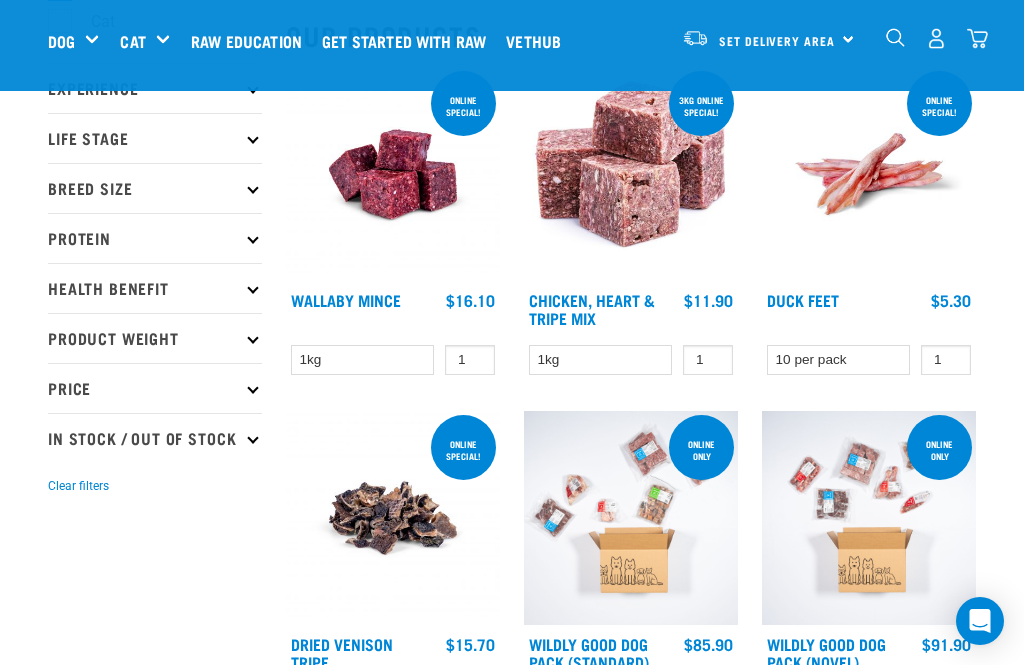 click on "Protein" at bounding box center (155, 238) 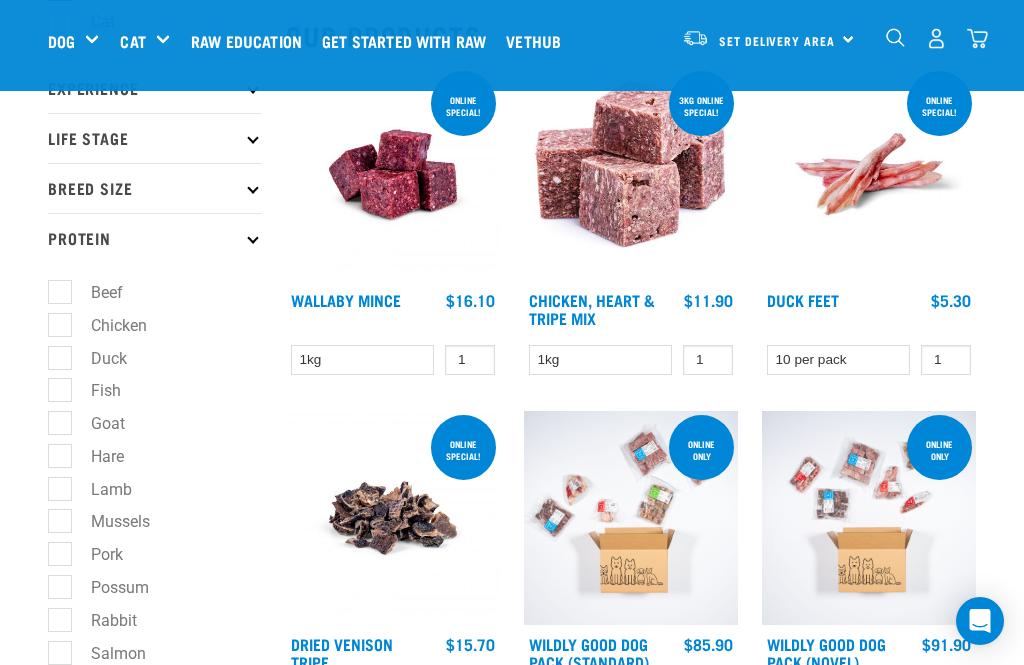 click on "Protein" at bounding box center (155, 238) 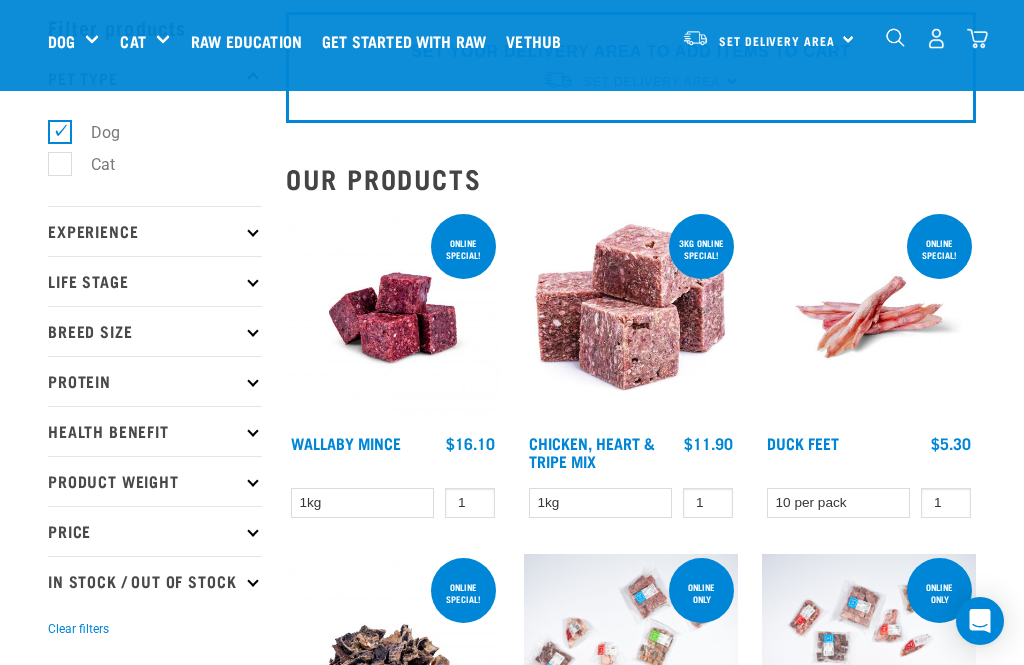 scroll, scrollTop: 83, scrollLeft: 0, axis: vertical 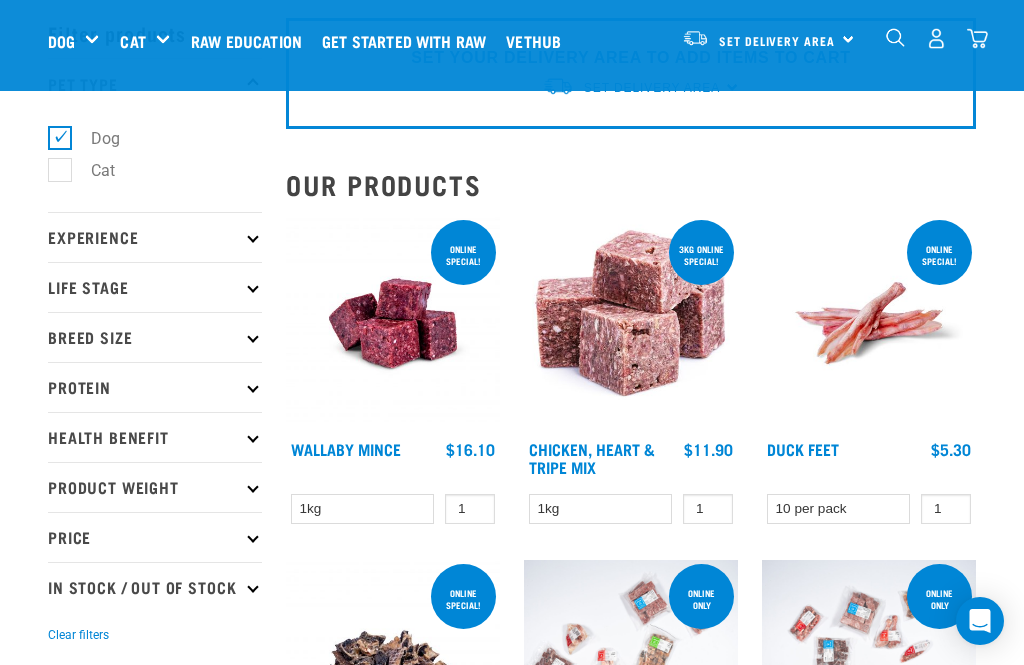 click at bounding box center [252, 236] 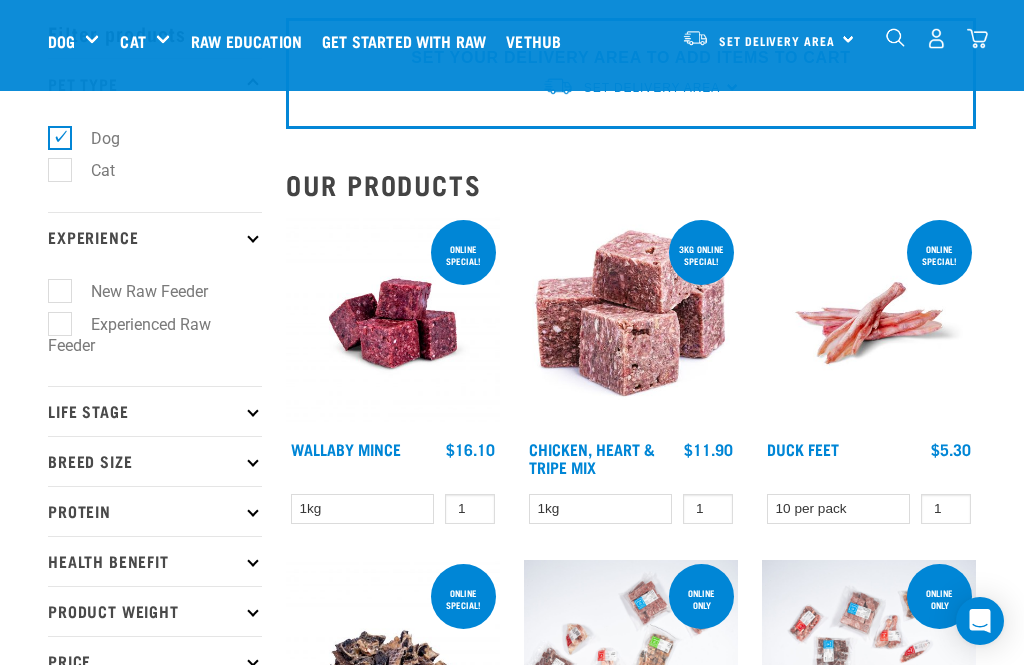 click on "Experience" at bounding box center (155, 237) 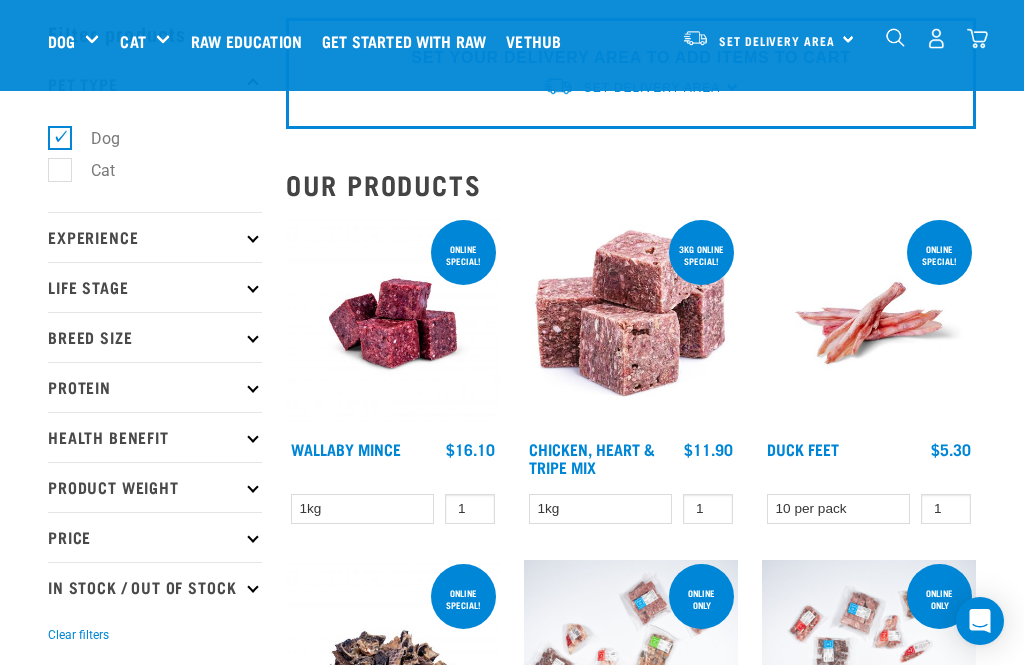 click on "Life Stage" at bounding box center [155, 287] 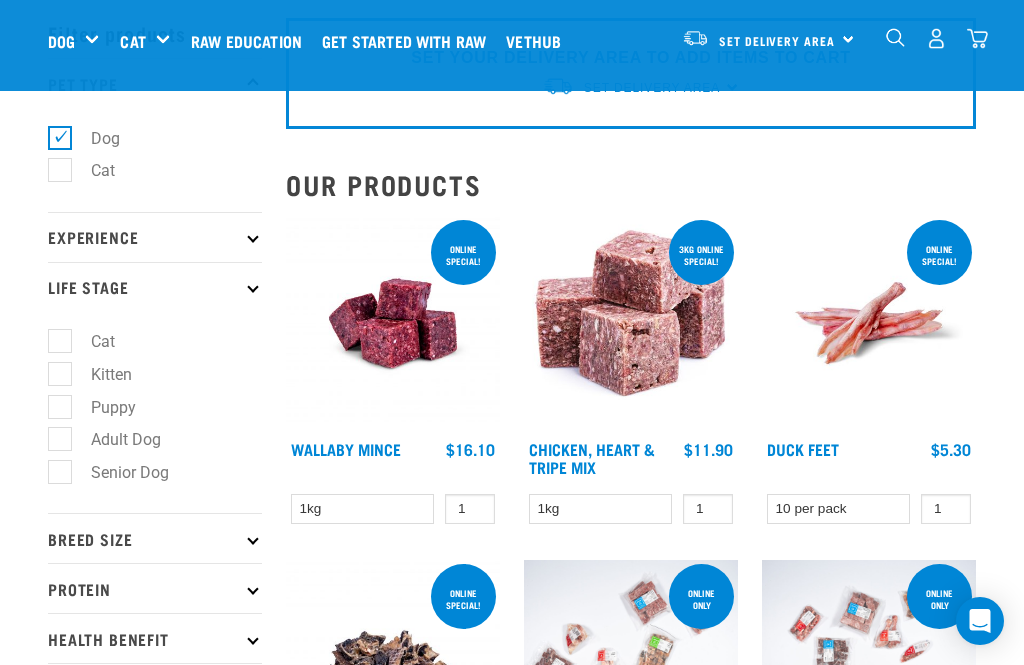 click on "Life Stage" at bounding box center (155, 287) 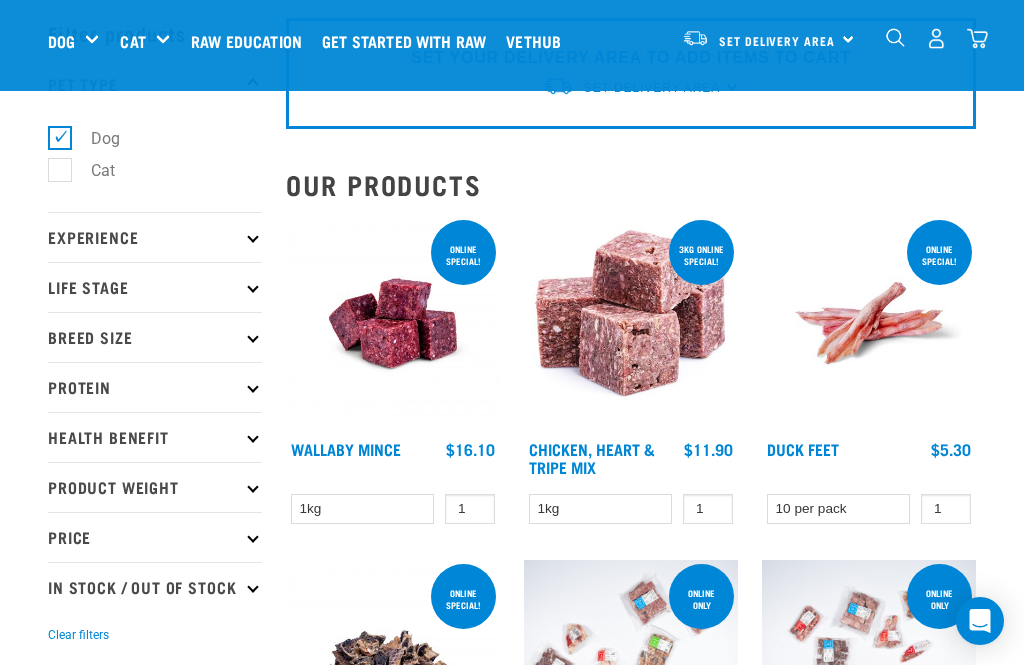 click on "Breed Size" at bounding box center [155, 337] 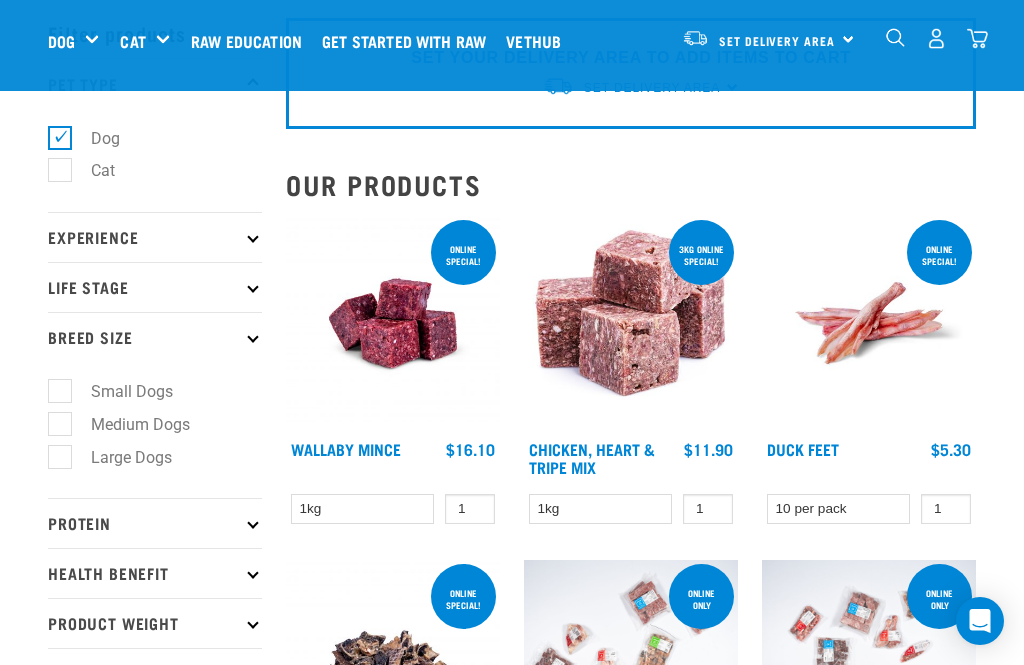 click on "Breed Size" at bounding box center [155, 337] 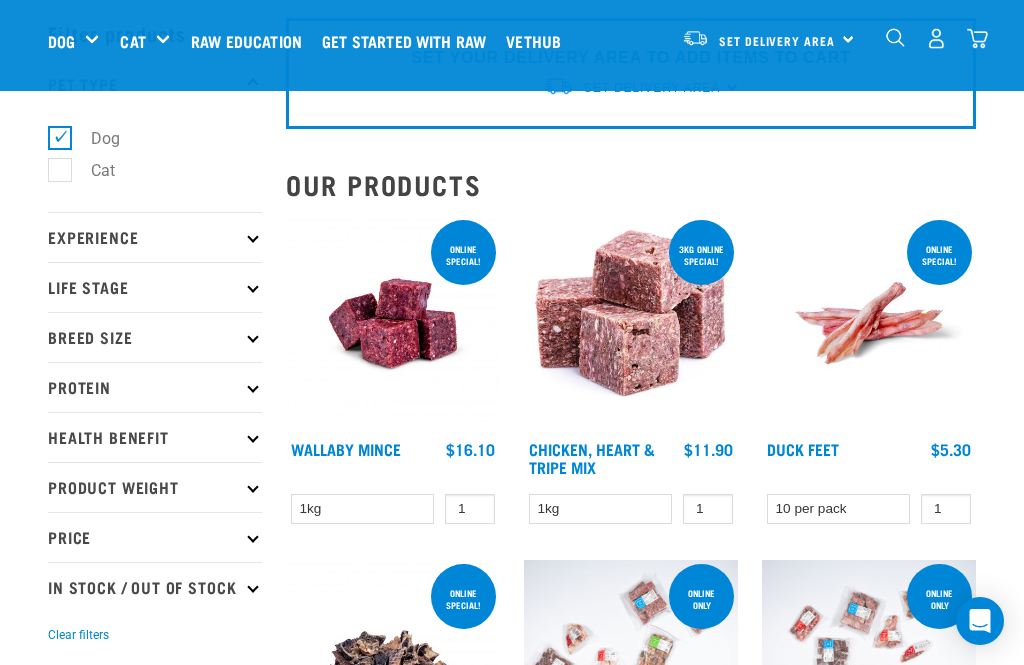 click on "Protein" at bounding box center [155, 387] 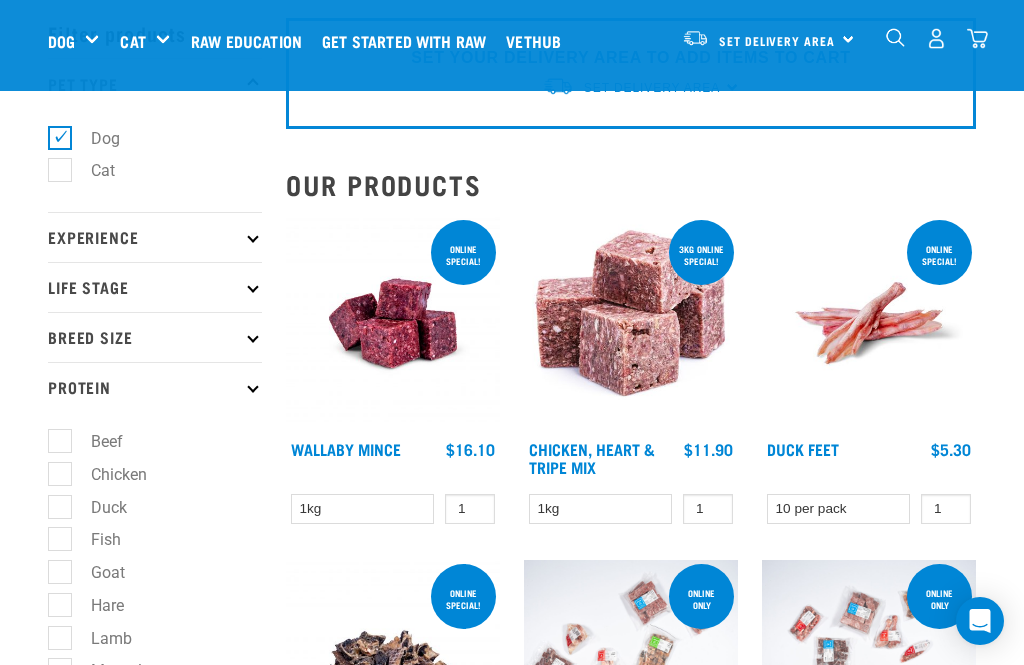 click on "Protein" at bounding box center (155, 387) 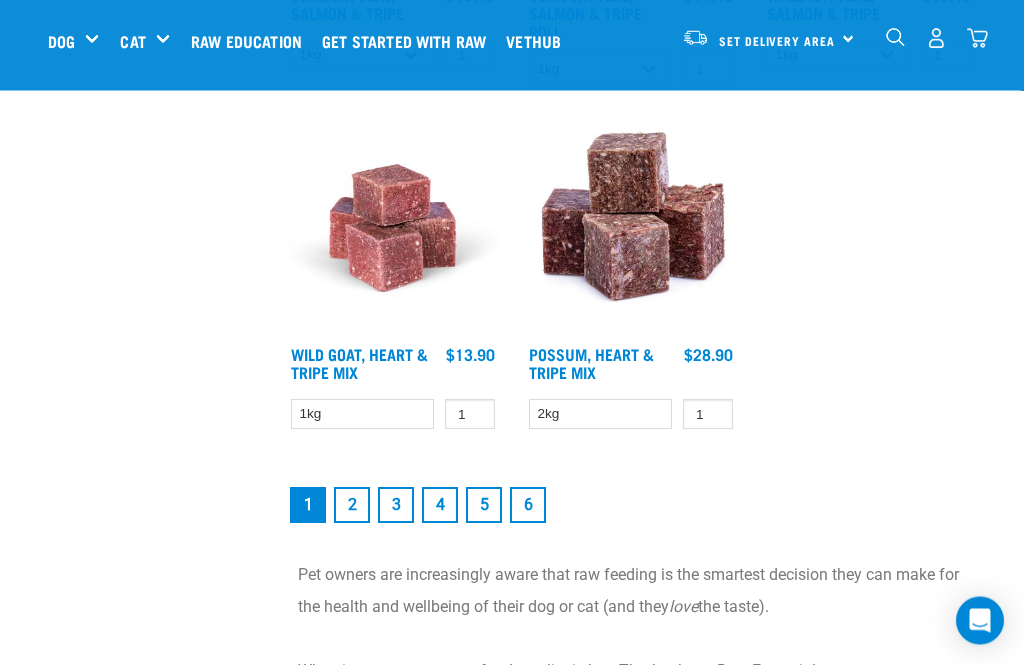 scroll, scrollTop: 3825, scrollLeft: 0, axis: vertical 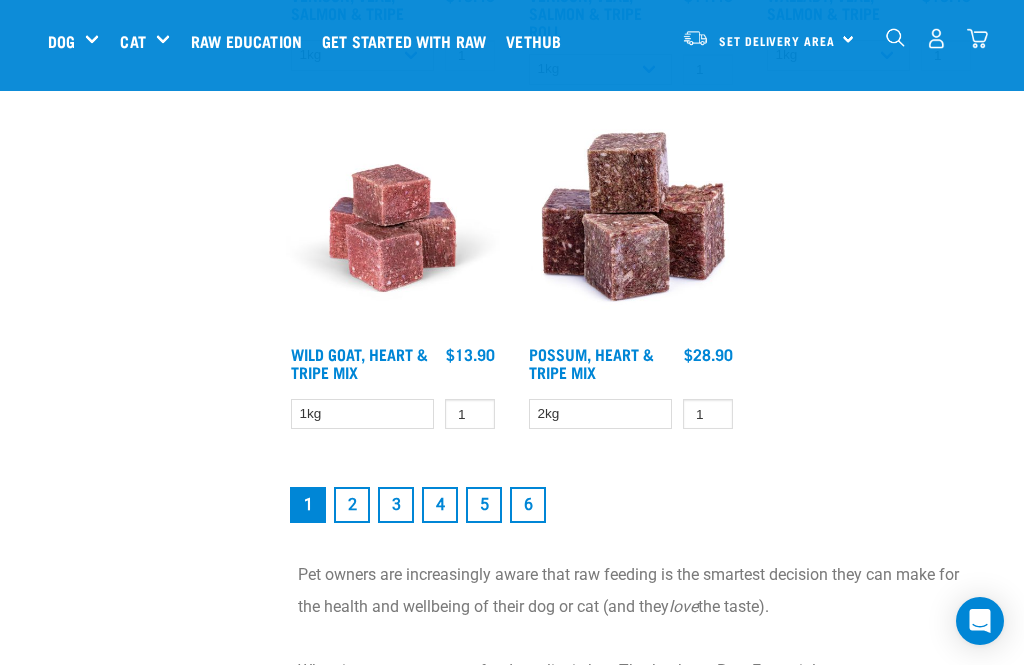 click on "2" at bounding box center (352, 505) 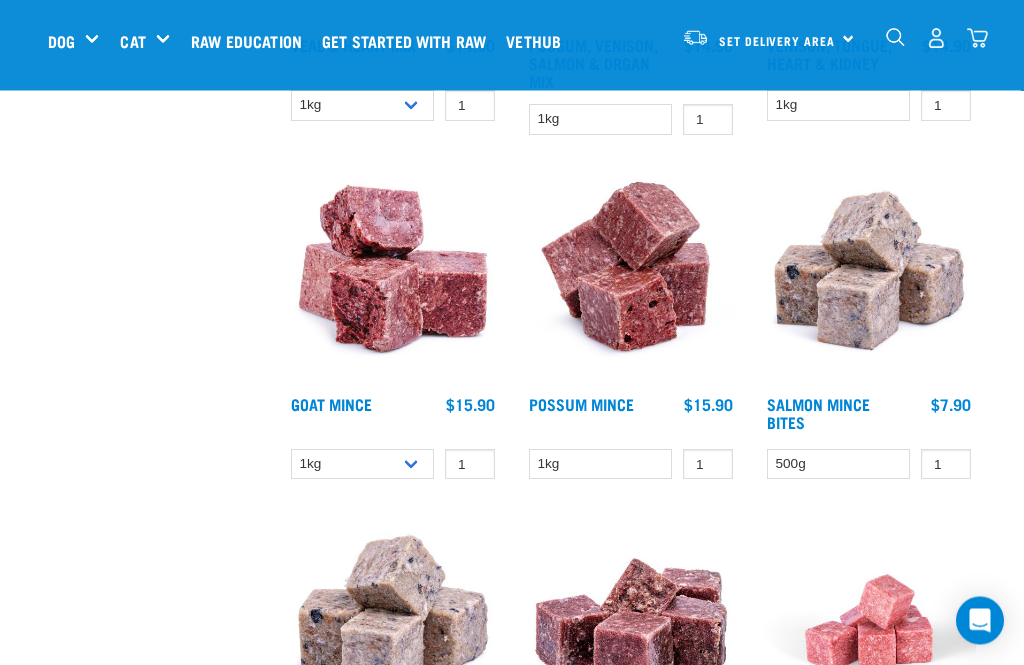 scroll, scrollTop: 1104, scrollLeft: 0, axis: vertical 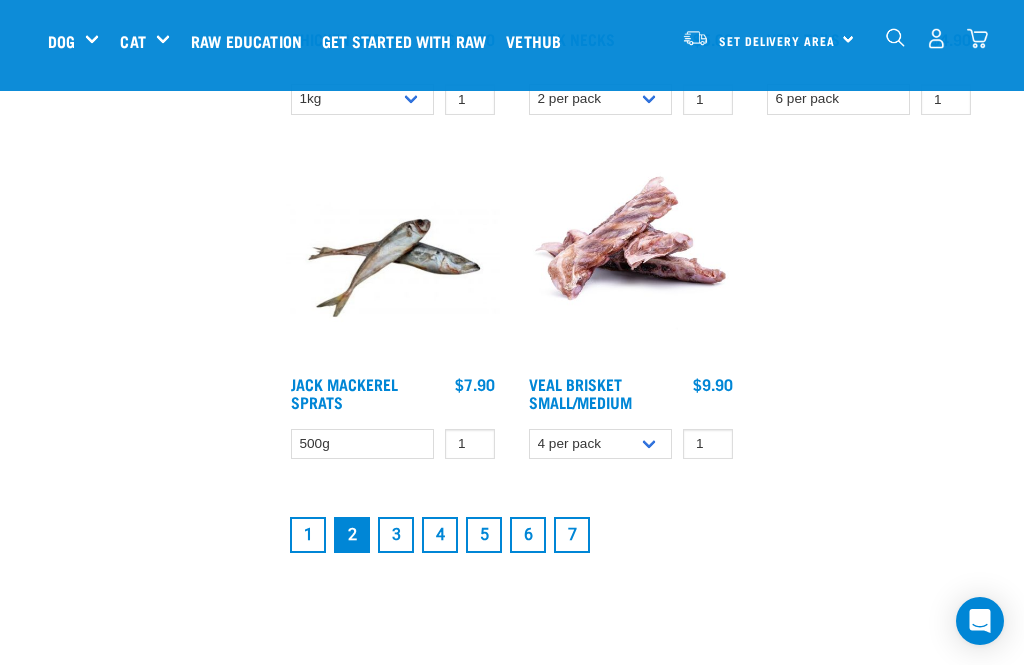 click on "3" at bounding box center [396, 535] 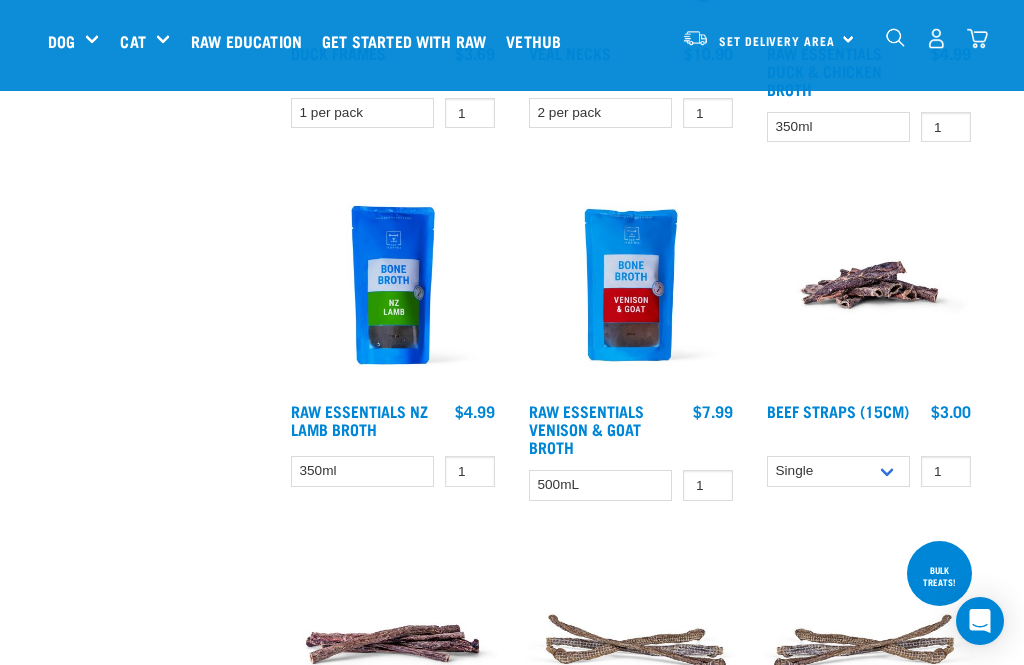 scroll, scrollTop: 1189, scrollLeft: 0, axis: vertical 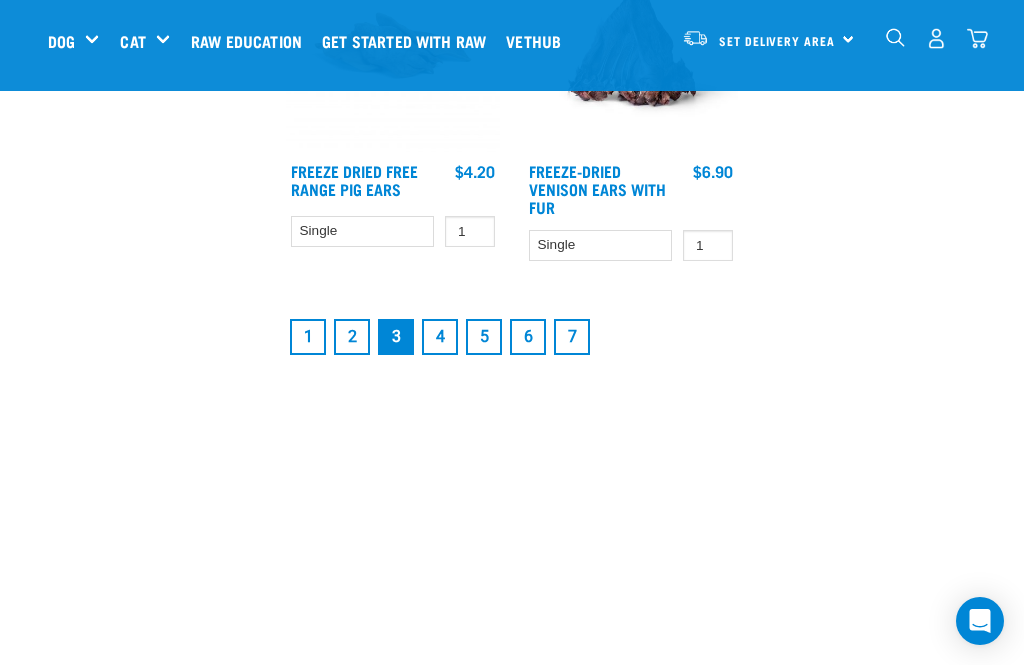 click on "4" at bounding box center (440, 337) 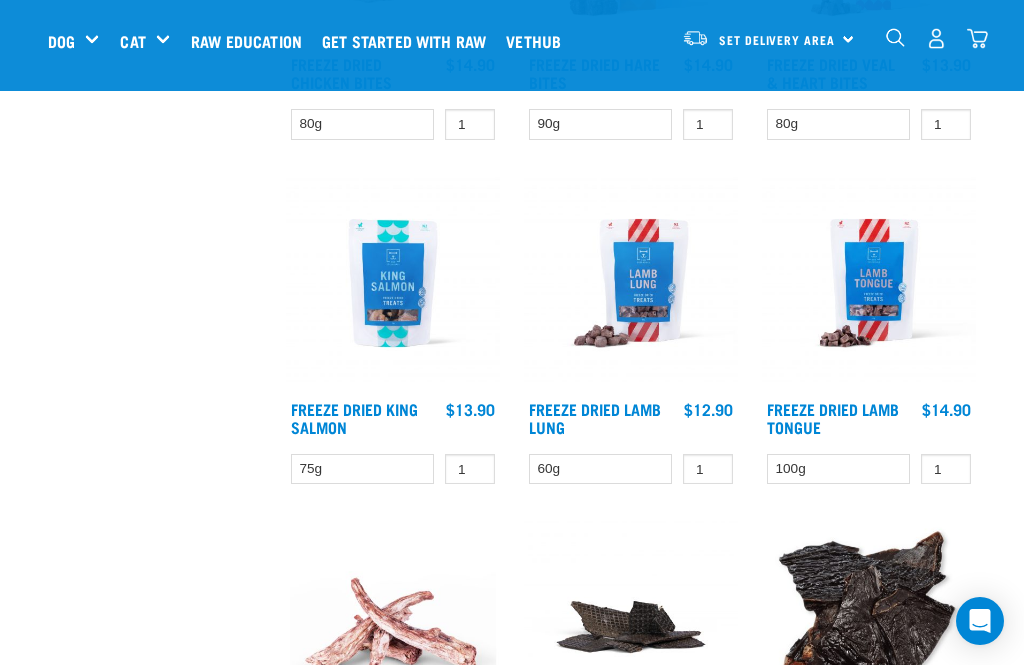scroll, scrollTop: 0, scrollLeft: 0, axis: both 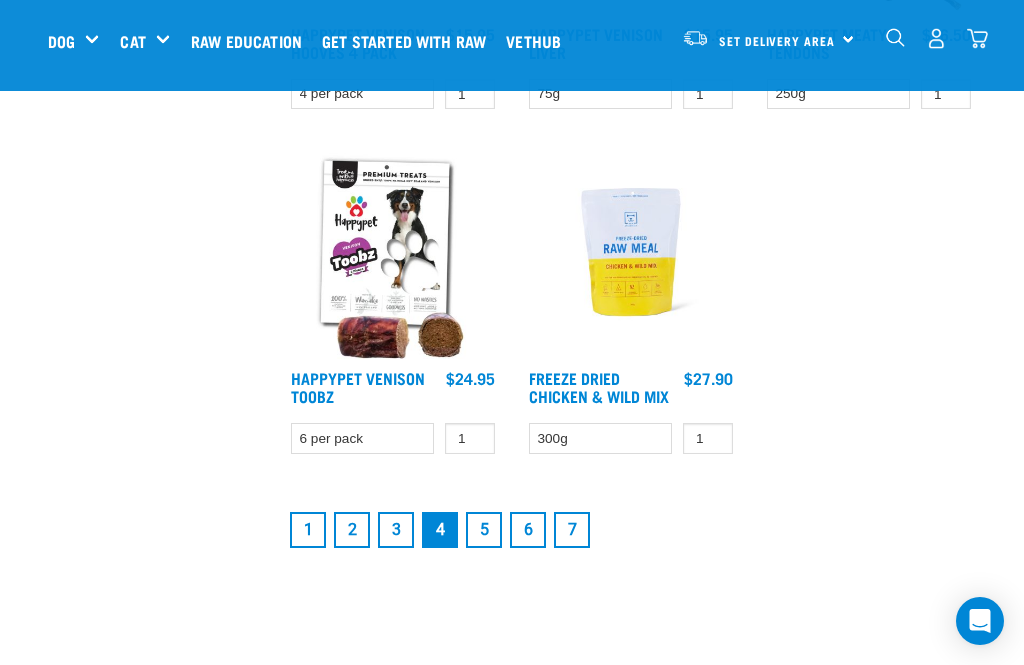 click on "5" at bounding box center (484, 530) 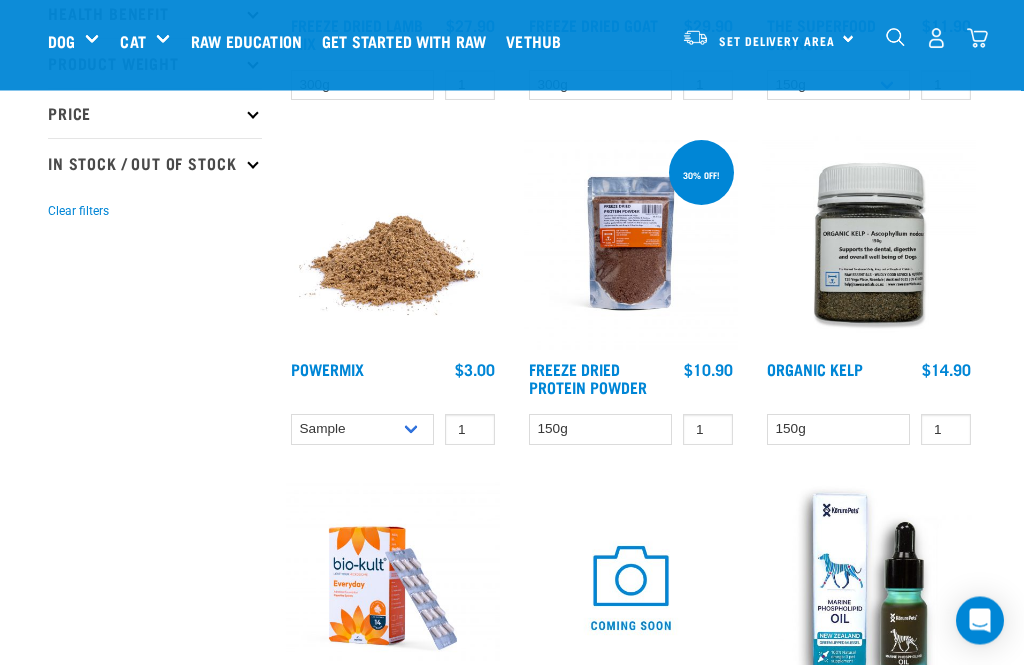 scroll, scrollTop: 614, scrollLeft: 0, axis: vertical 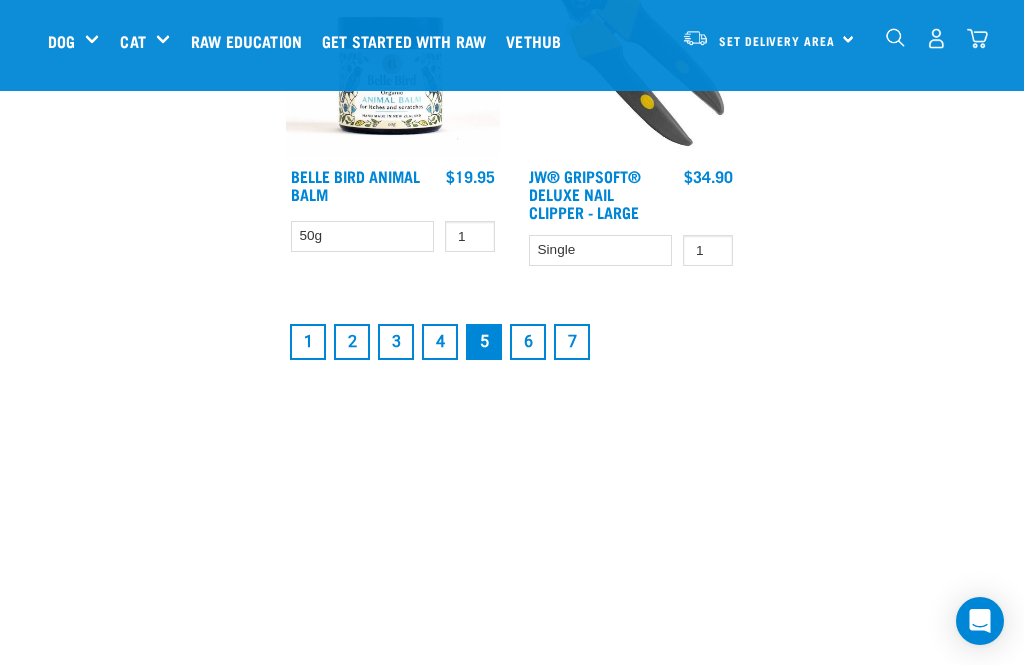 click on "6" at bounding box center (528, 342) 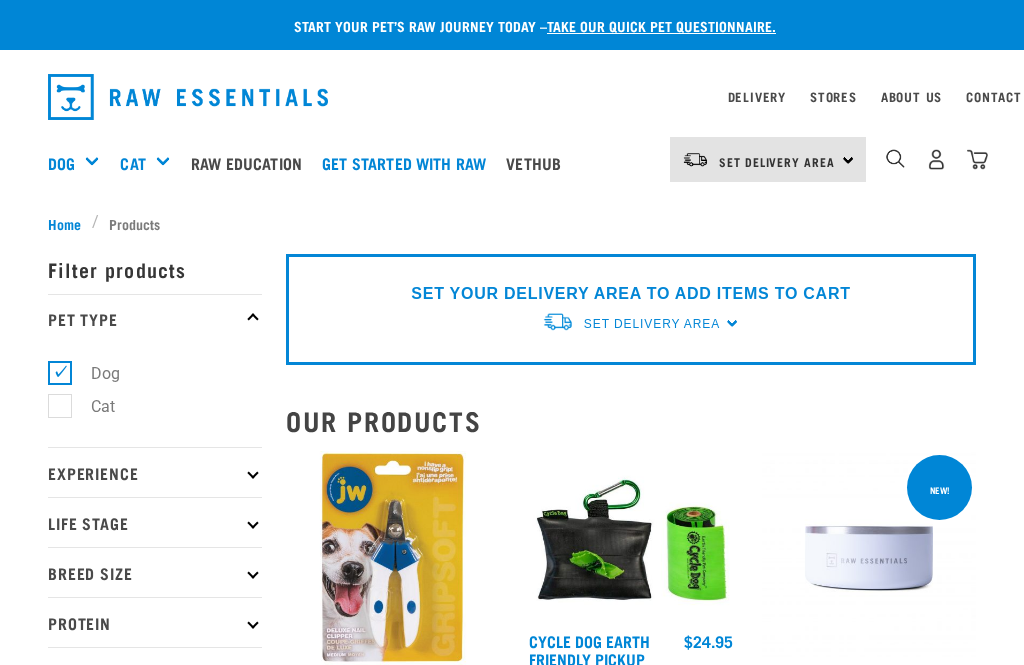 scroll, scrollTop: 0, scrollLeft: 0, axis: both 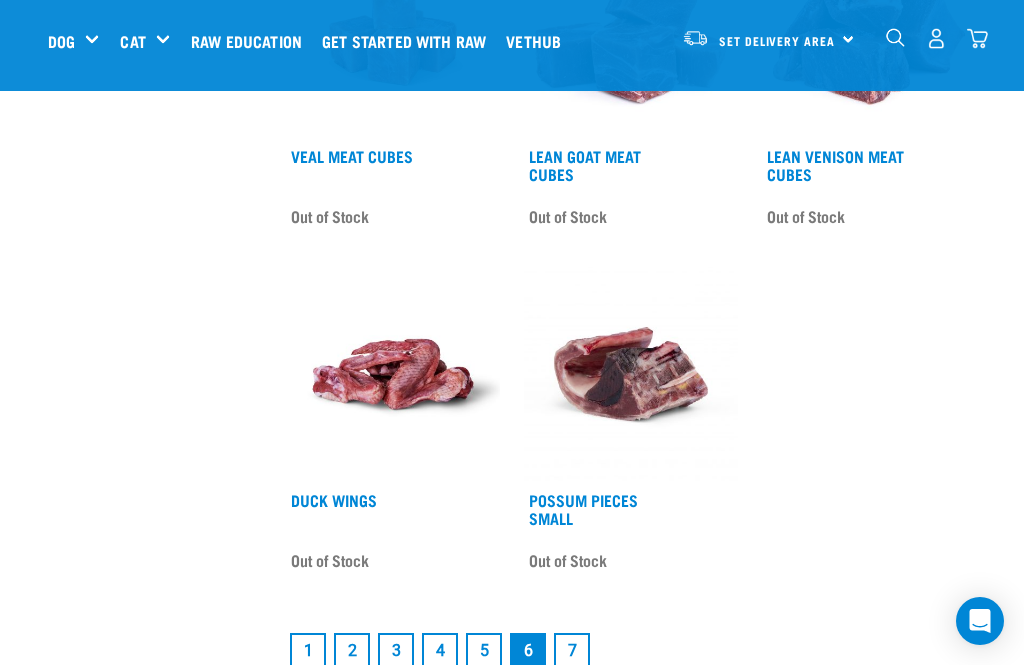 click on "7" at bounding box center [572, 651] 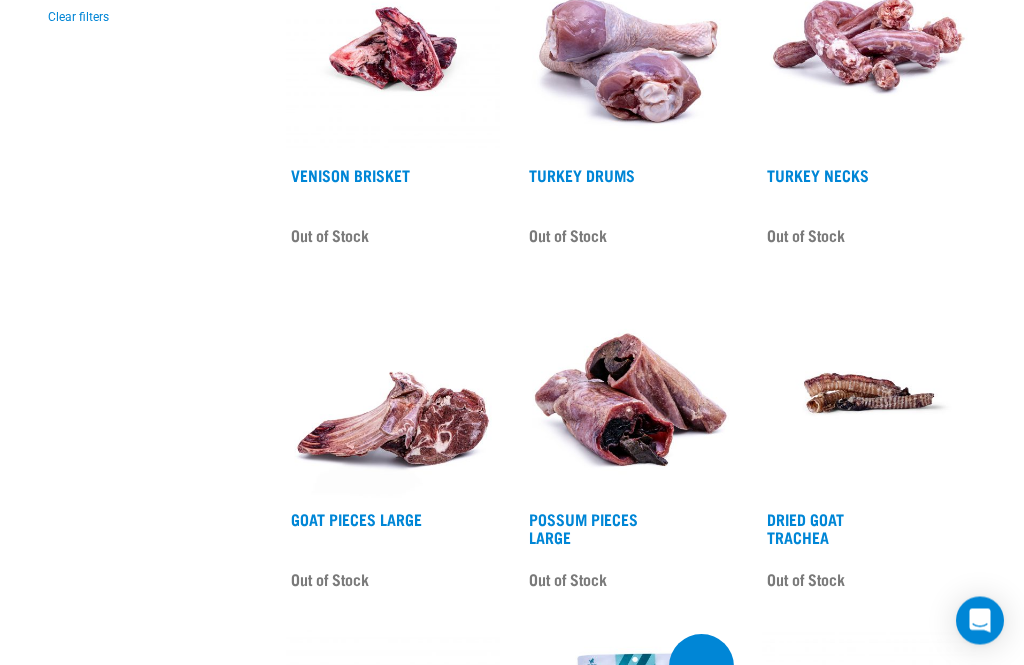 scroll, scrollTop: 976, scrollLeft: 0, axis: vertical 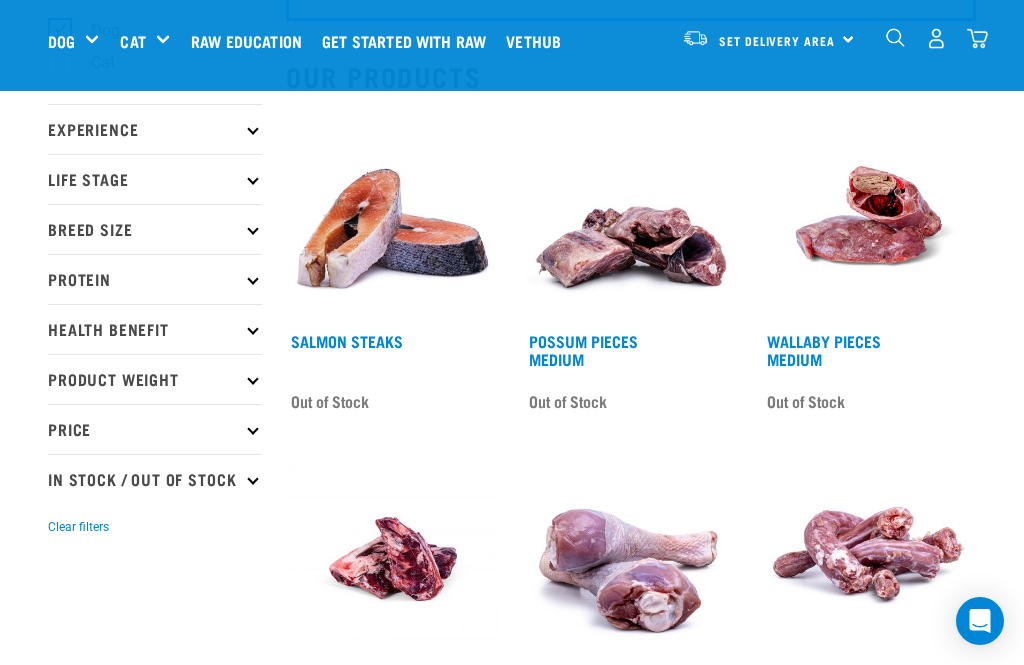 click on "Protein" at bounding box center [155, 279] 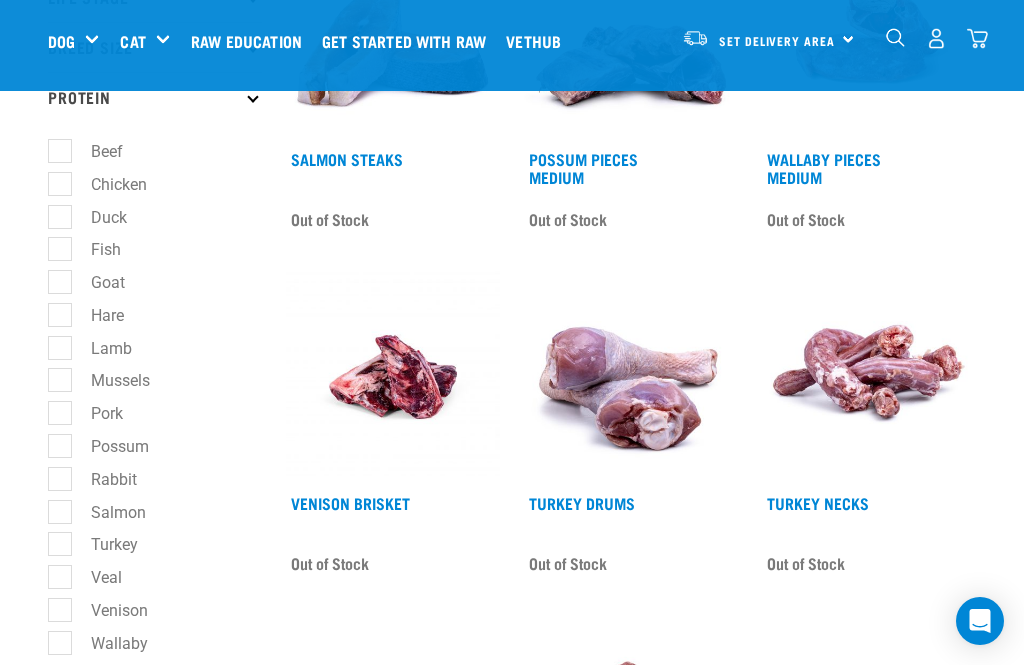 scroll, scrollTop: 367, scrollLeft: 0, axis: vertical 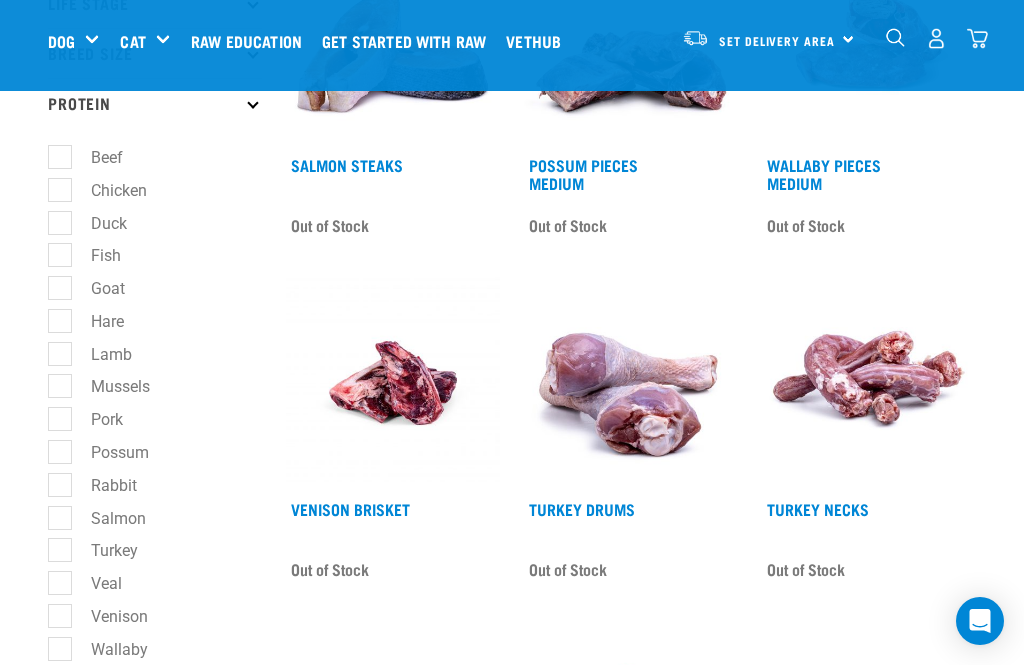 click on "Lamb" at bounding box center (99, 354) 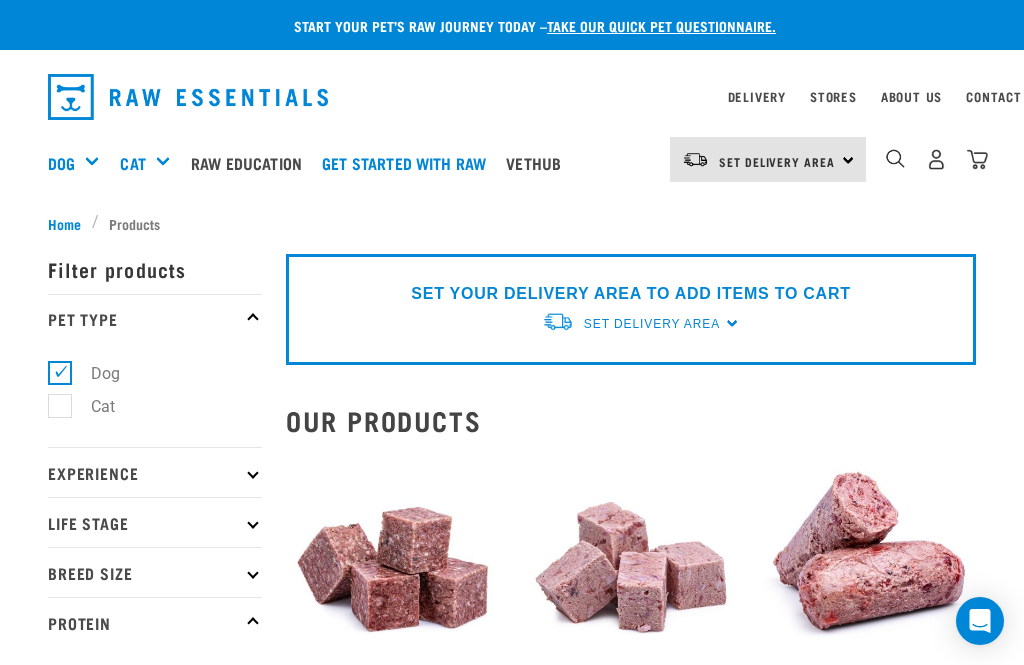 scroll, scrollTop: 0, scrollLeft: 0, axis: both 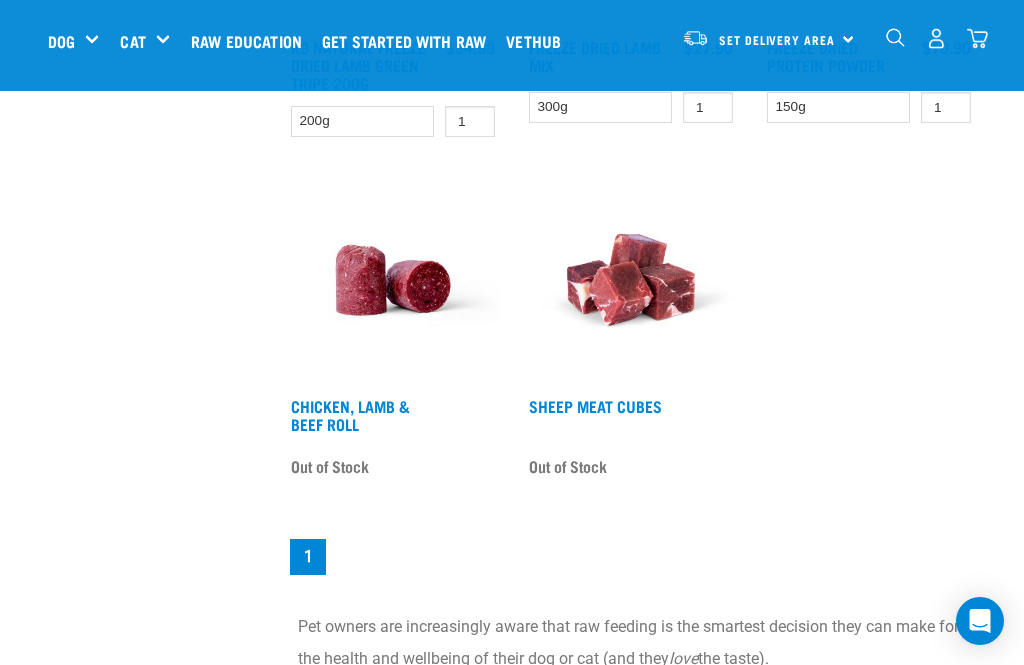click on "Chicken, Lamb & Beef Roll" at bounding box center (350, 414) 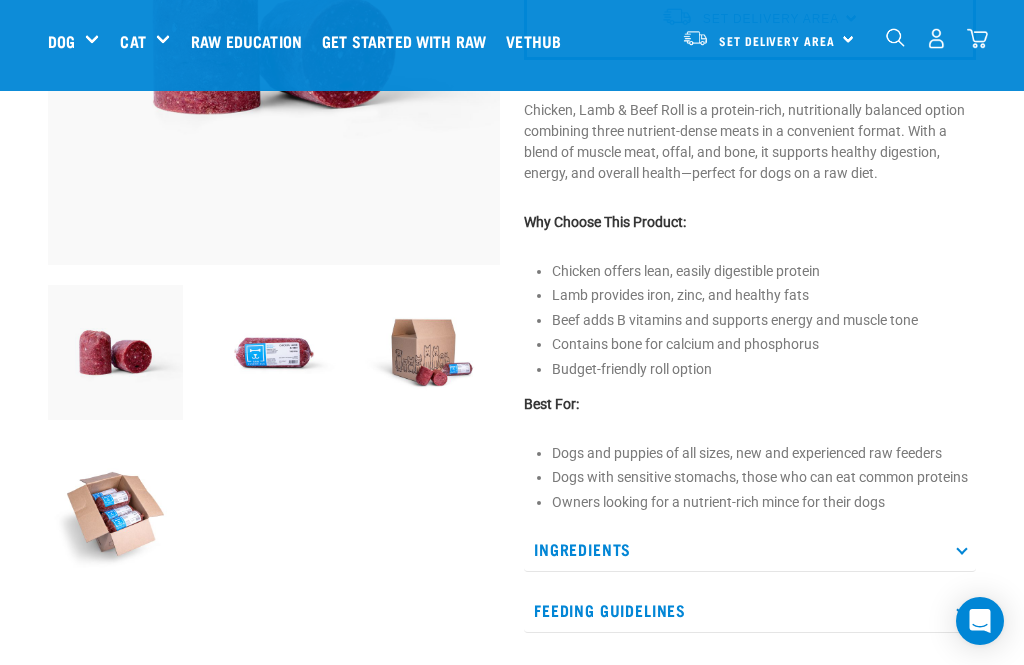scroll, scrollTop: 0, scrollLeft: 0, axis: both 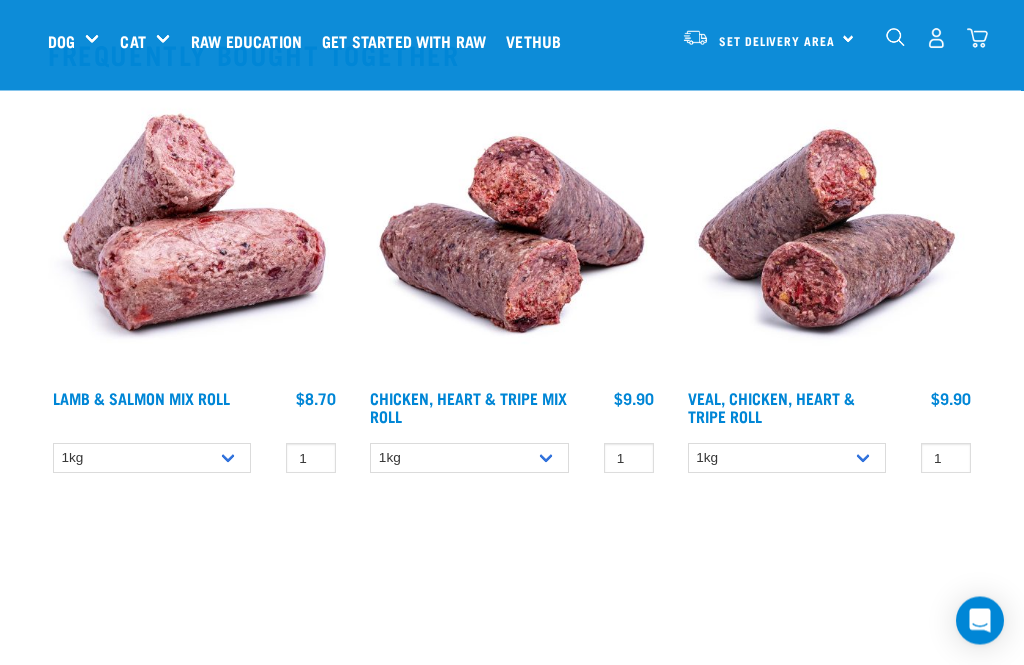 click on "Veal, Chicken, Heart & Tripe Roll" at bounding box center (787, 410) 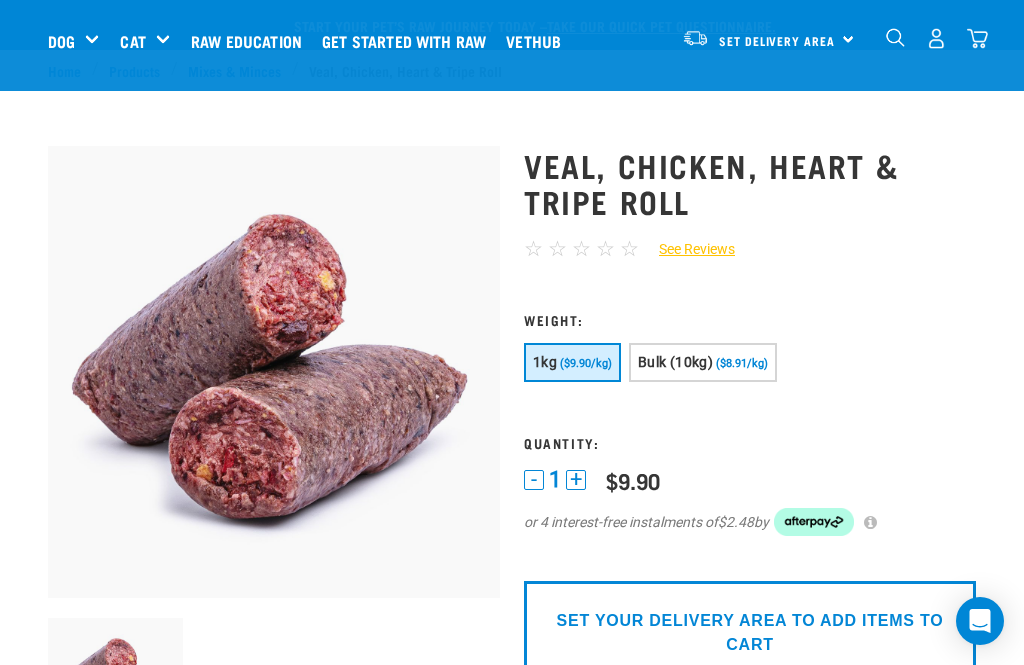 scroll, scrollTop: 201, scrollLeft: 0, axis: vertical 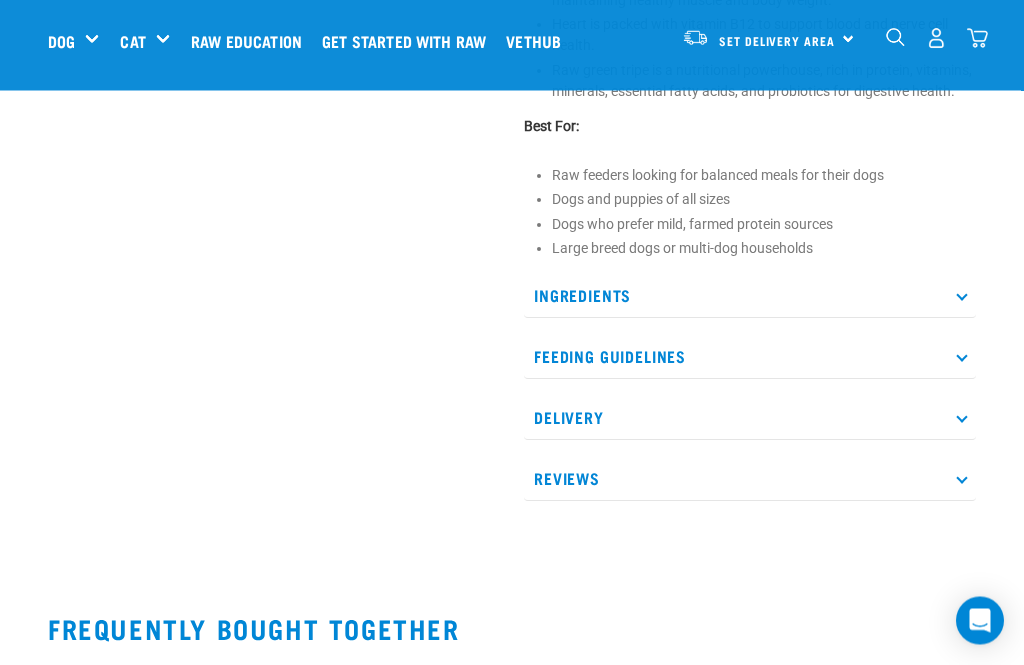 click on "Ingredients" at bounding box center [750, 296] 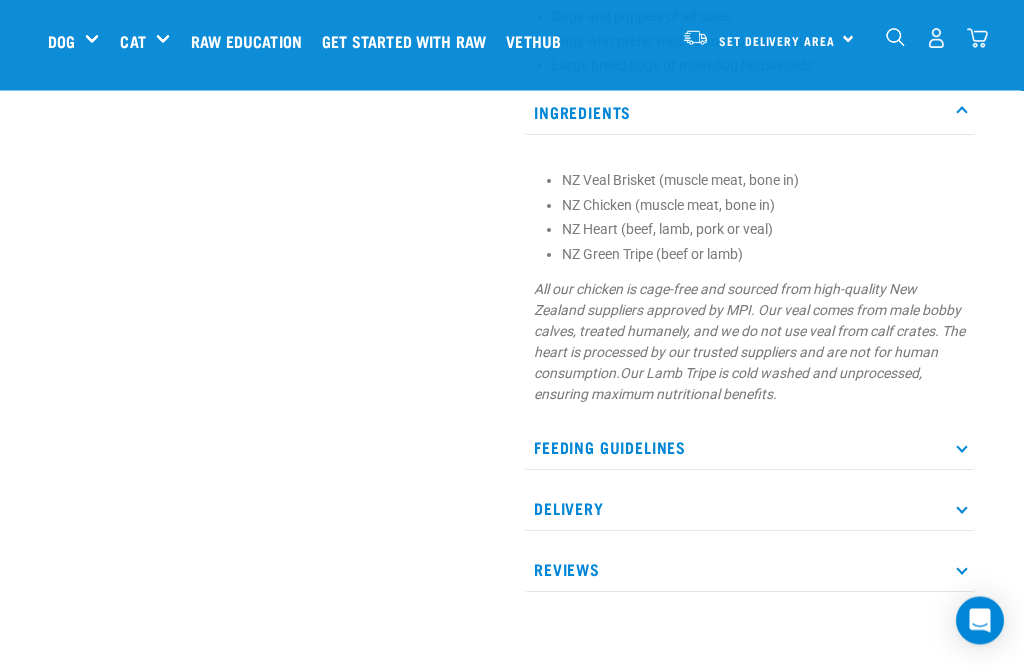 scroll, scrollTop: 1243, scrollLeft: 0, axis: vertical 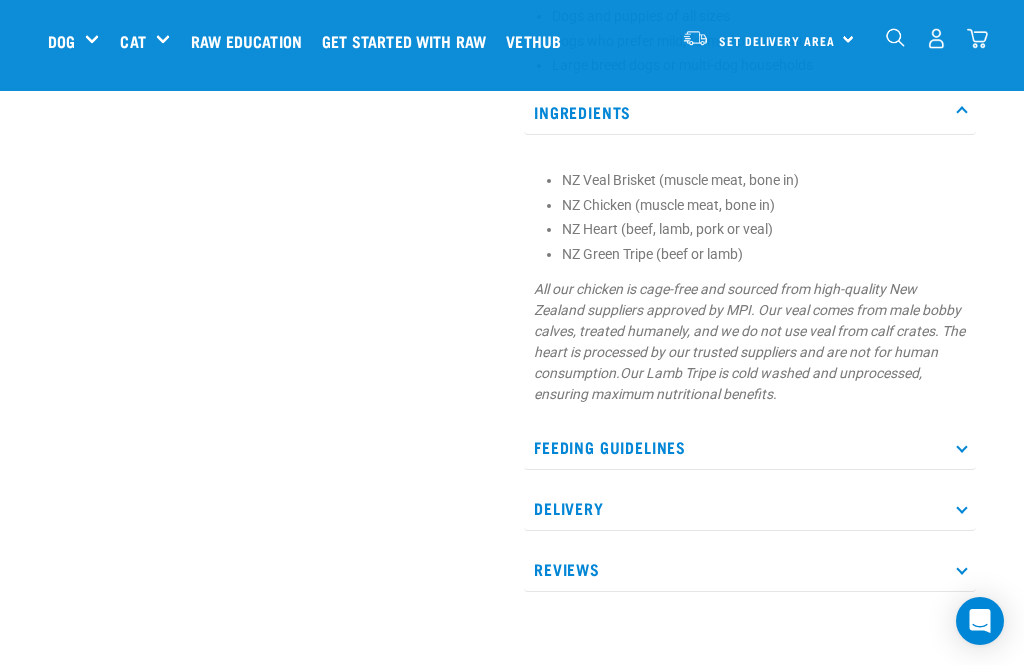 click on "Feeding Guidelines" at bounding box center [750, 447] 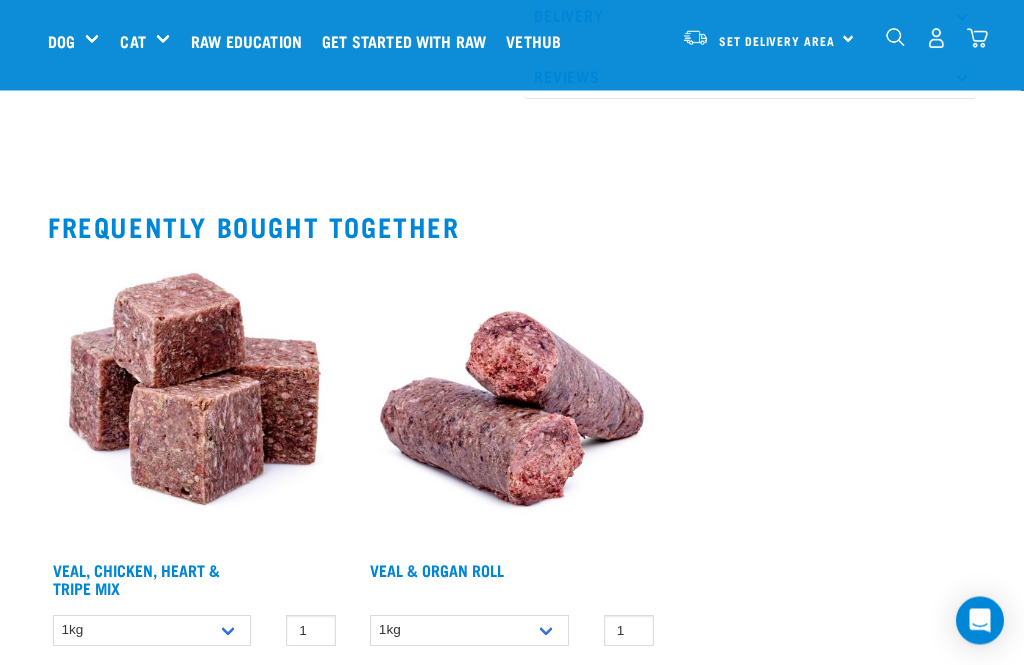 scroll, scrollTop: 2073, scrollLeft: 0, axis: vertical 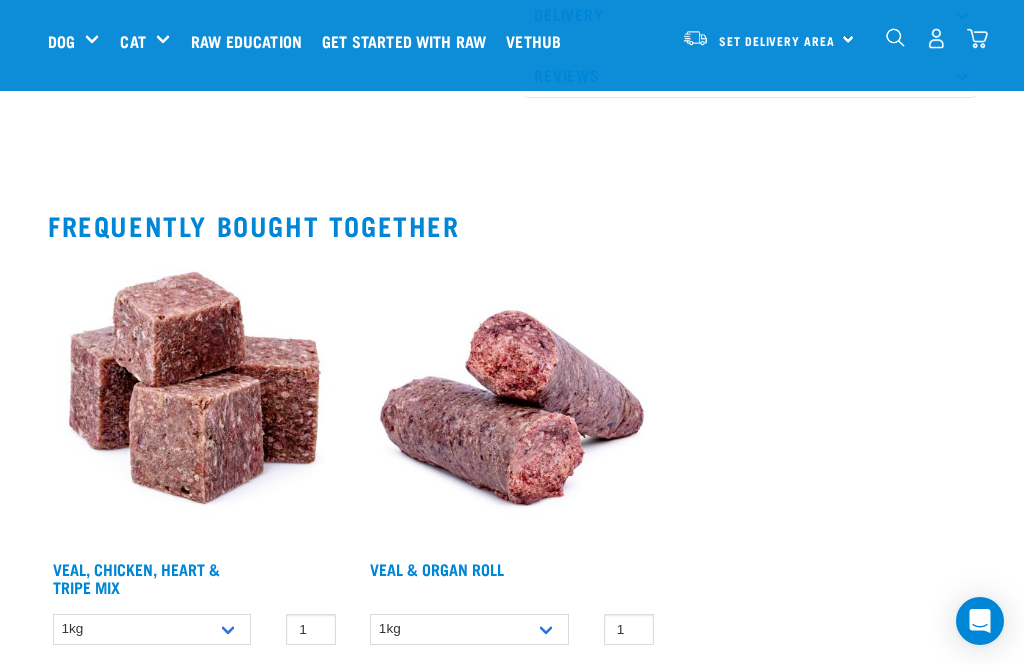 click at bounding box center [511, 403] 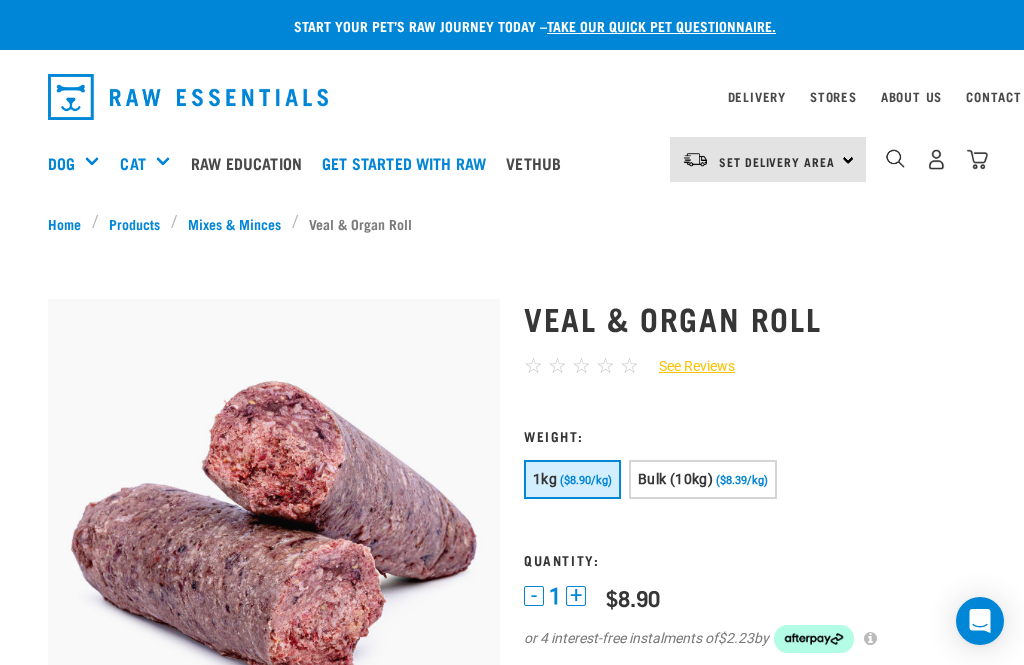 scroll, scrollTop: 71, scrollLeft: 0, axis: vertical 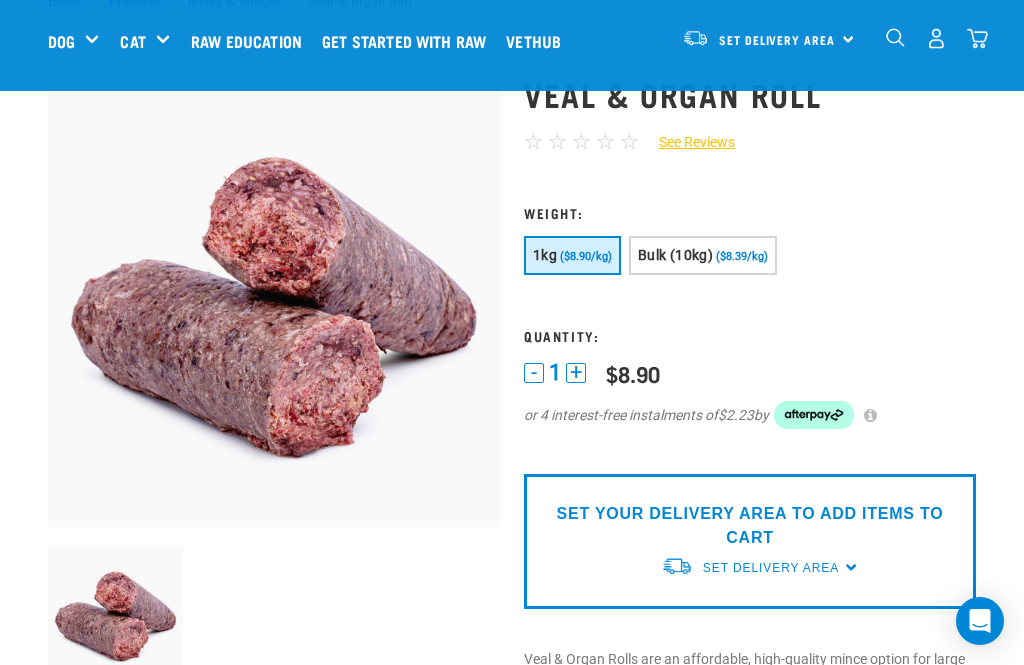 click on "or 4 interest-free instalments of  $2.23  by" at bounding box center [750, 415] 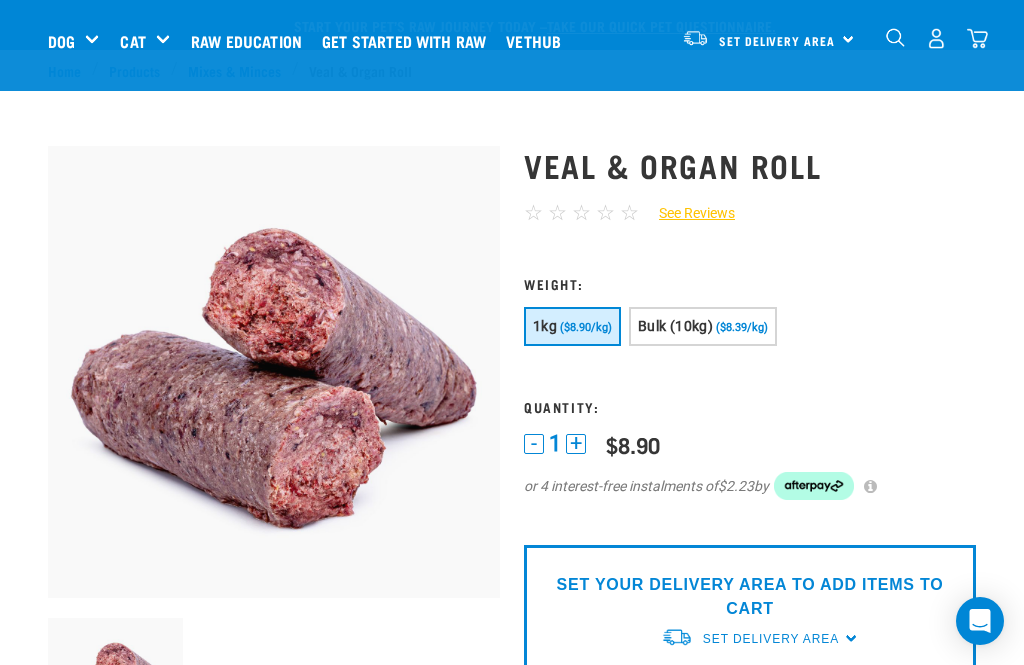 scroll, scrollTop: 0, scrollLeft: 0, axis: both 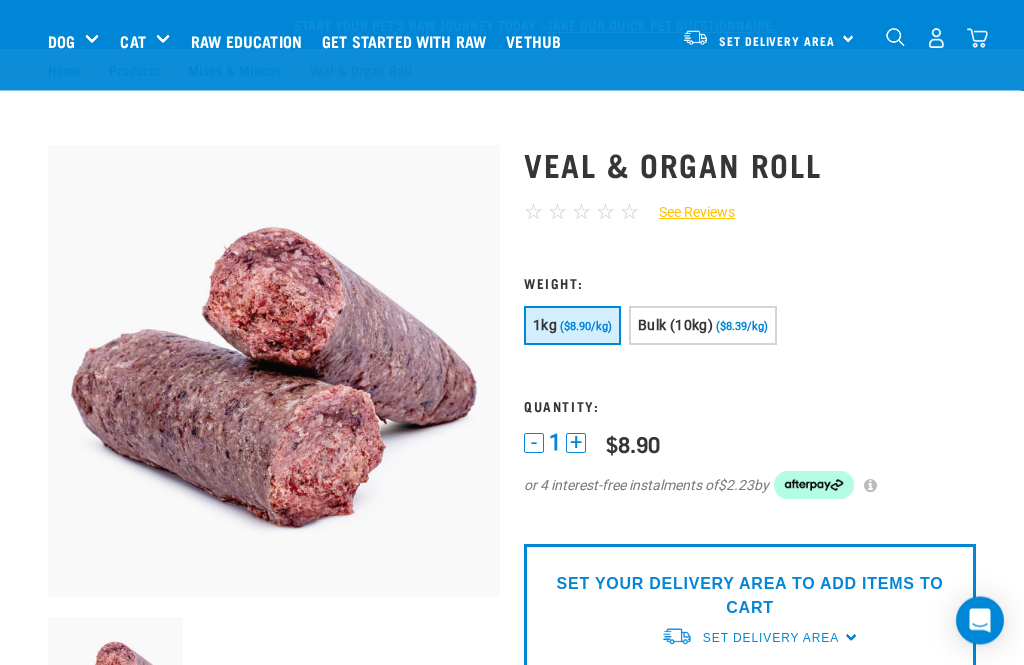 click on "Bulk (10kg)
($8.39/kg)" at bounding box center (703, 326) 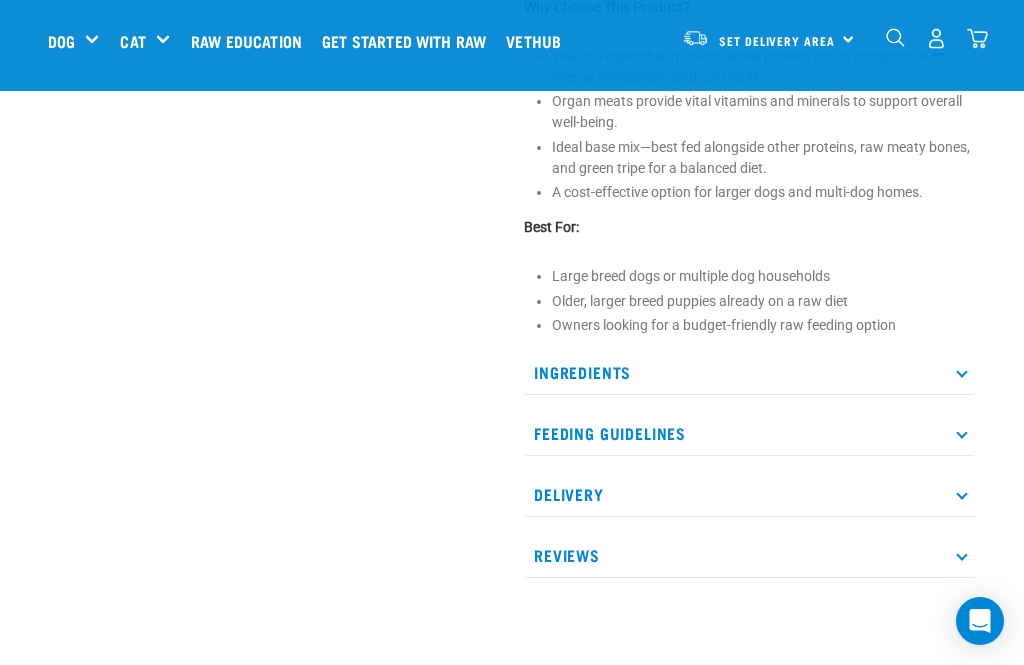 scroll, scrollTop: 883, scrollLeft: 0, axis: vertical 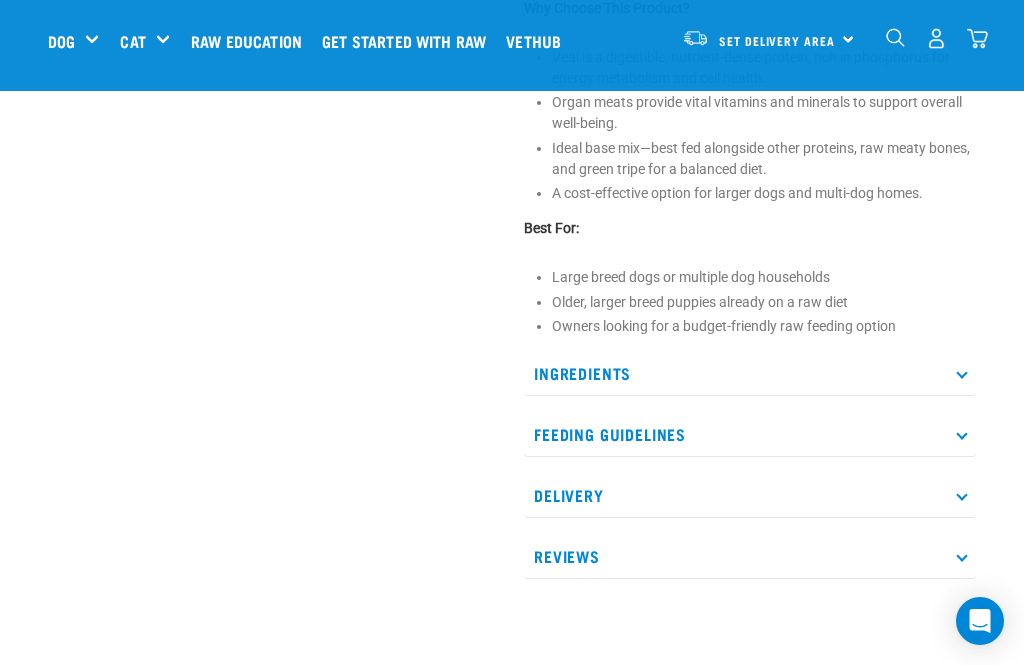 click on "Feeding Guidelines" at bounding box center (750, 434) 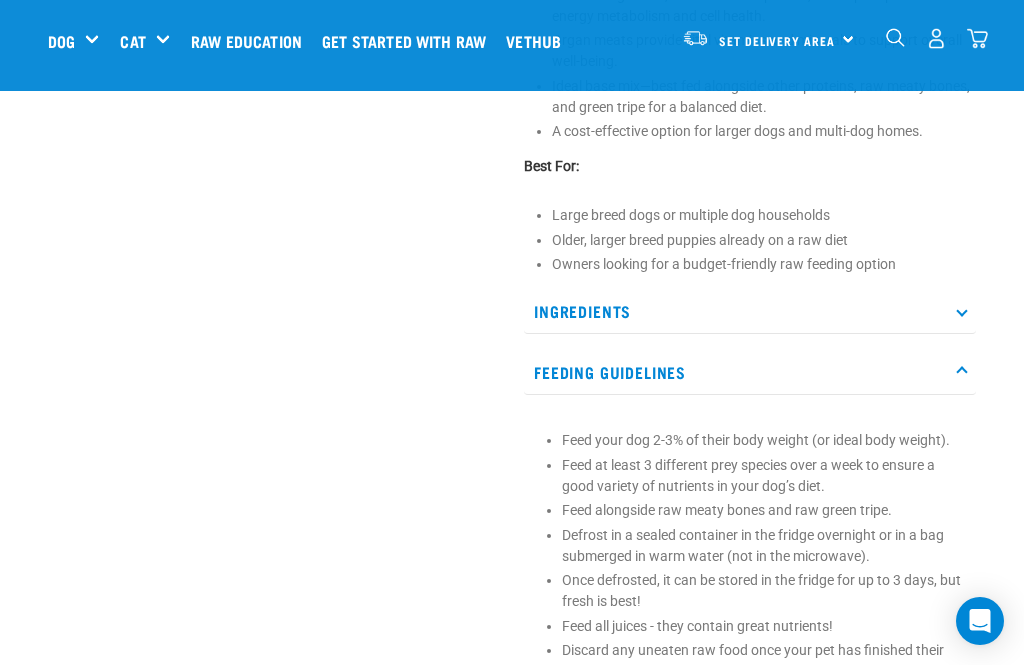 scroll, scrollTop: 895, scrollLeft: 0, axis: vertical 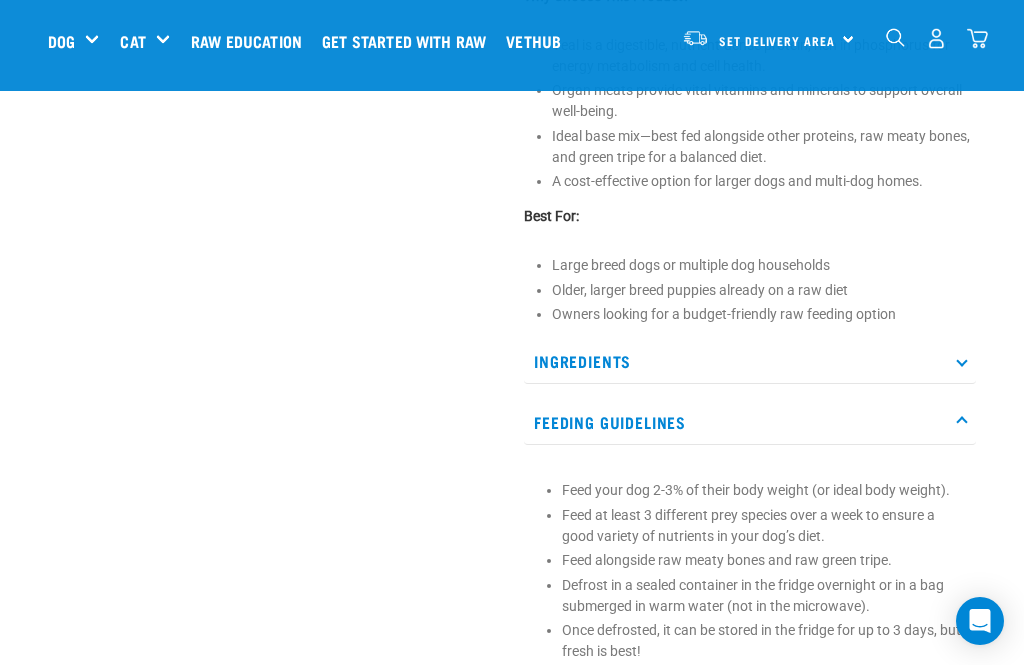 click on "Veal & Organ Roll
☆
☆
☆
☆
☆
See Reviews
1" at bounding box center [750, 78] 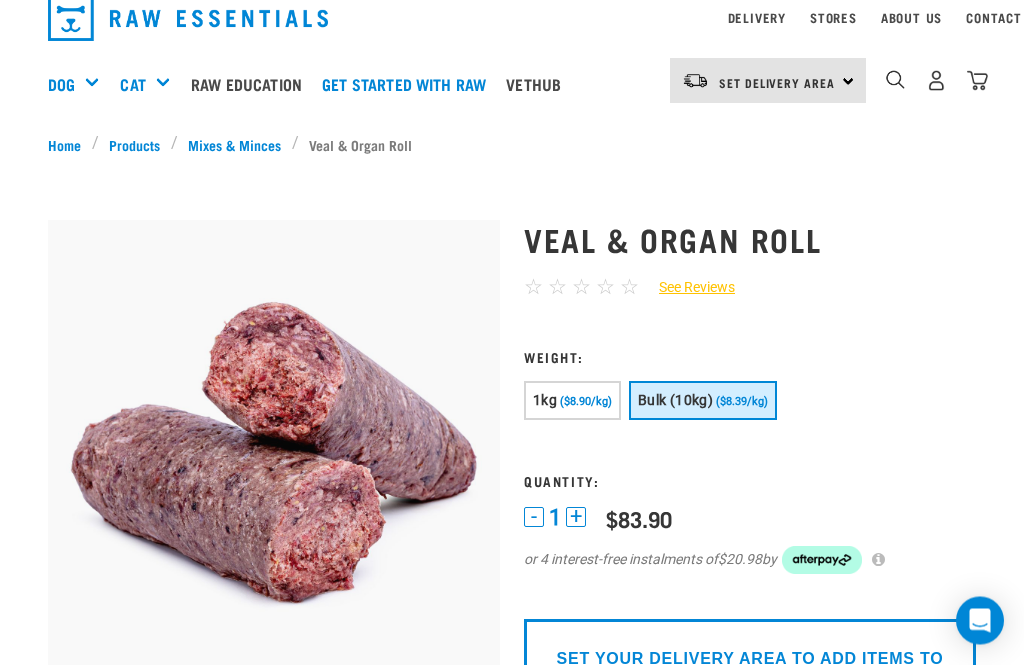 scroll, scrollTop: 0, scrollLeft: 0, axis: both 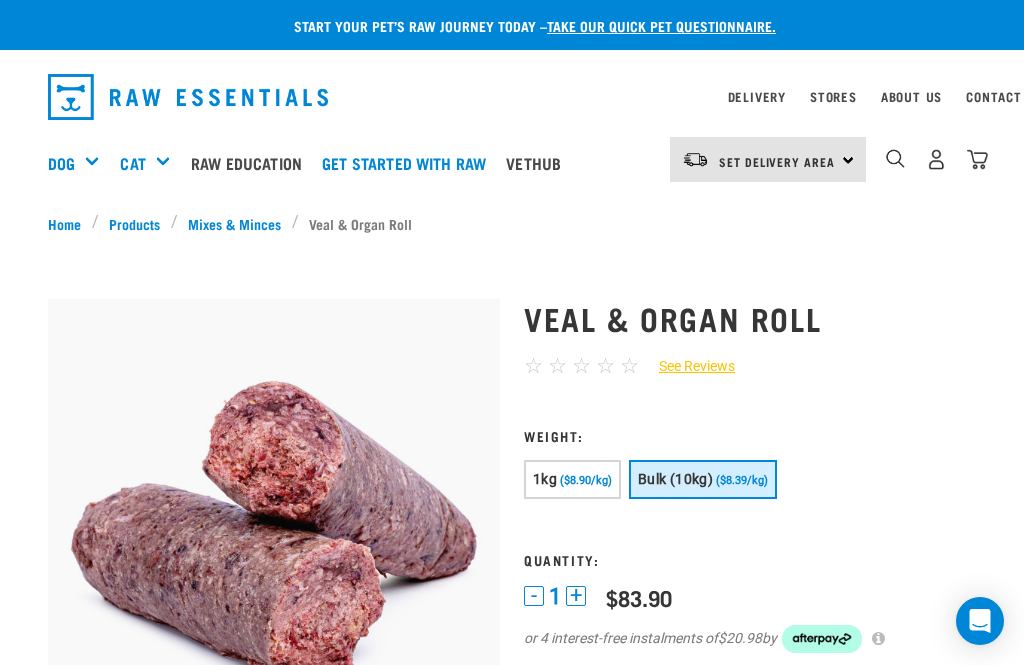 click on "Mixes & Minces" at bounding box center [235, 223] 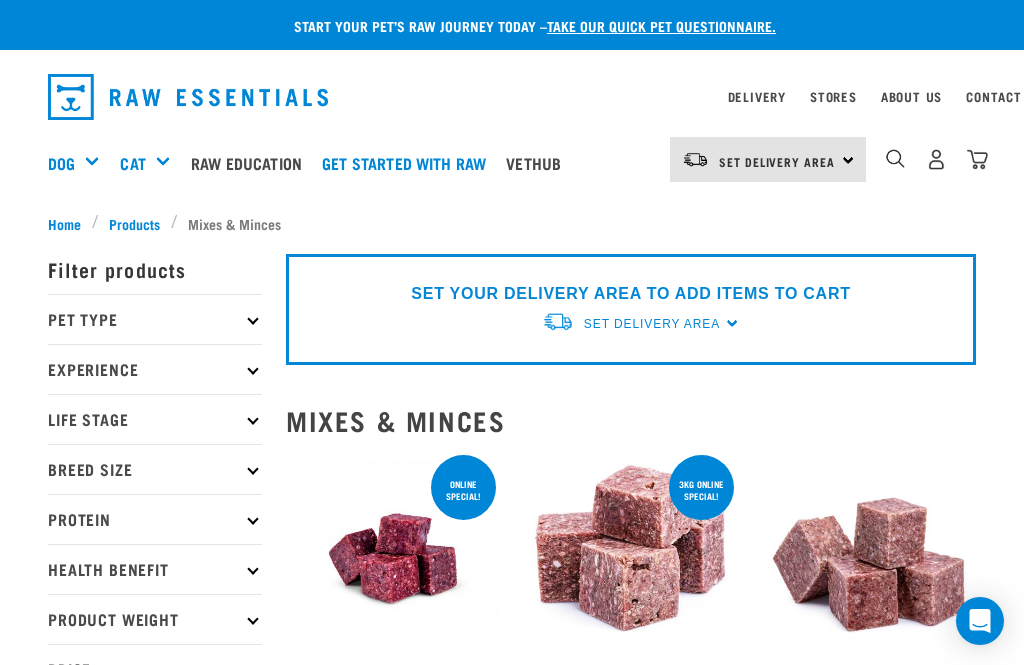 scroll, scrollTop: 0, scrollLeft: 0, axis: both 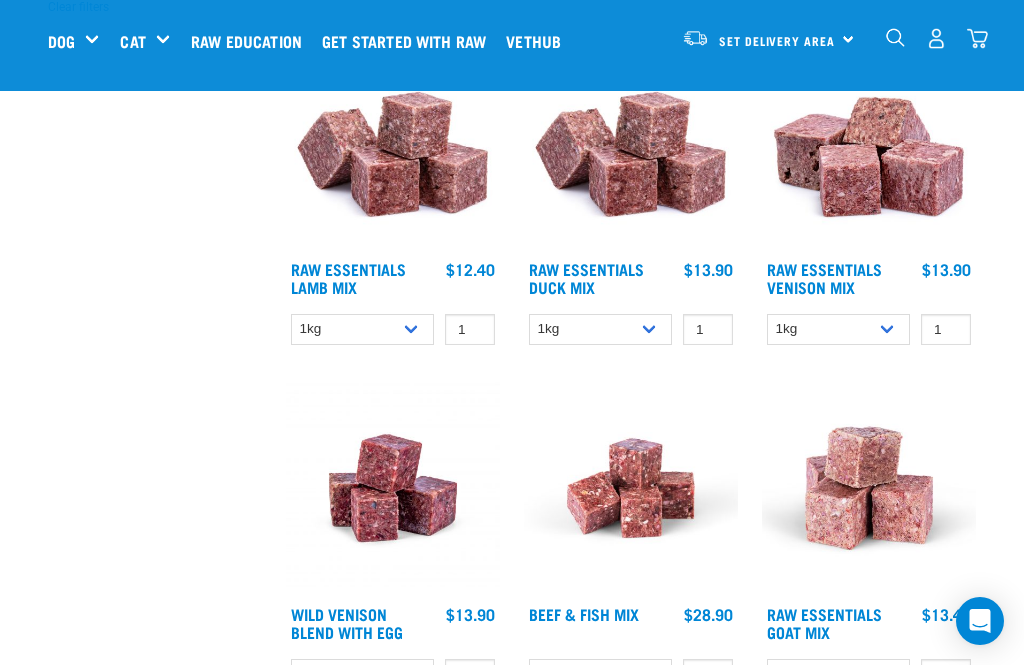click on "Raw Essentials Lamb Mix
$12.40
1 0 100 0 100 0 100" at bounding box center (393, 196) 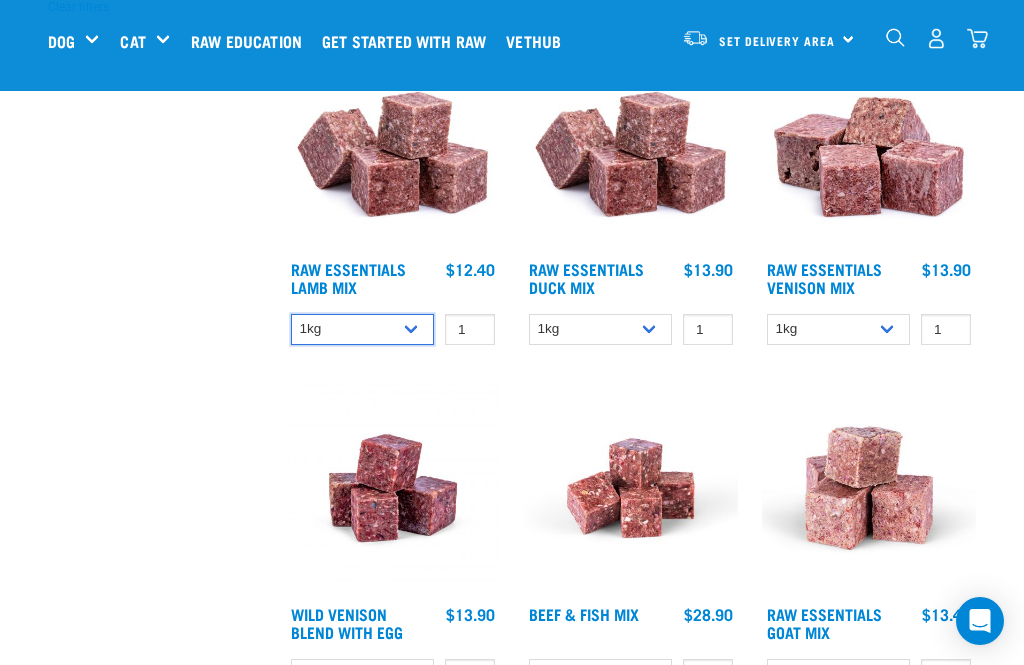 click on "1kg
3kg
Bulk (10kg)" at bounding box center (362, 329) 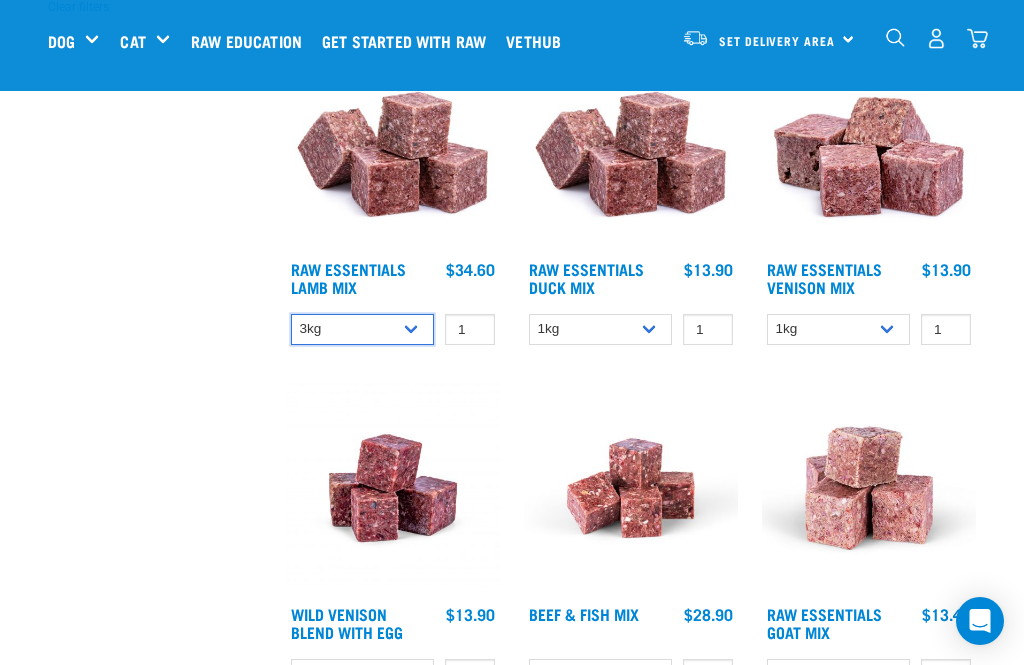 click on "1kg
3kg
Bulk (10kg)" at bounding box center (362, 329) 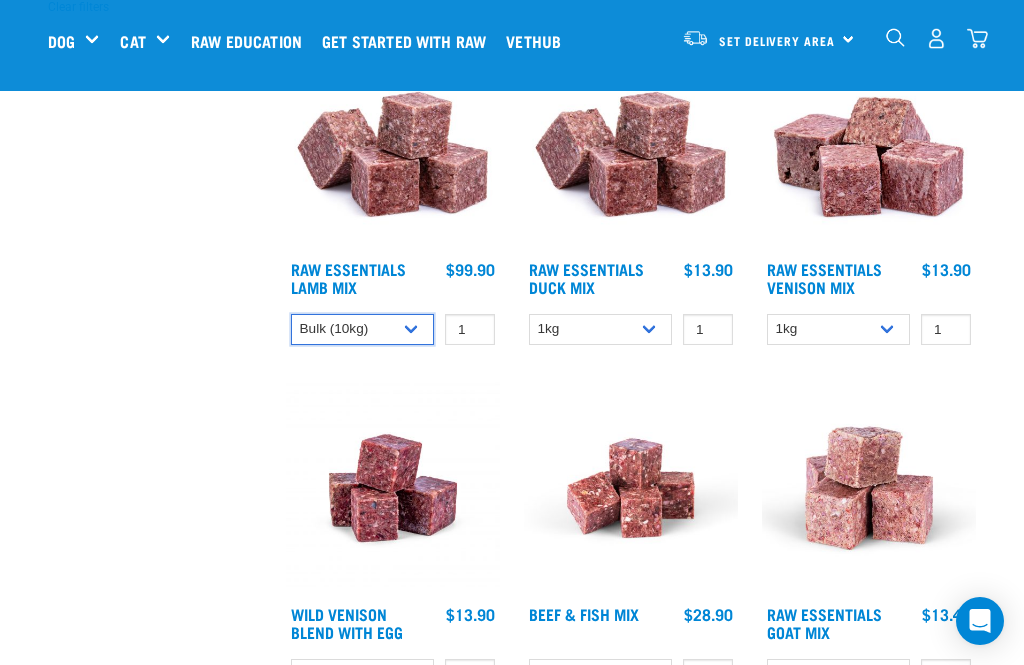 click on "1kg
3kg
Bulk (10kg)" at bounding box center [362, 329] 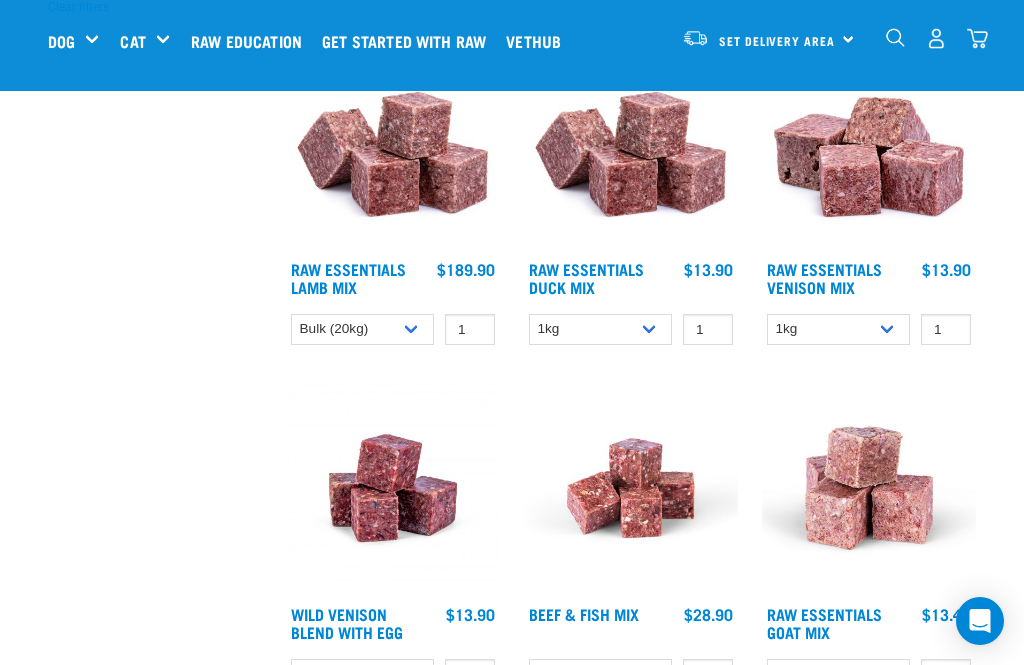 click at bounding box center [393, 143] 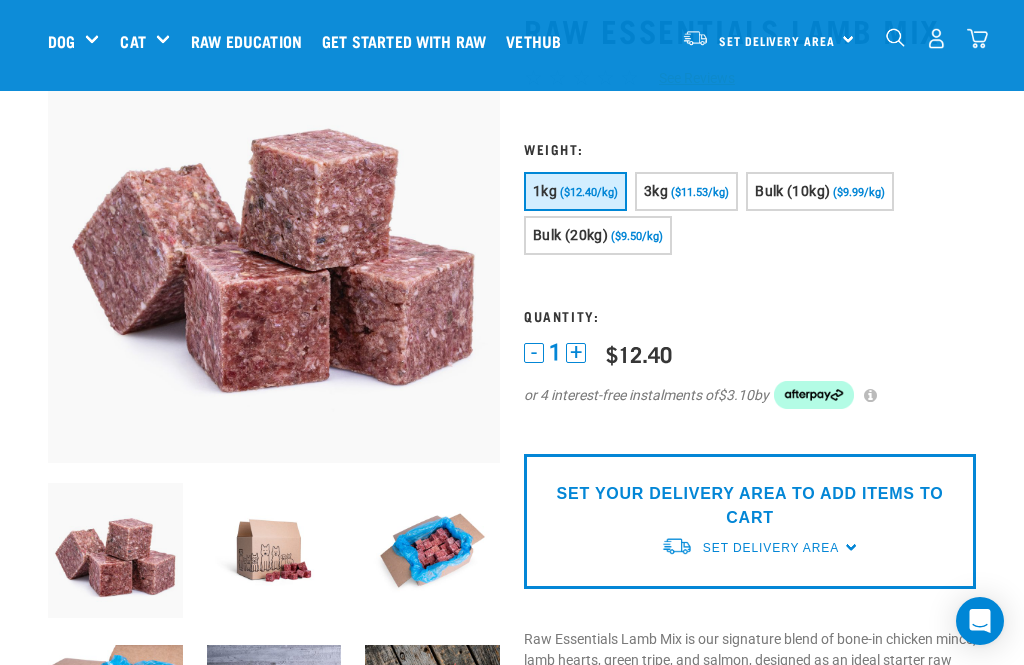 scroll, scrollTop: 135, scrollLeft: 0, axis: vertical 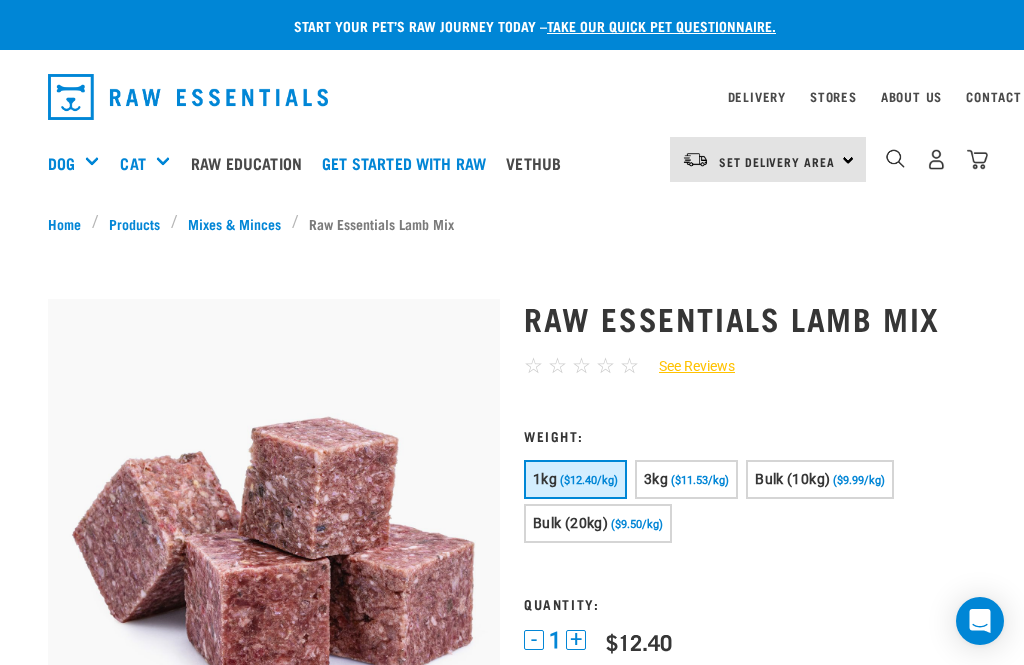 click on "About Us" at bounding box center (911, 96) 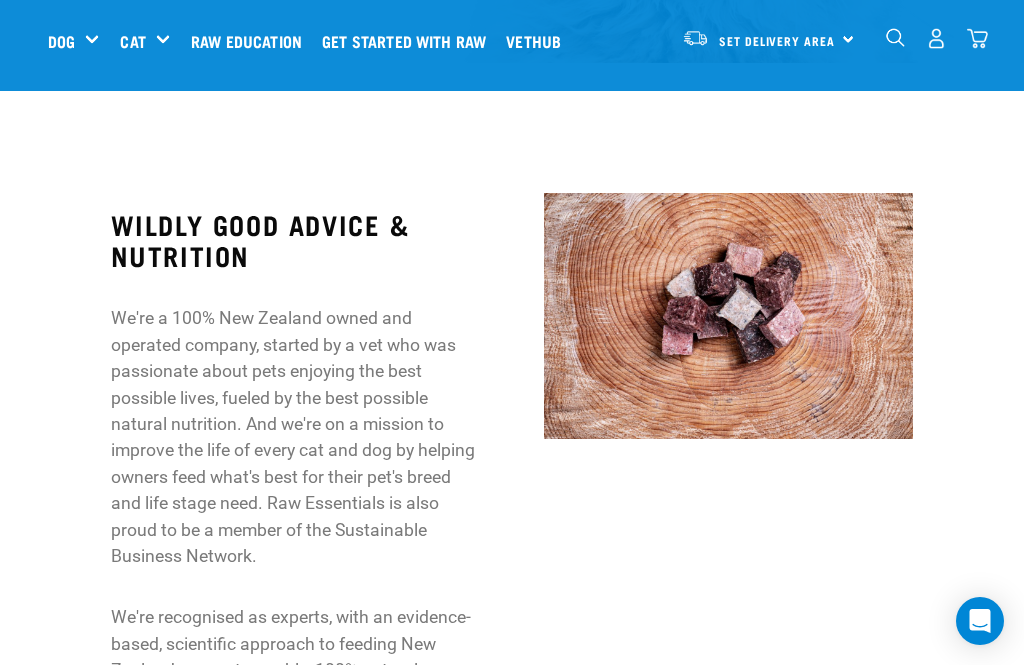 scroll, scrollTop: 552, scrollLeft: 0, axis: vertical 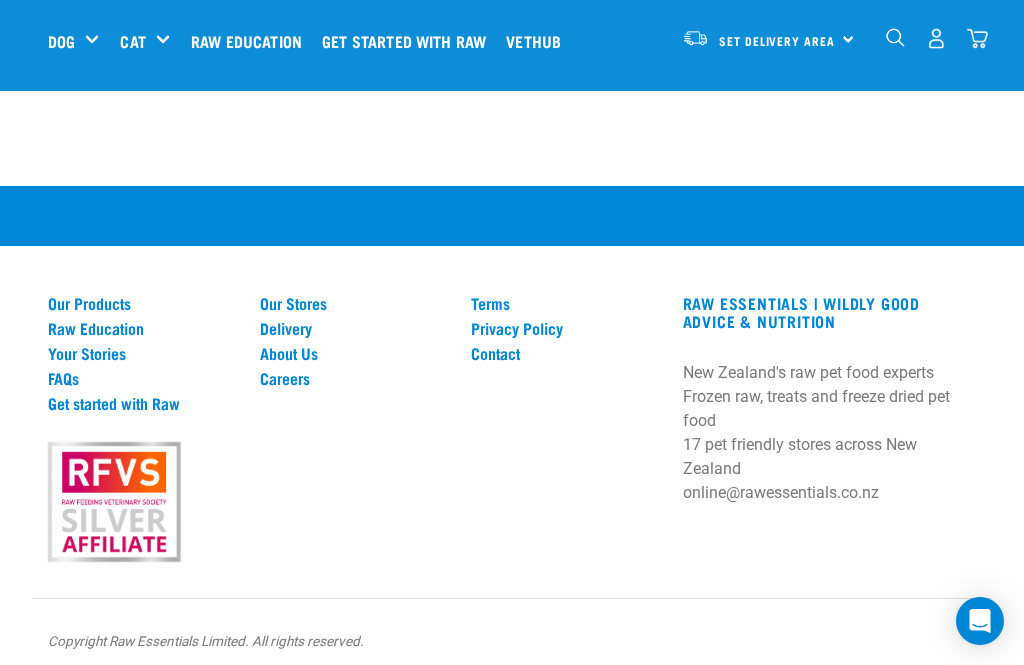 click on "FAQs" at bounding box center [142, 378] 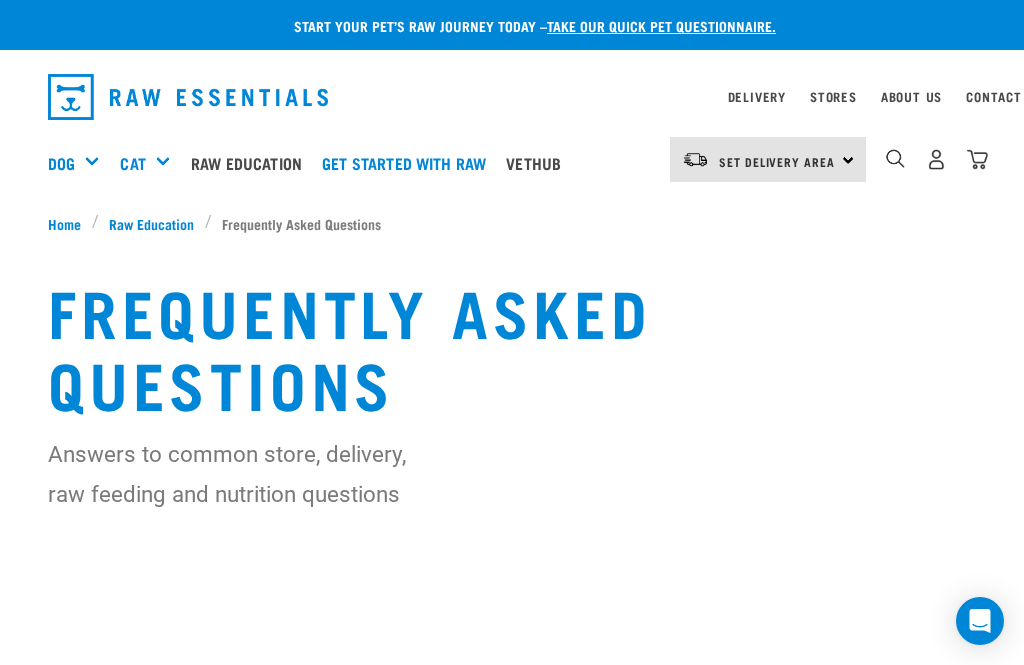 scroll, scrollTop: 0, scrollLeft: 0, axis: both 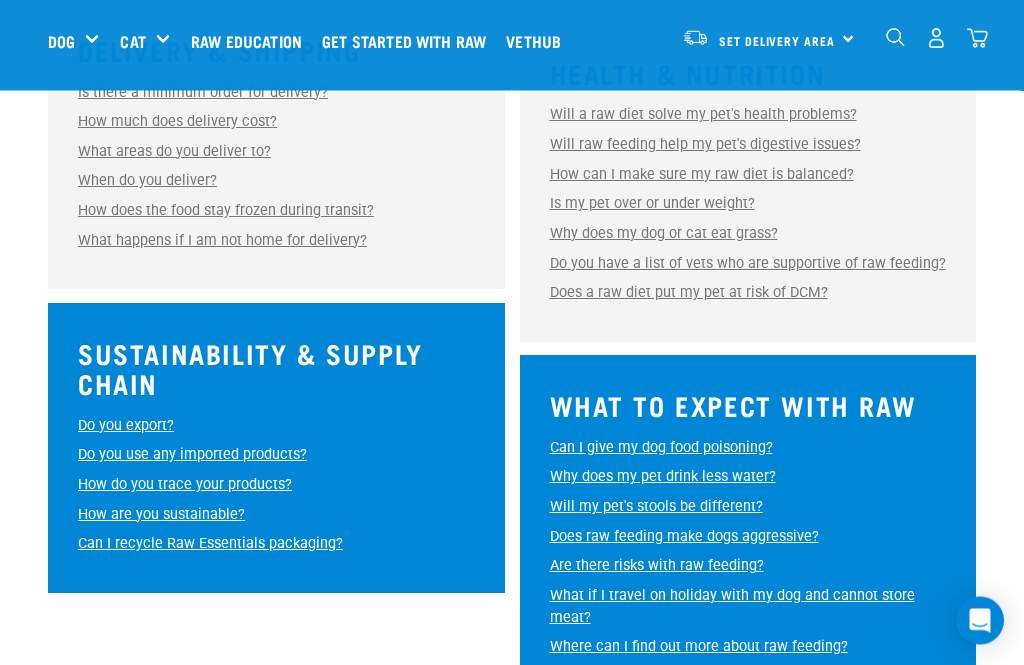 click on "How do you trace your products?" at bounding box center [185, 485] 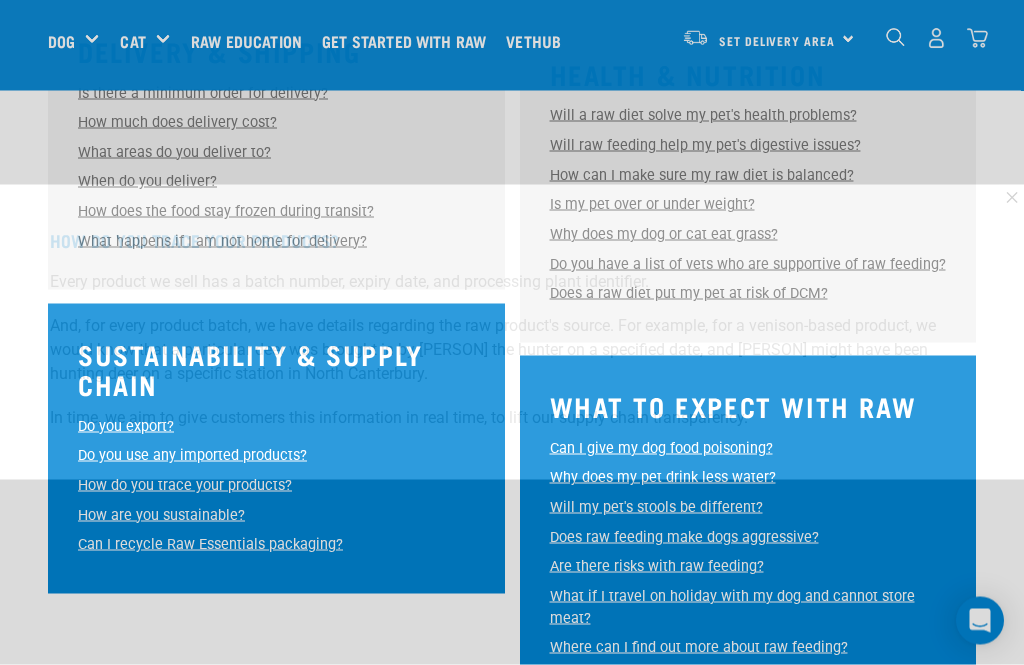 scroll, scrollTop: 1399, scrollLeft: 0, axis: vertical 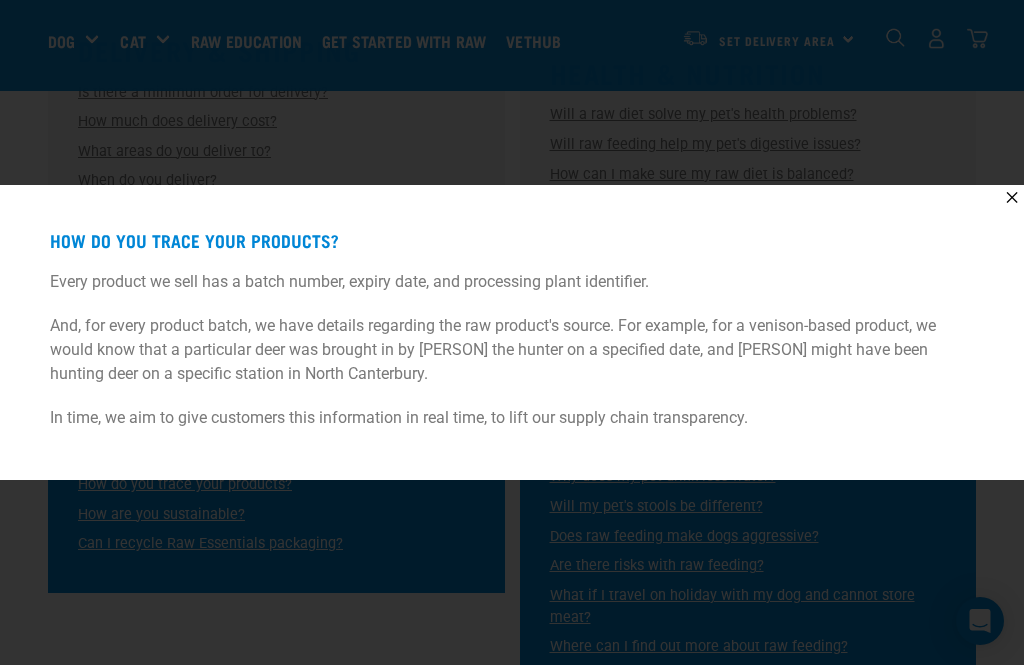 click on "✕" at bounding box center (1011, 197) 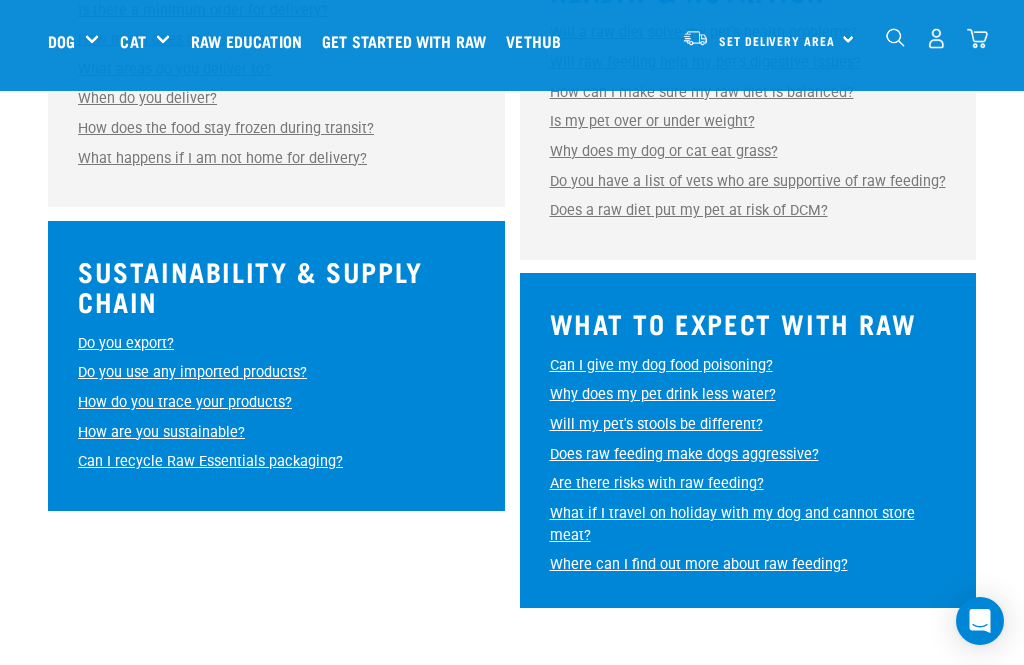 scroll, scrollTop: 1480, scrollLeft: 0, axis: vertical 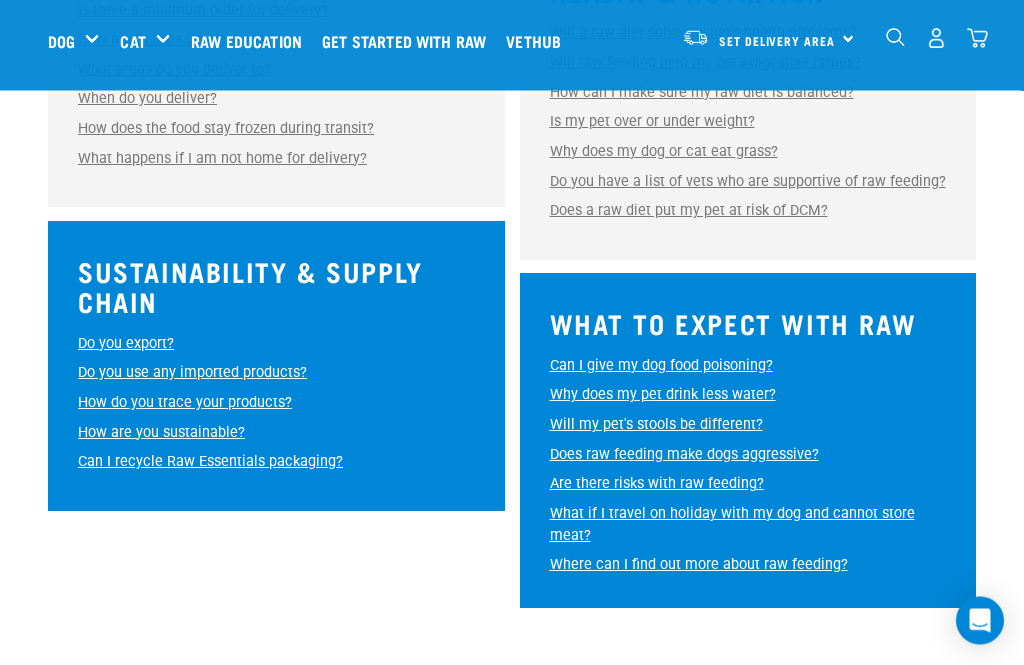 click on "How do you trace your products?" at bounding box center [185, 403] 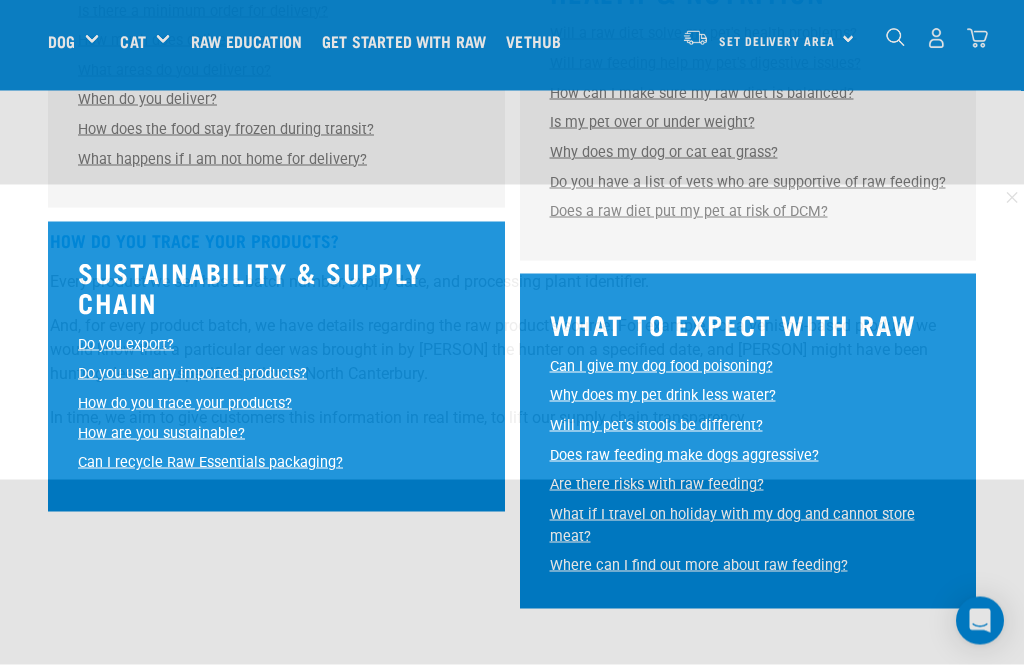 scroll, scrollTop: 1481, scrollLeft: 0, axis: vertical 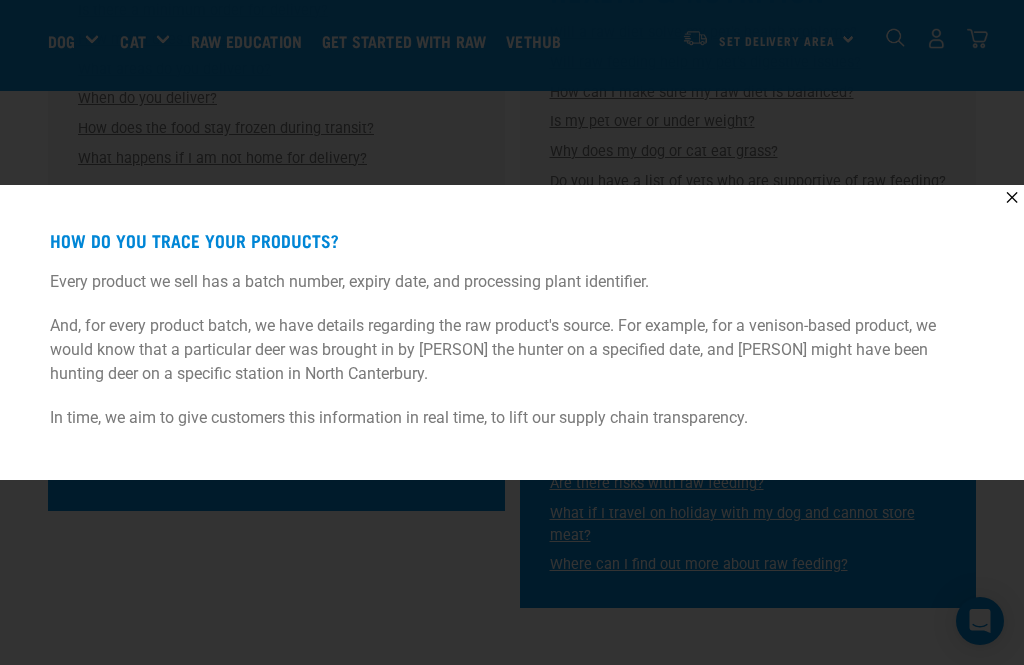 click on "✕" at bounding box center [1011, 197] 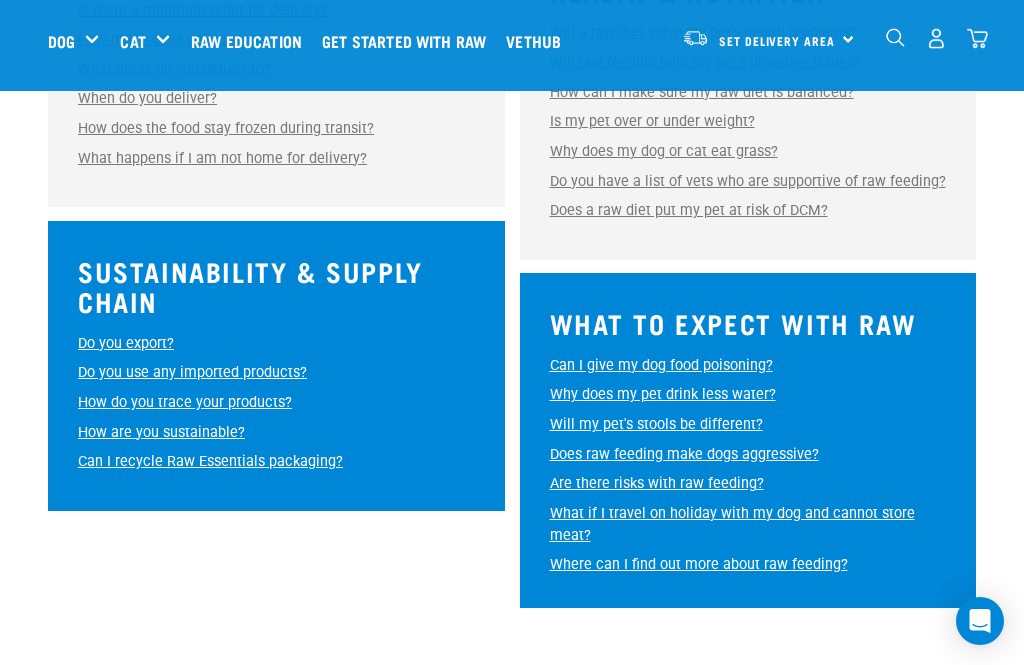 click on "Do you use any imported products?" at bounding box center [192, 372] 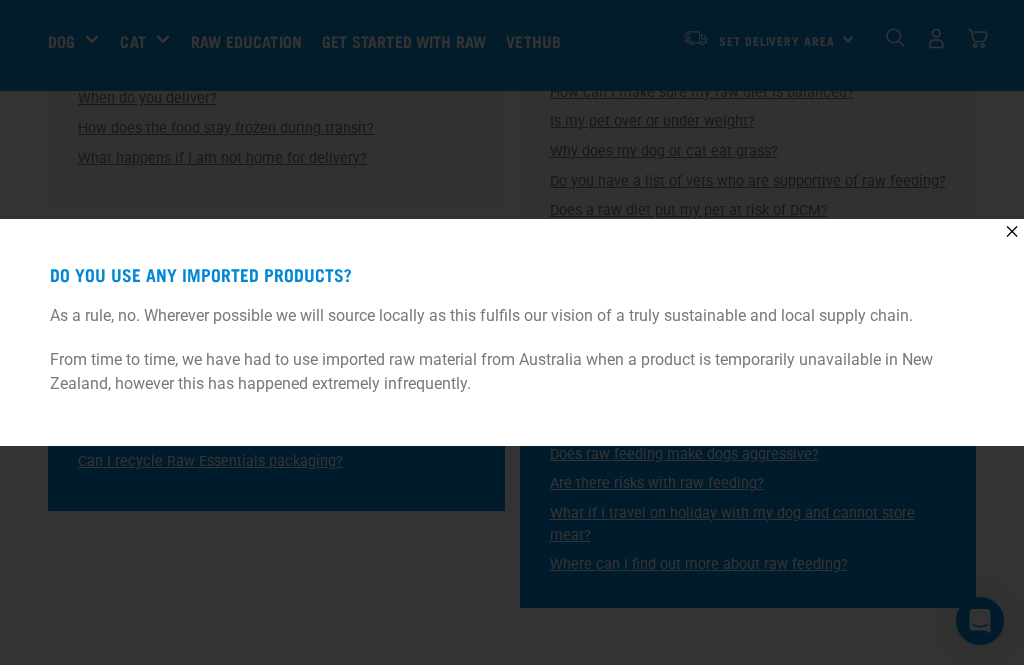 click on "✕" at bounding box center [1011, 231] 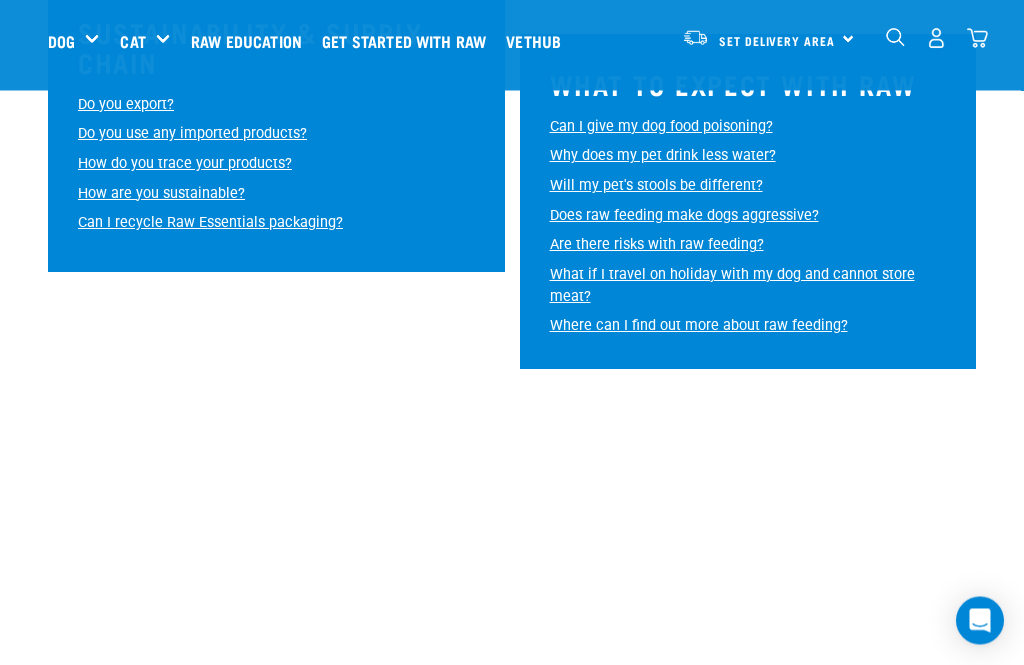 scroll, scrollTop: 1723, scrollLeft: 0, axis: vertical 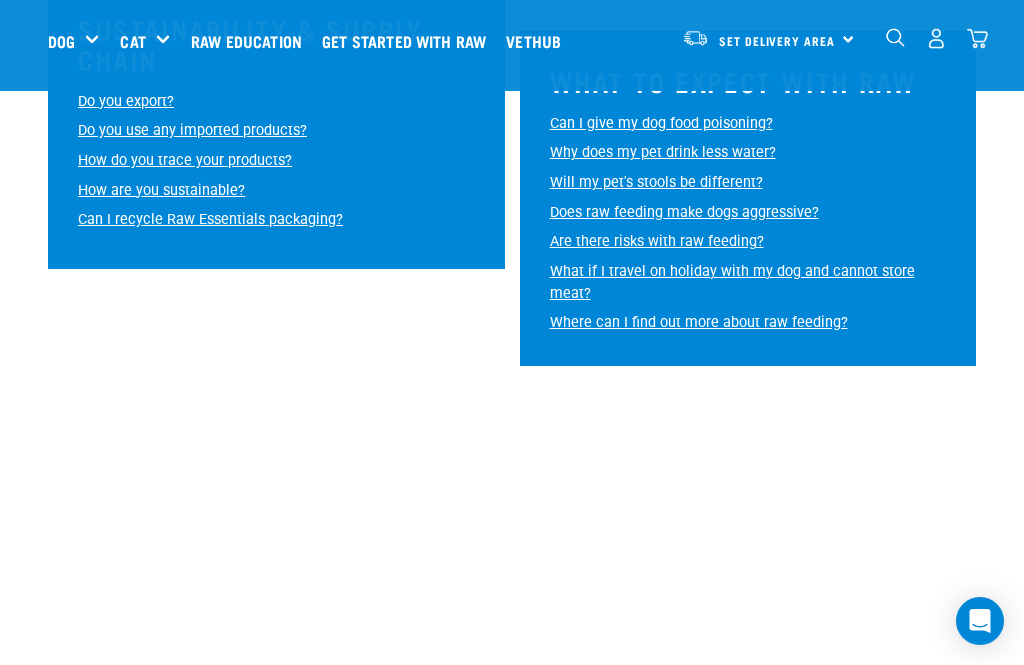 click on "How do I know what mixes to feed?" at bounding box center (665, -897) 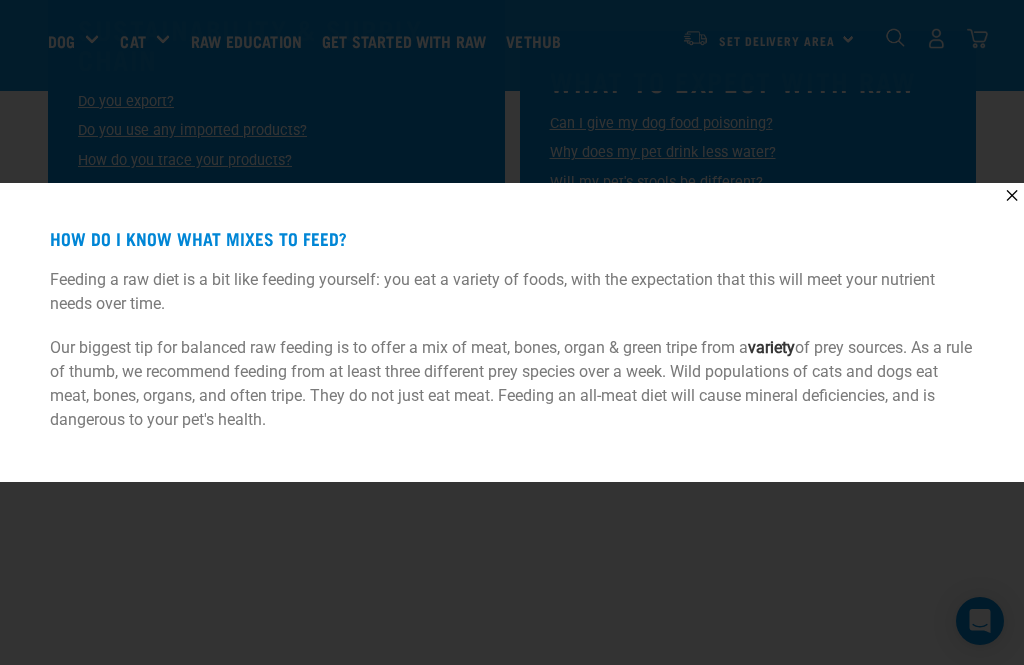 click on "✕" at bounding box center [1011, 195] 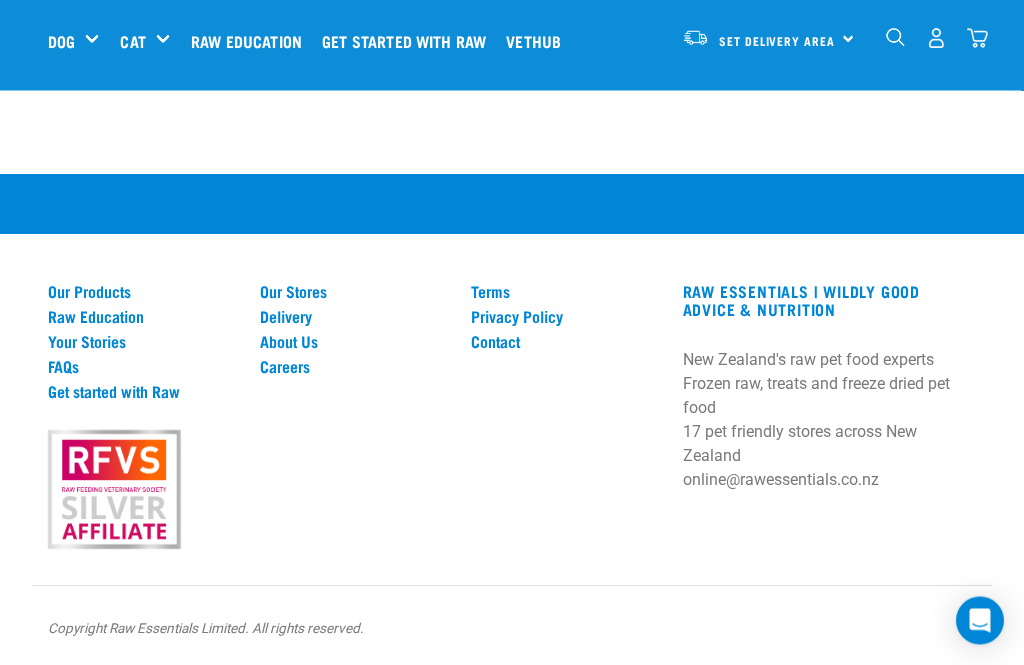 scroll, scrollTop: 2884, scrollLeft: 0, axis: vertical 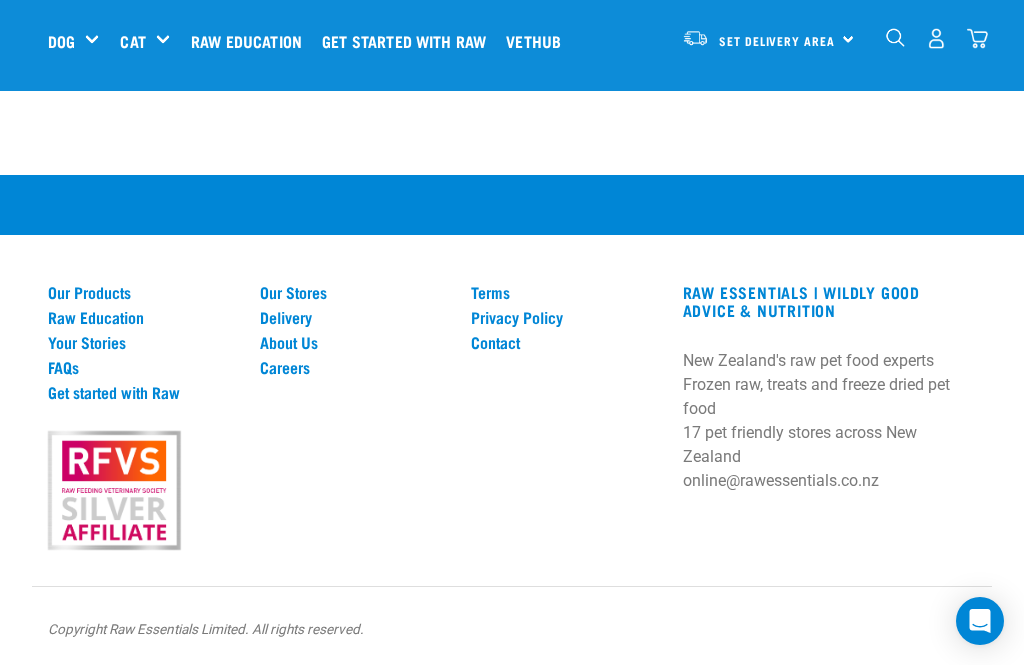 click at bounding box center [114, 491] 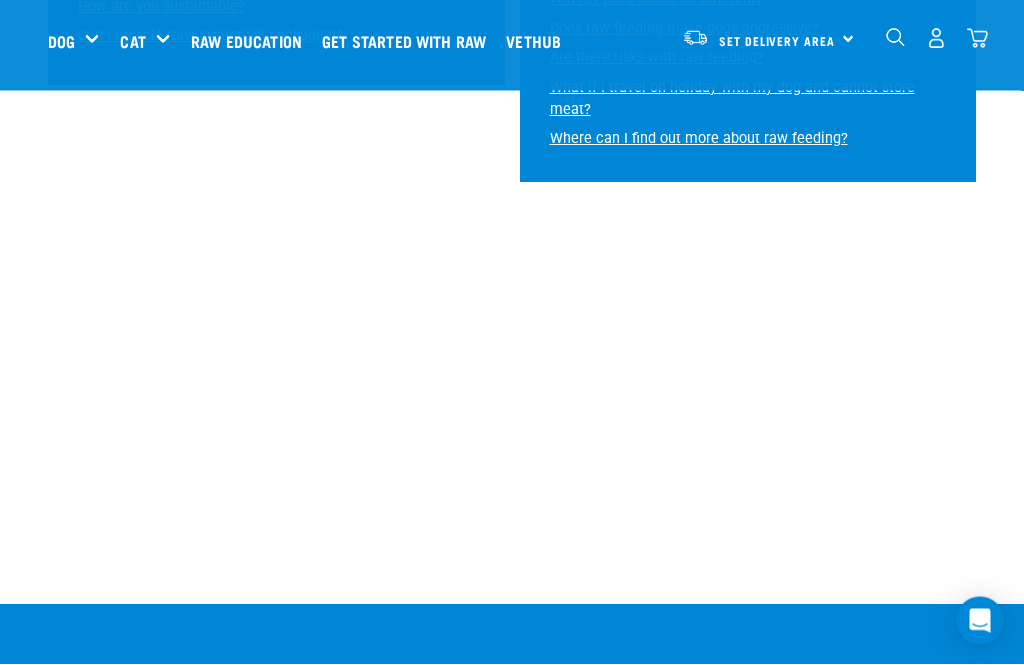 scroll, scrollTop: 1907, scrollLeft: 0, axis: vertical 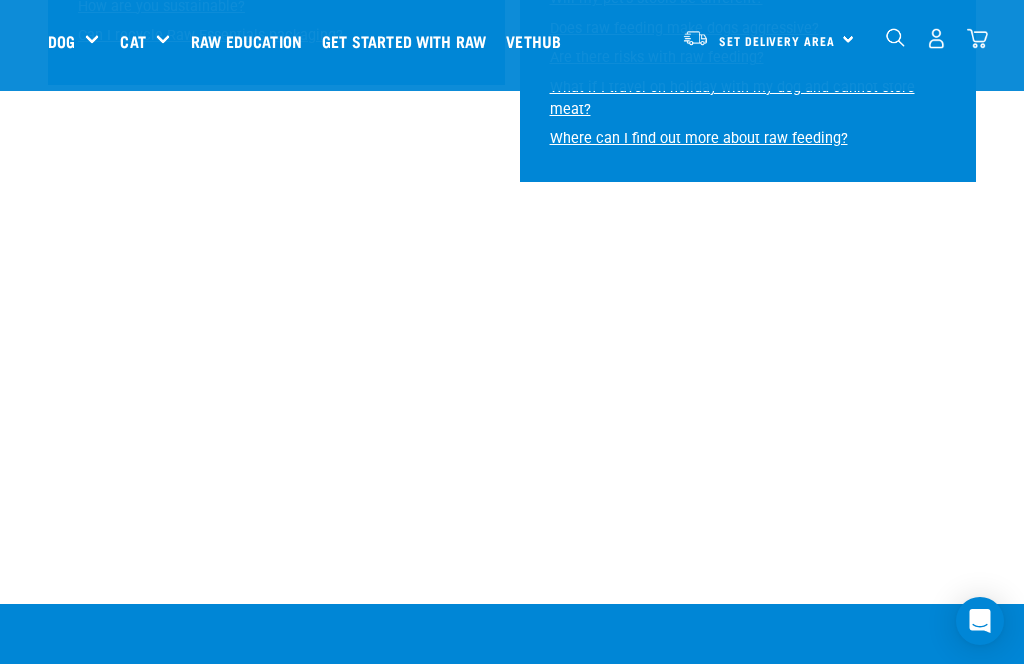 click on "Can I feed biscuits alongside a raw diet?" at bounding box center (682, -1022) 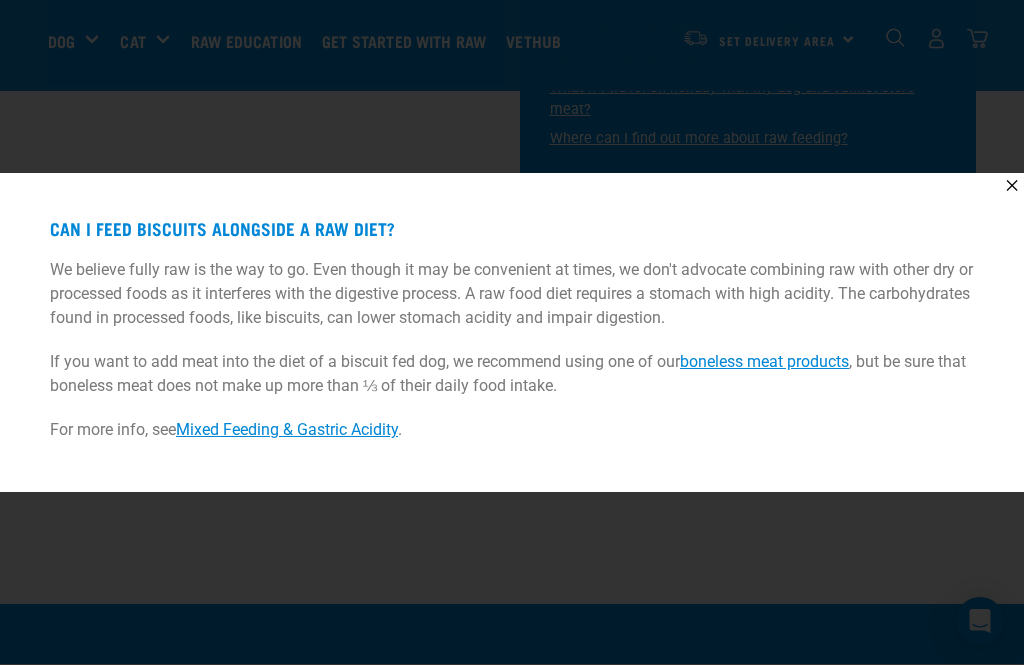 click on "✕" at bounding box center (1011, 185) 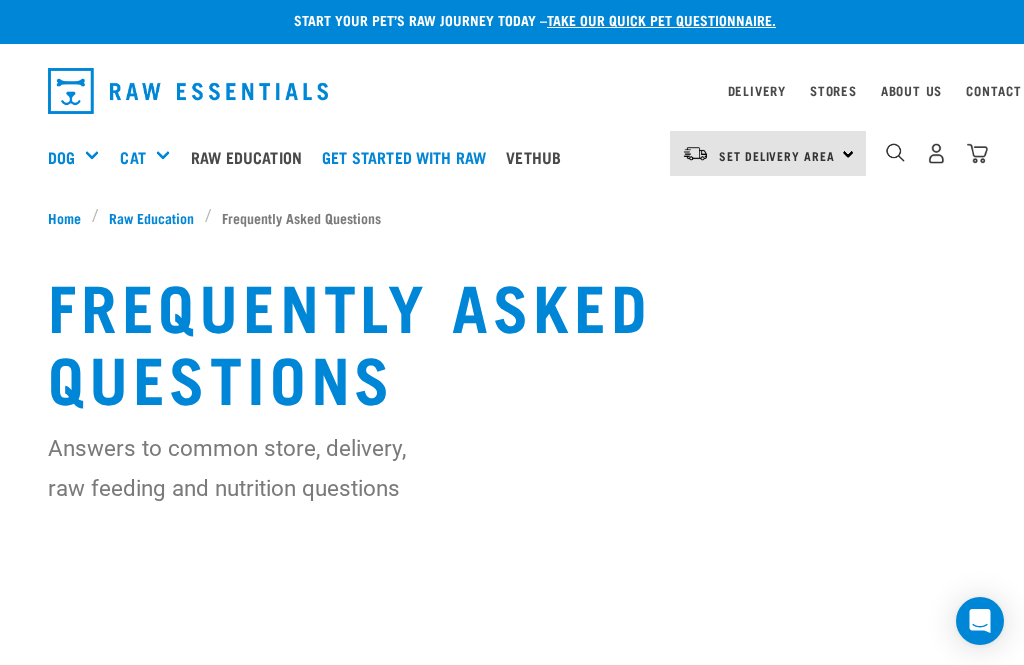 scroll, scrollTop: 0, scrollLeft: 0, axis: both 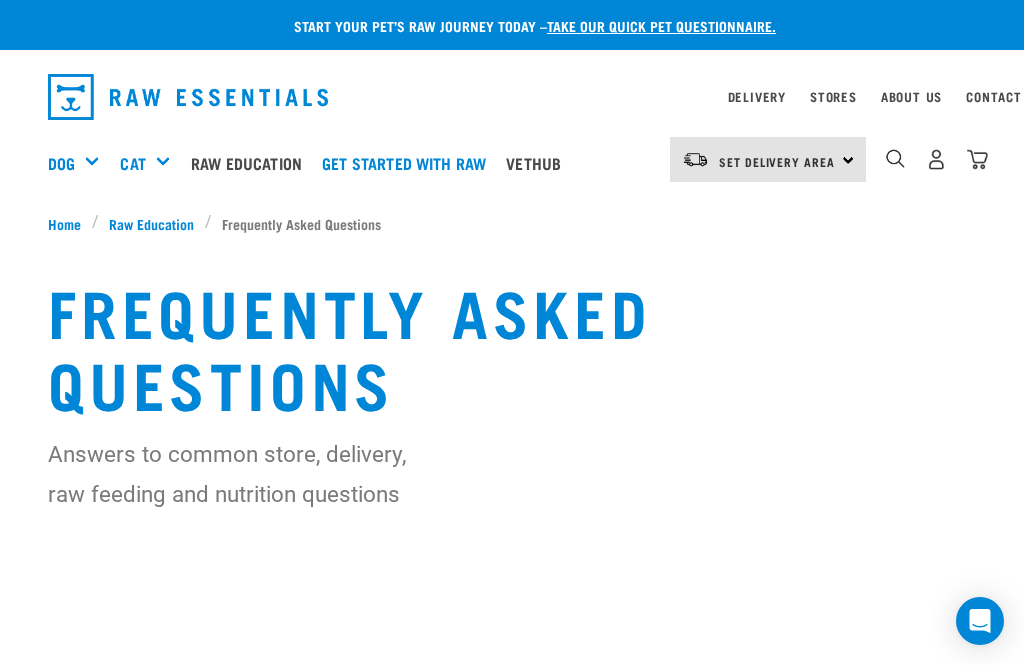 click on "Bulk Frozen" at bounding box center [0, 0] 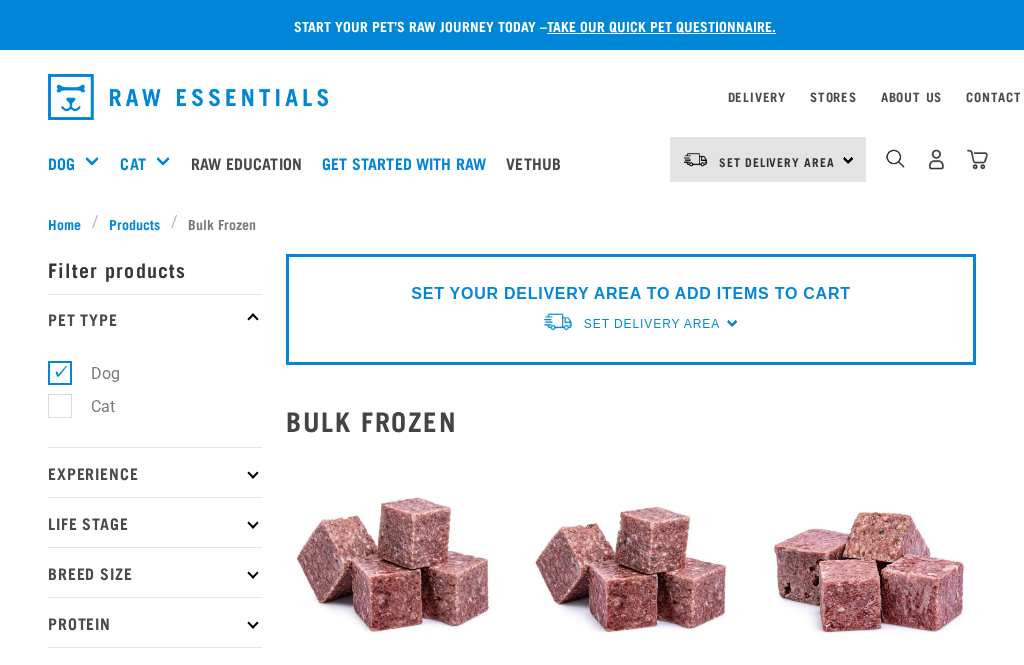 scroll, scrollTop: 0, scrollLeft: 0, axis: both 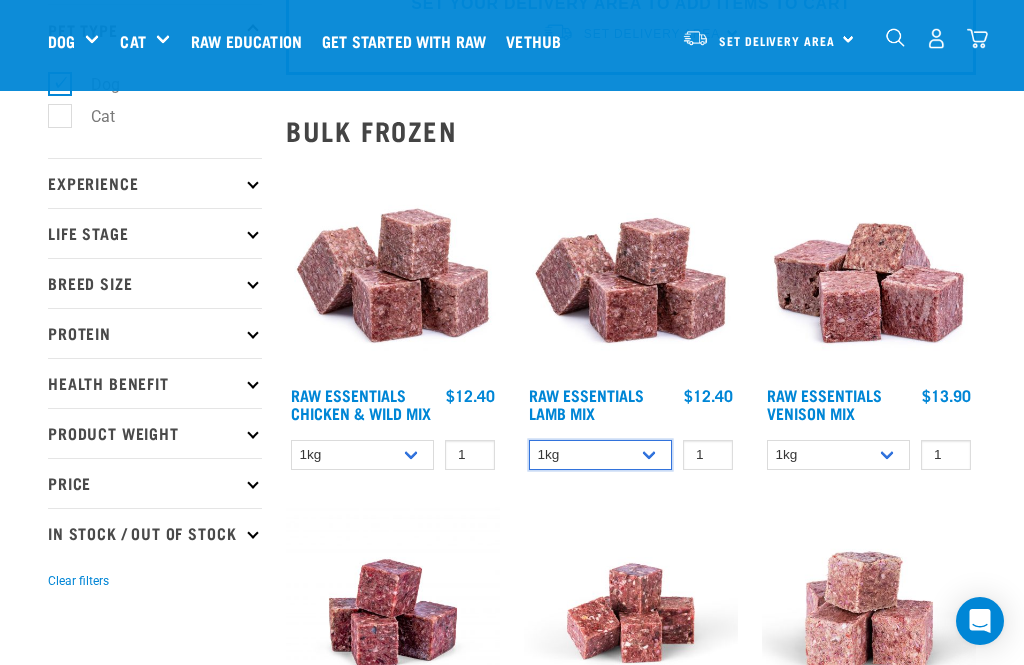 click on "1kg
3kg
Bulk (10kg)" at bounding box center (600, 455) 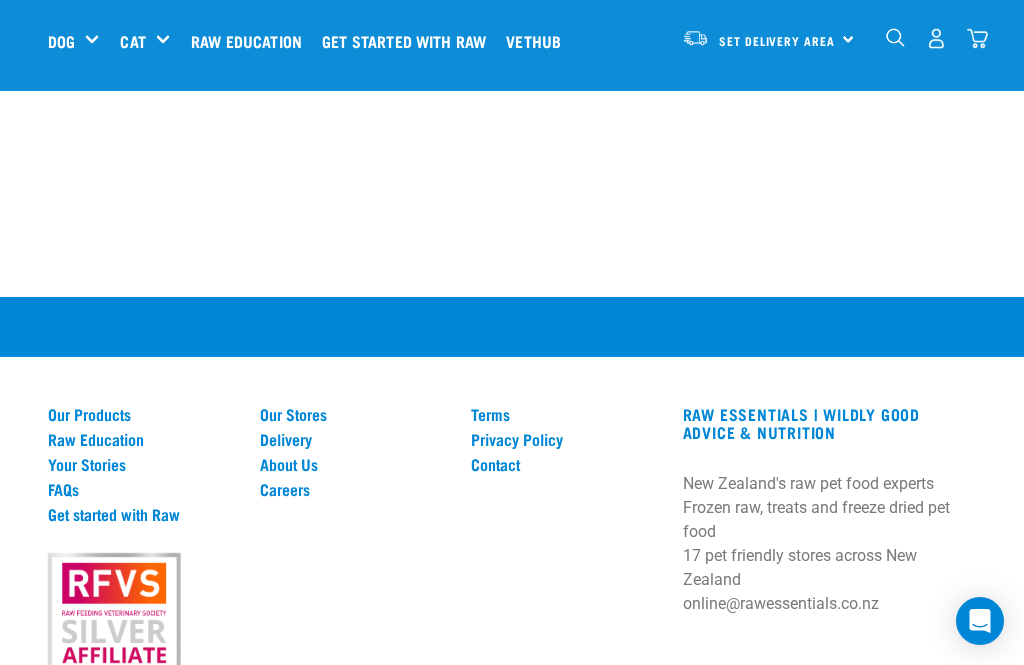 scroll, scrollTop: 3947, scrollLeft: 0, axis: vertical 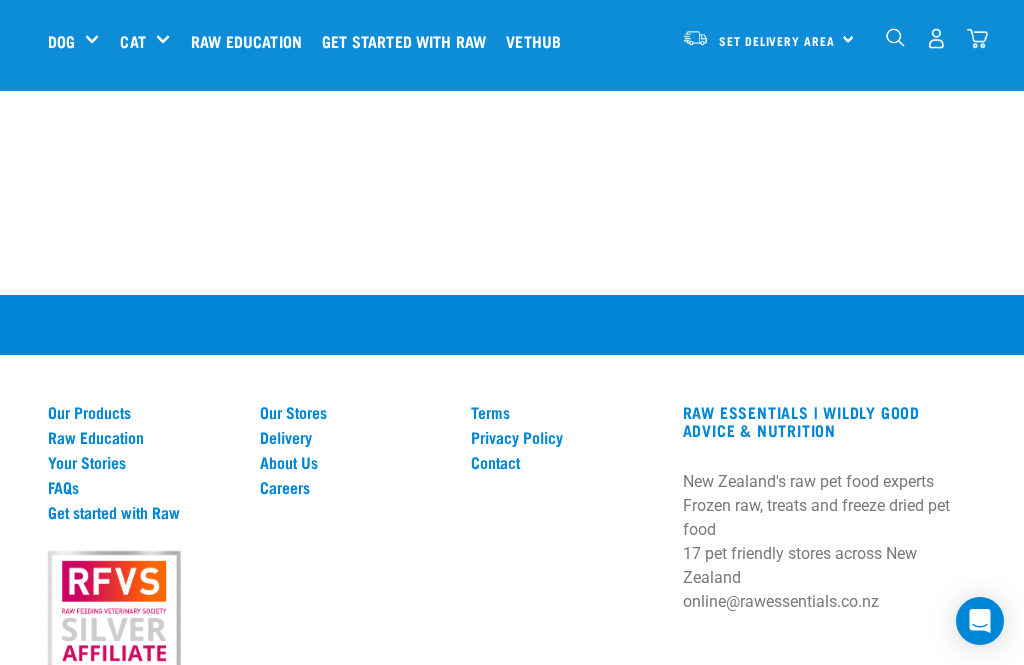 click on "Our Stores" at bounding box center [354, 412] 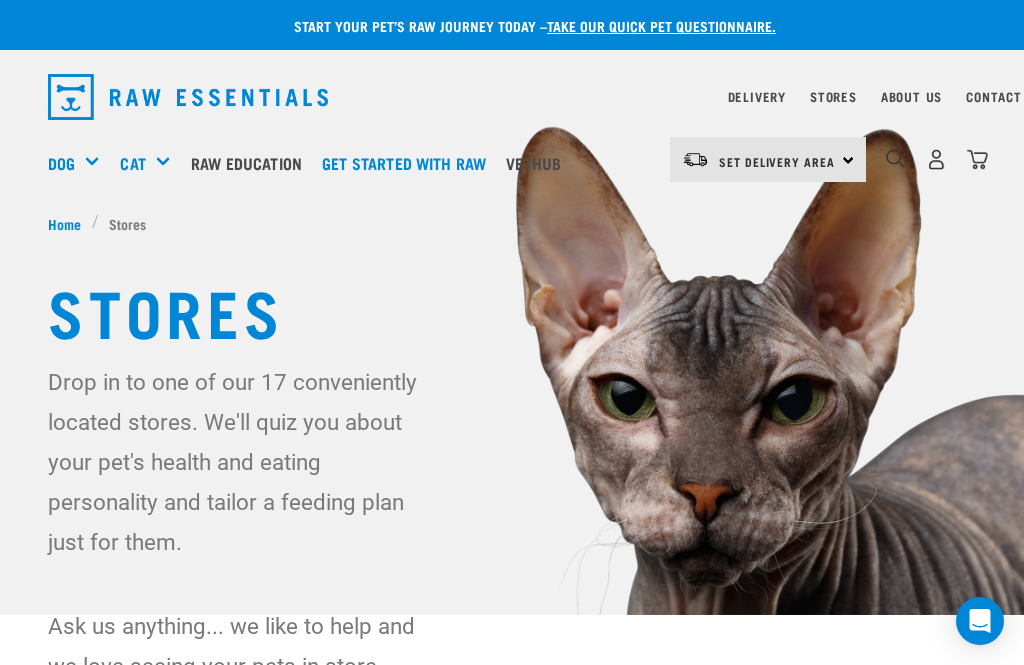 scroll, scrollTop: 0, scrollLeft: 0, axis: both 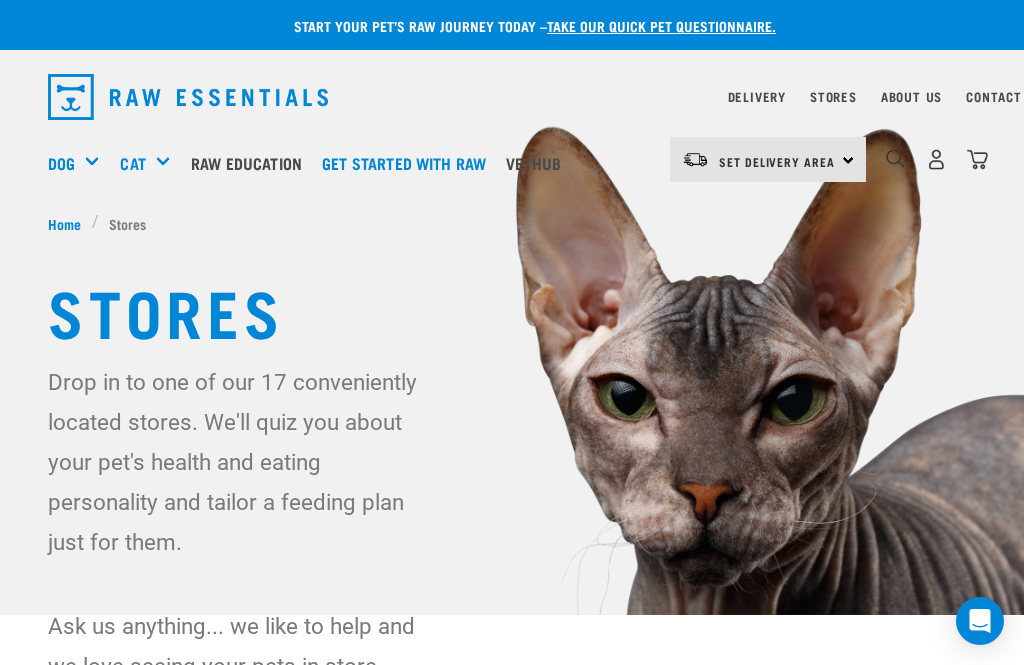 click on "Feeding Guides" at bounding box center (0, 0) 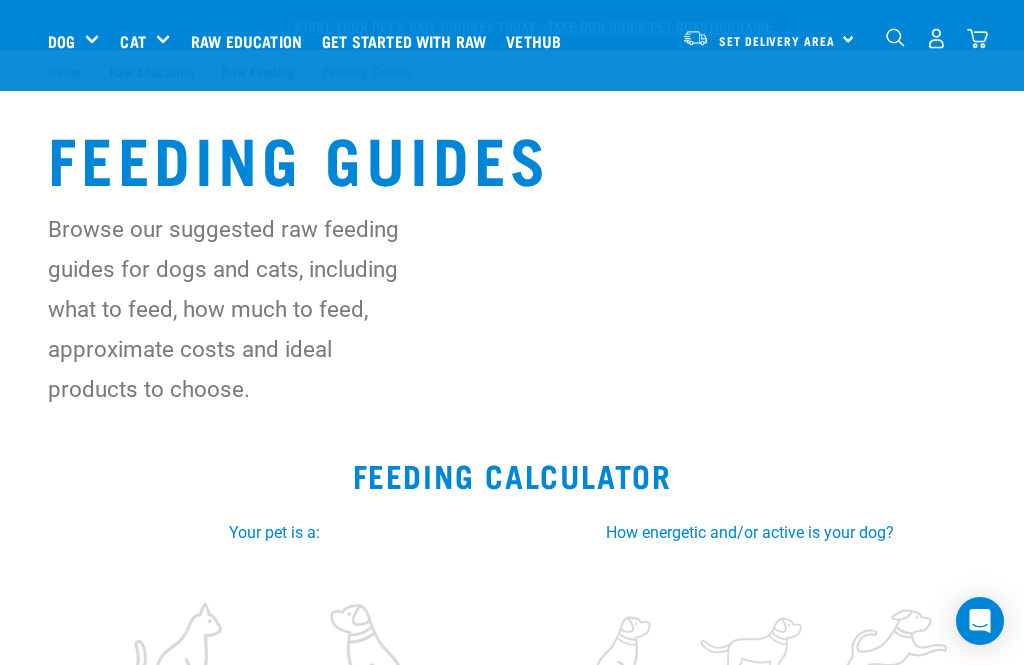 scroll, scrollTop: 310, scrollLeft: 0, axis: vertical 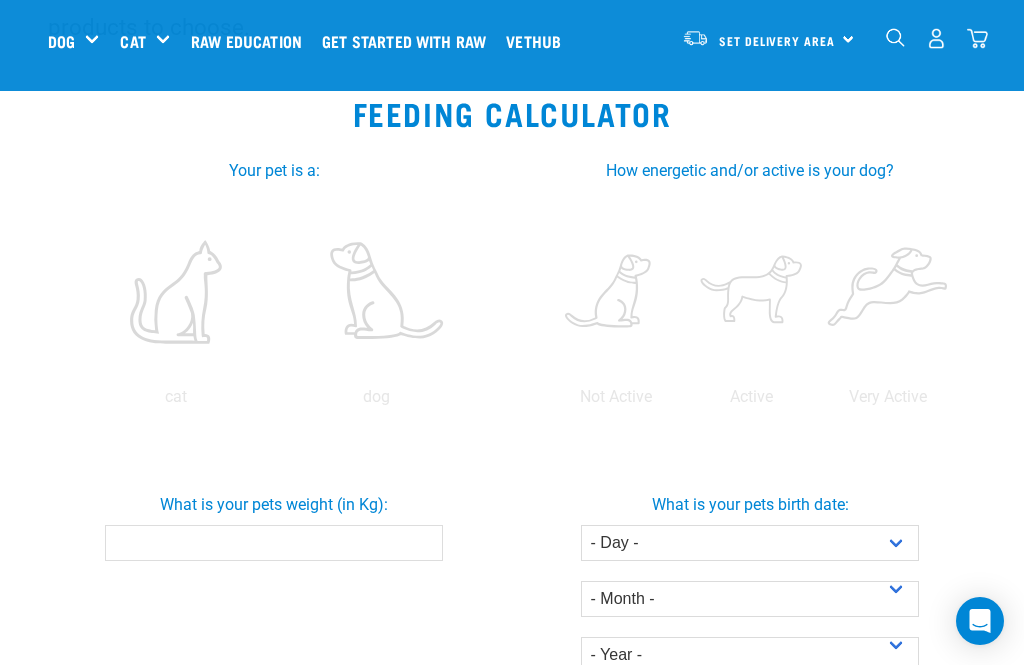 click at bounding box center [752, 292] 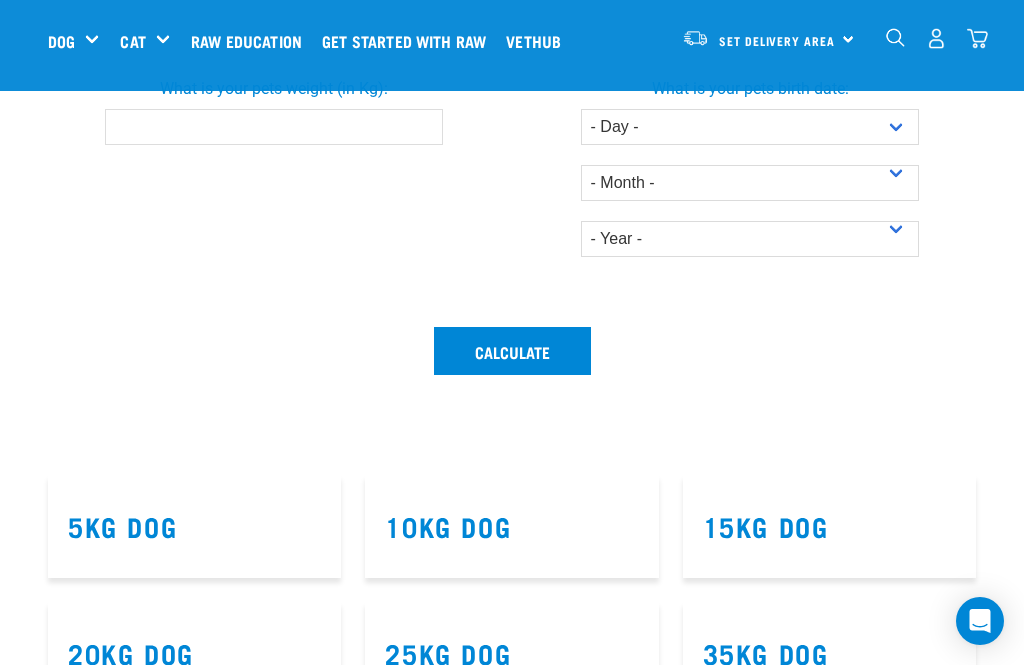 scroll, scrollTop: 779, scrollLeft: 0, axis: vertical 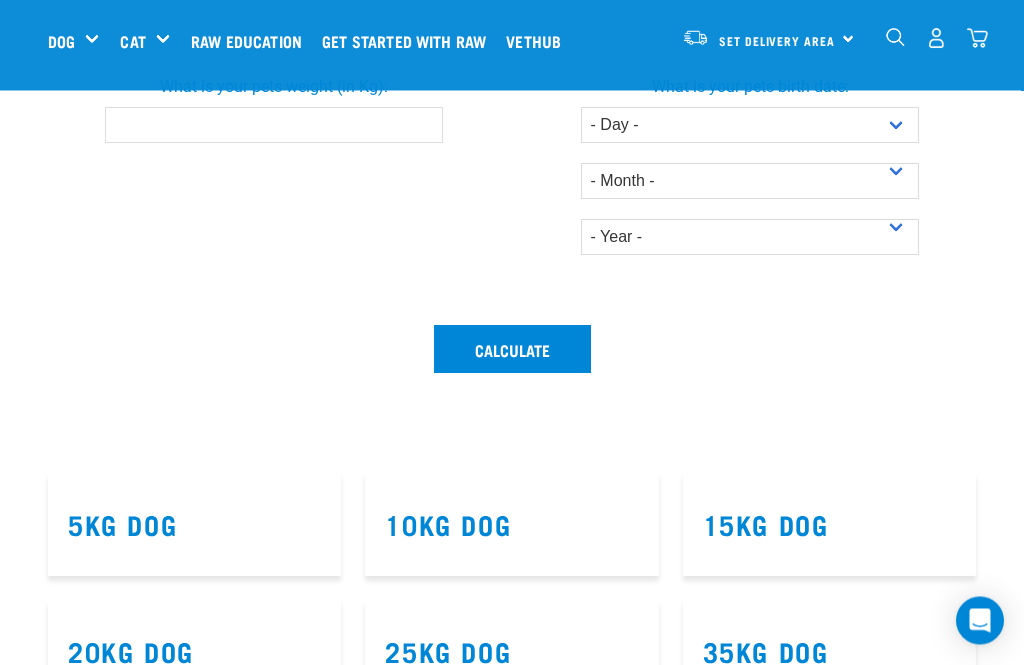 click on "What is your pets weight (in Kg):" at bounding box center (274, 126) 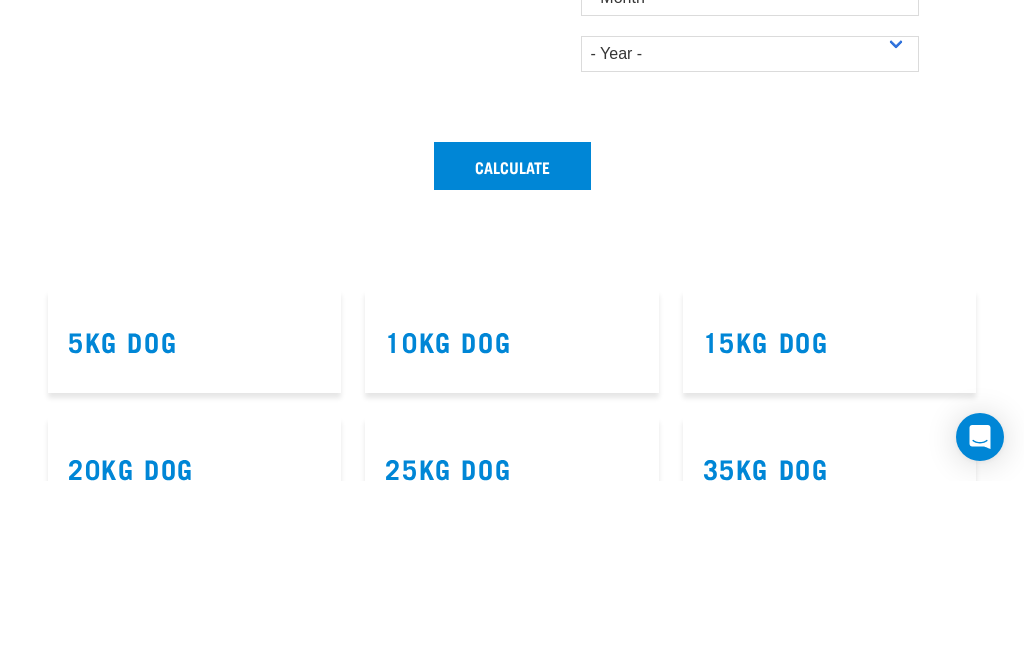 type on "17" 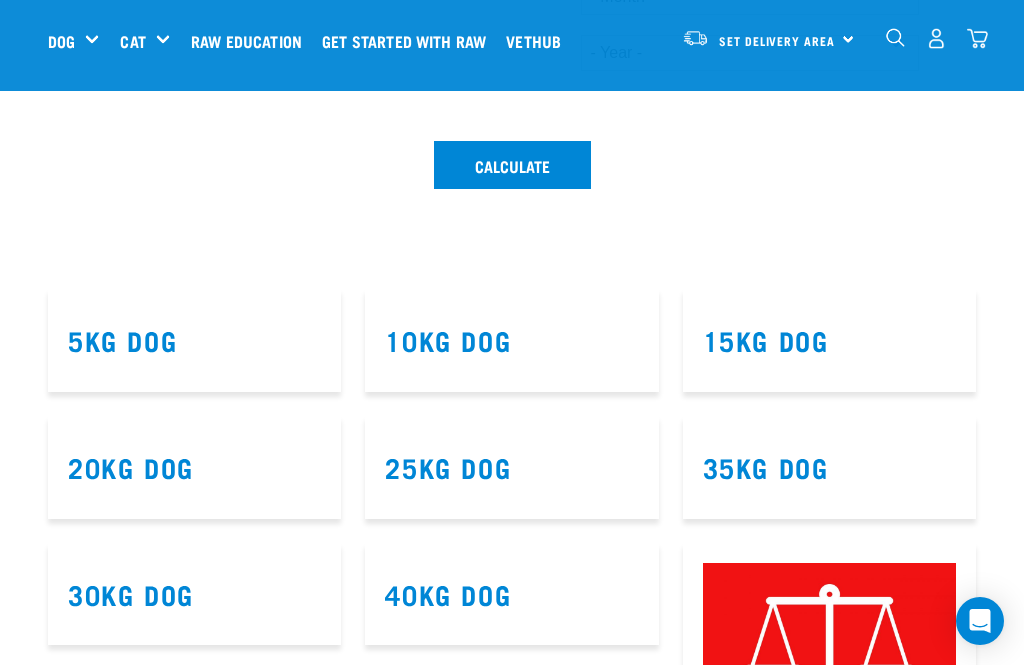 select on "12" 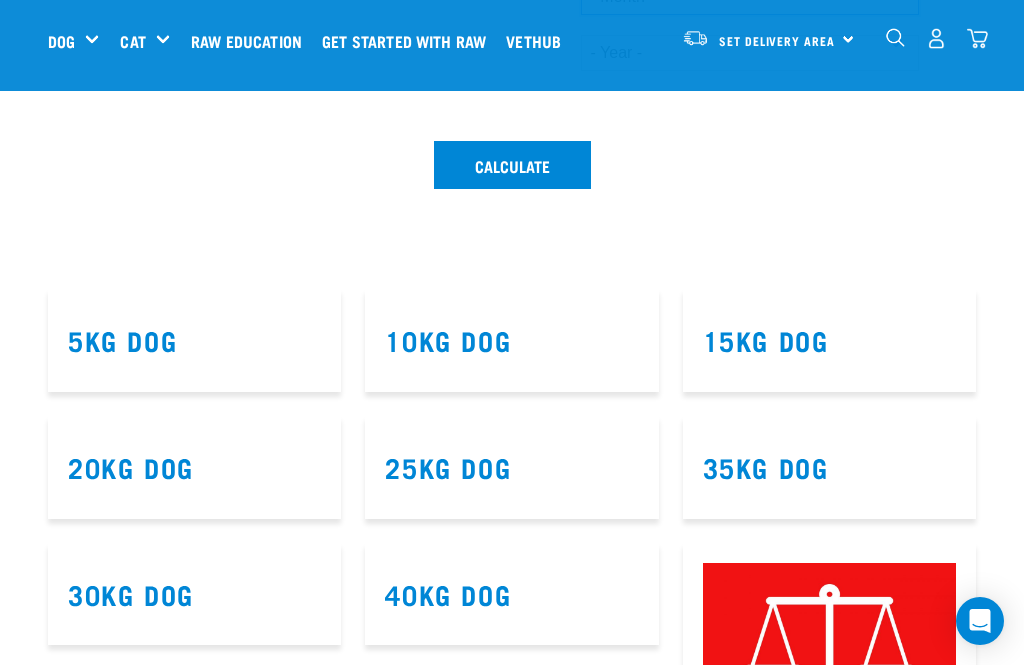 click on "- Month -
January
February
March
April
May
June
July
August September October November December" at bounding box center (750, -3) 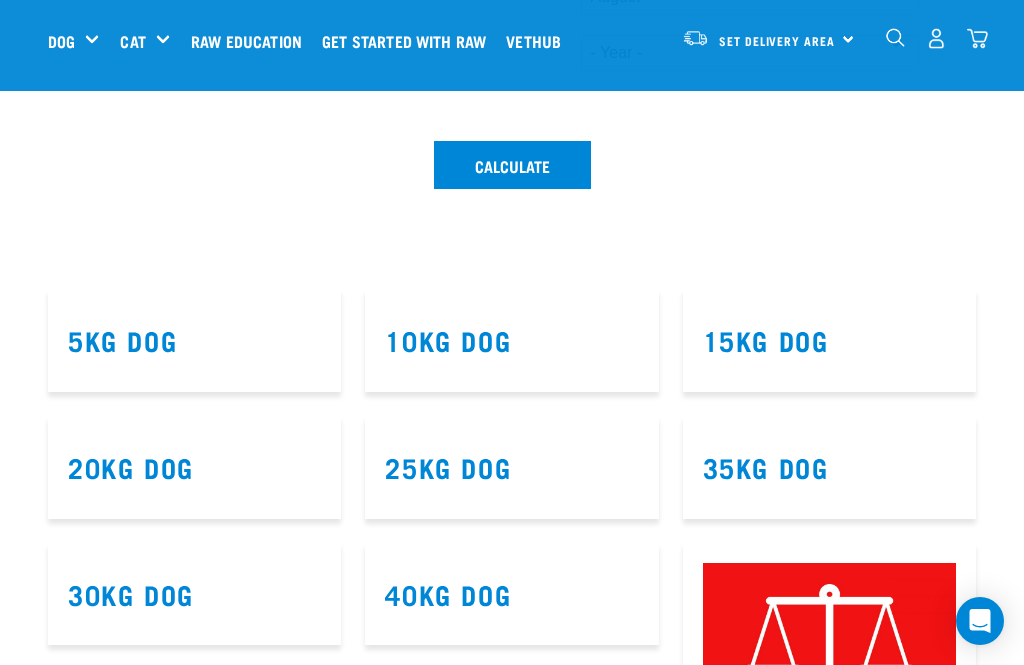 click on "- Year -
2025
2024
2023
2022
2021
2020
2019
2018
2017 2016 2015 2014" at bounding box center (750, 53) 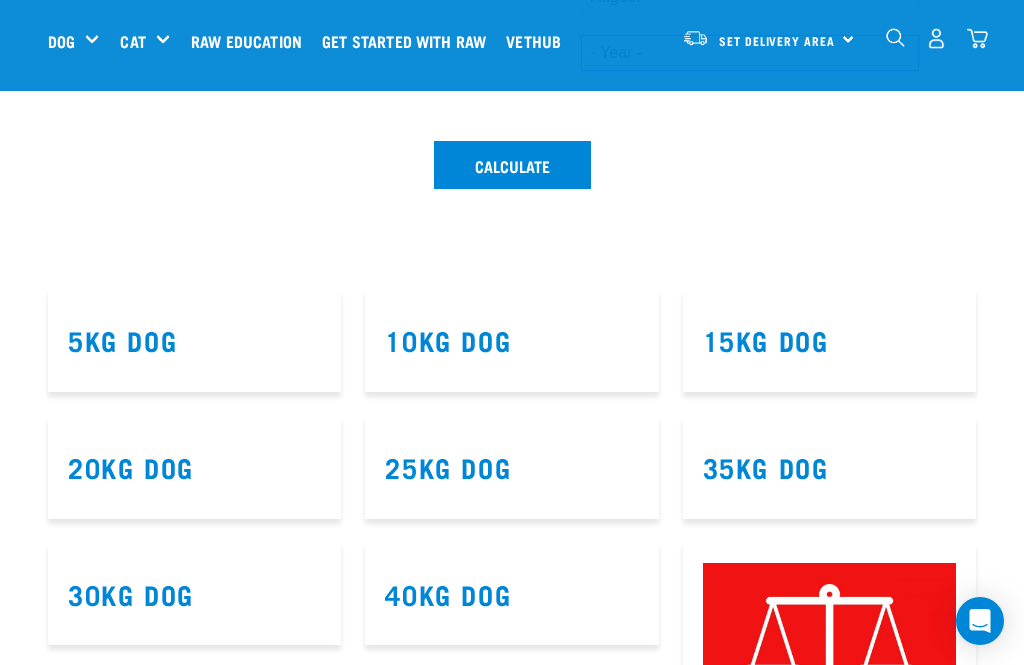 select on "2016" 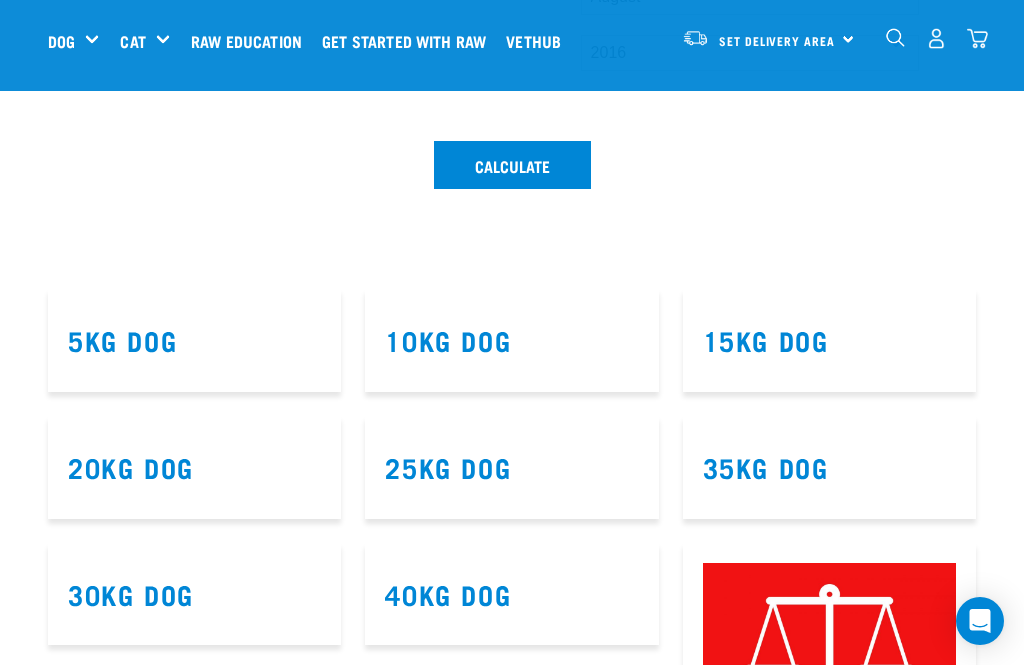 click on "Calculate" at bounding box center [512, 165] 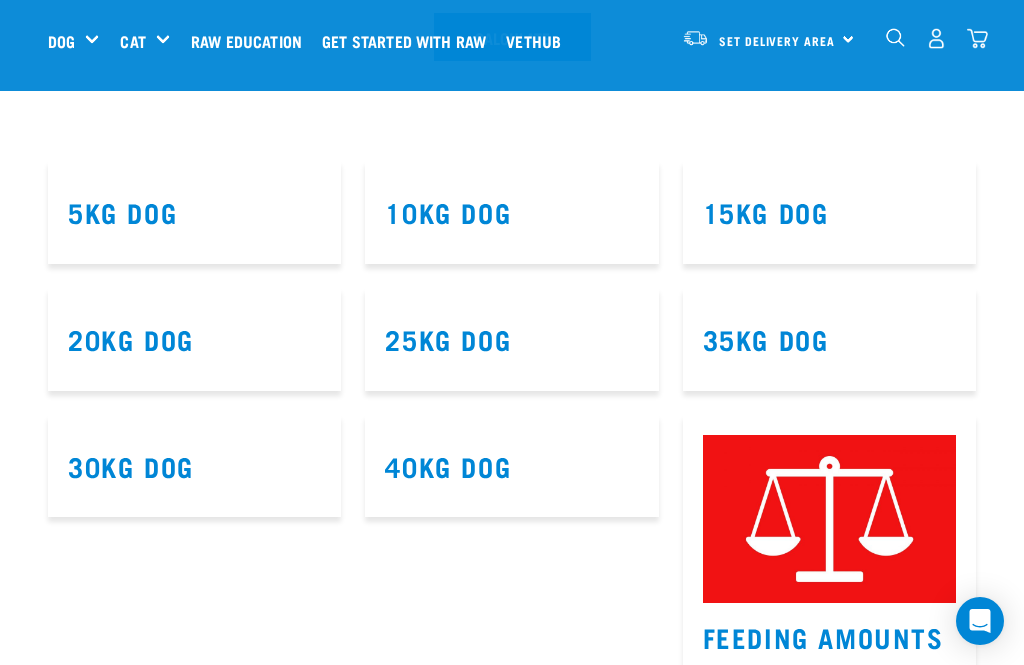 scroll, scrollTop: 1093, scrollLeft: 0, axis: vertical 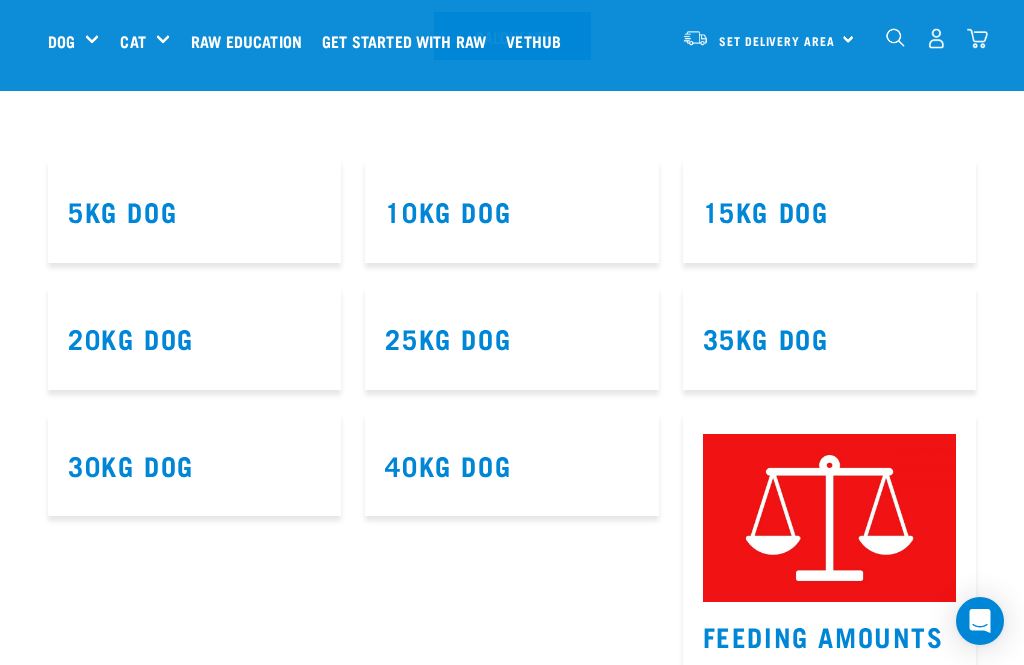 click on "Calculate" at bounding box center [512, 36] 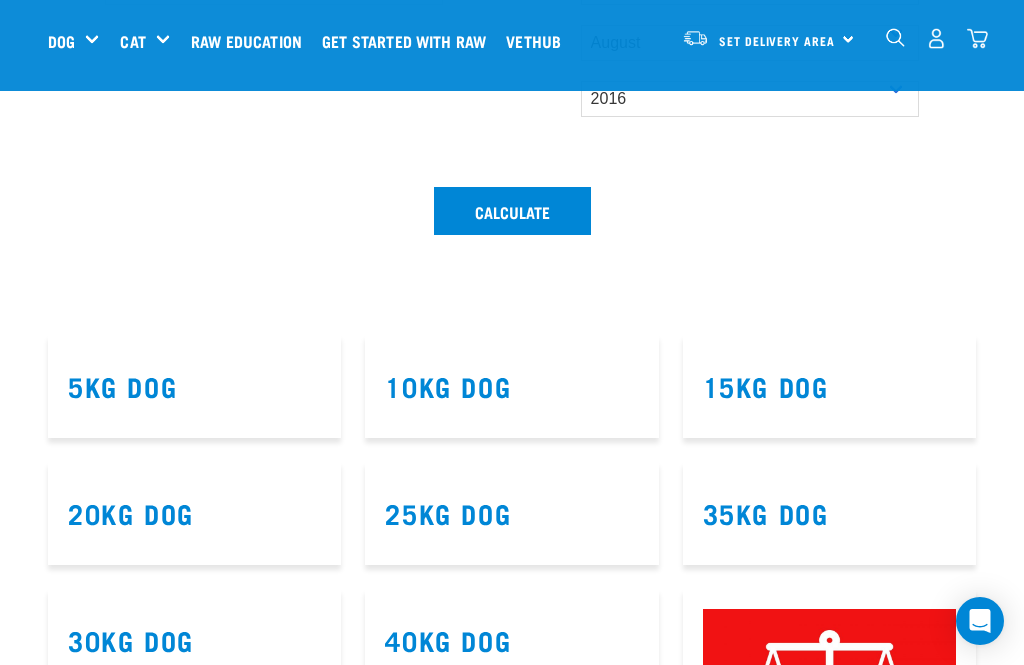 scroll, scrollTop: 911, scrollLeft: 0, axis: vertical 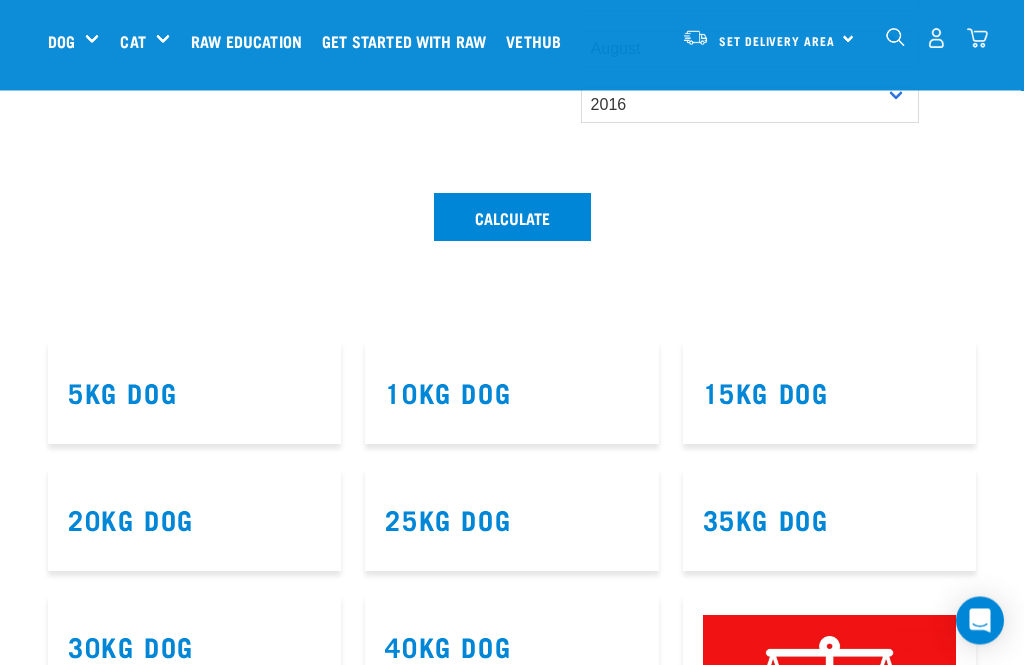 click on "Calculate" at bounding box center [512, 218] 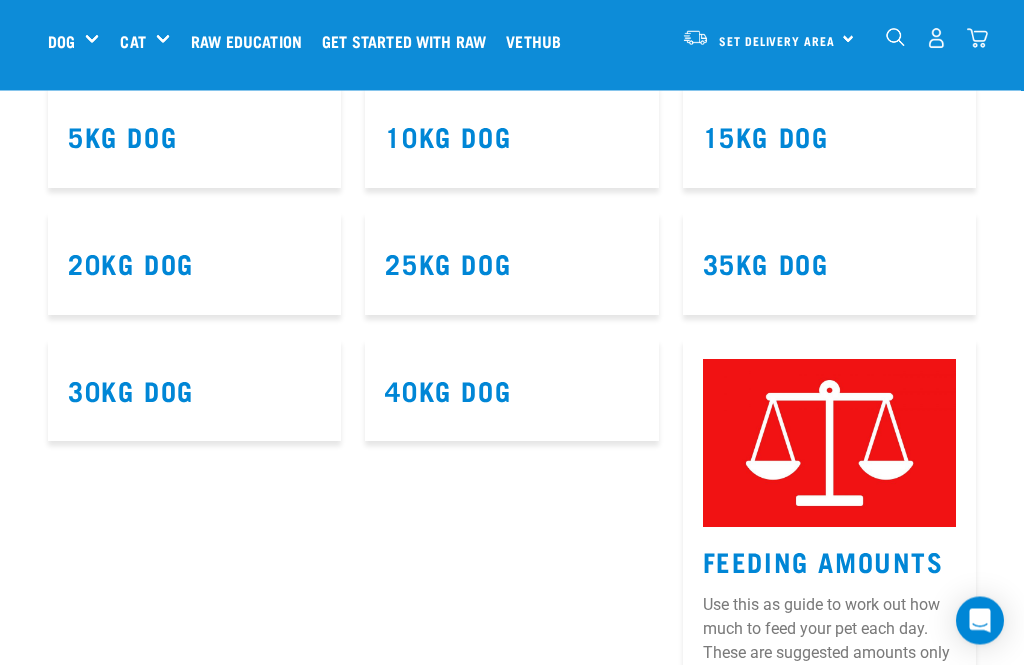 scroll, scrollTop: 1157, scrollLeft: 0, axis: vertical 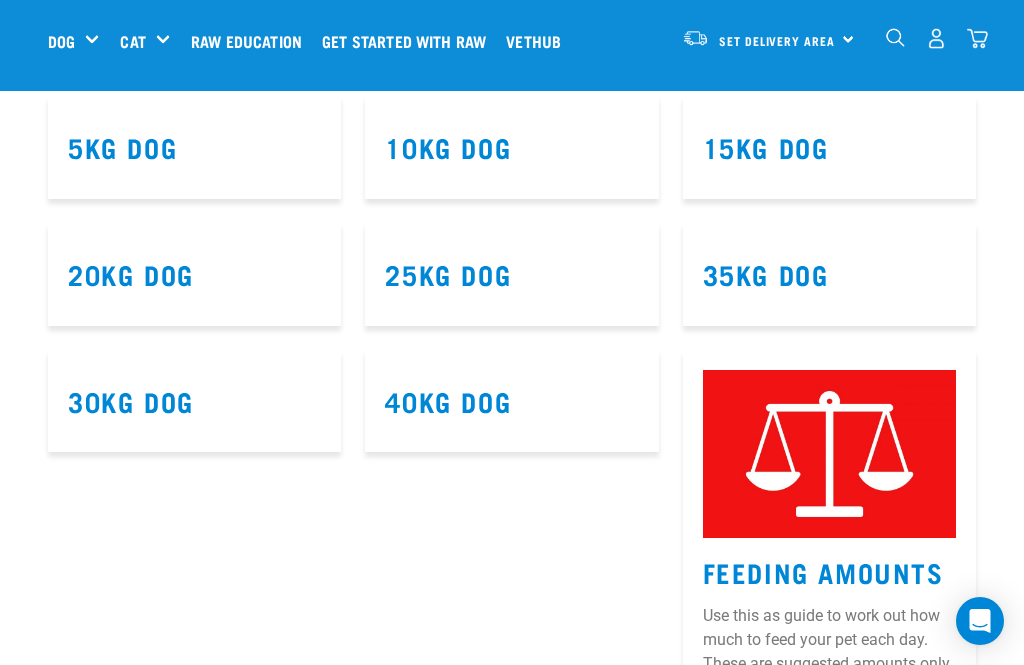 click on "20kg Dog" at bounding box center (131, 273) 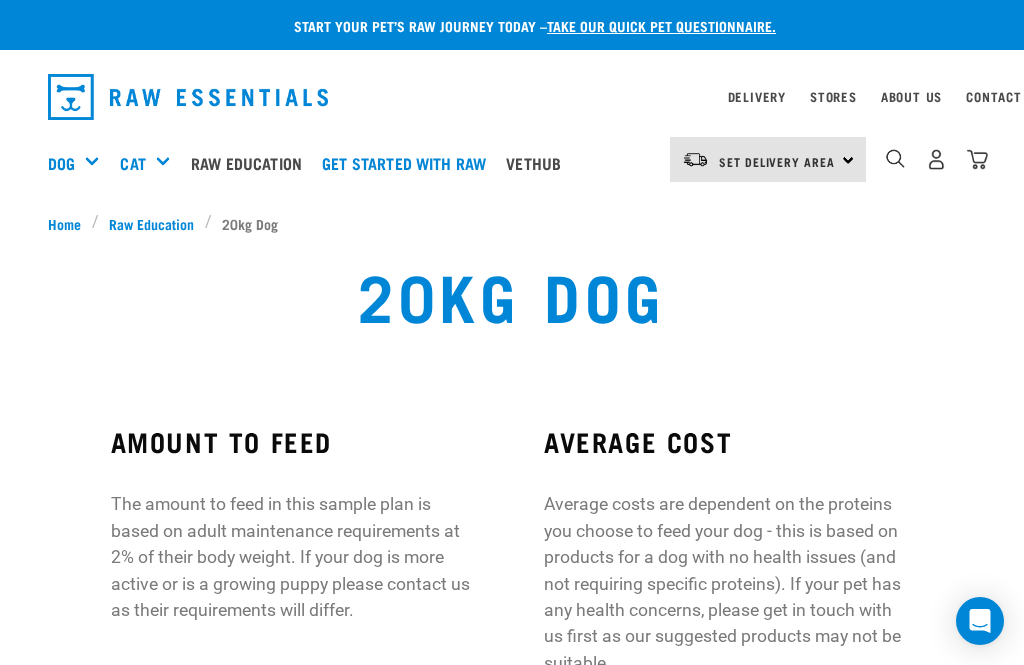 scroll, scrollTop: 0, scrollLeft: 0, axis: both 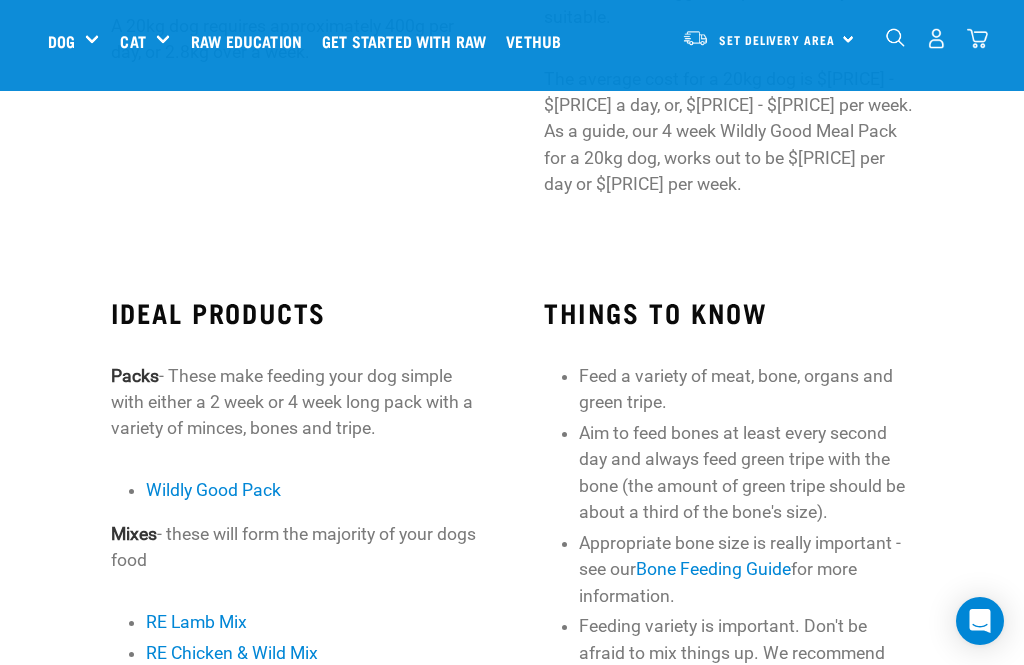 click on "Wildly Good Pack" at bounding box center [213, 490] 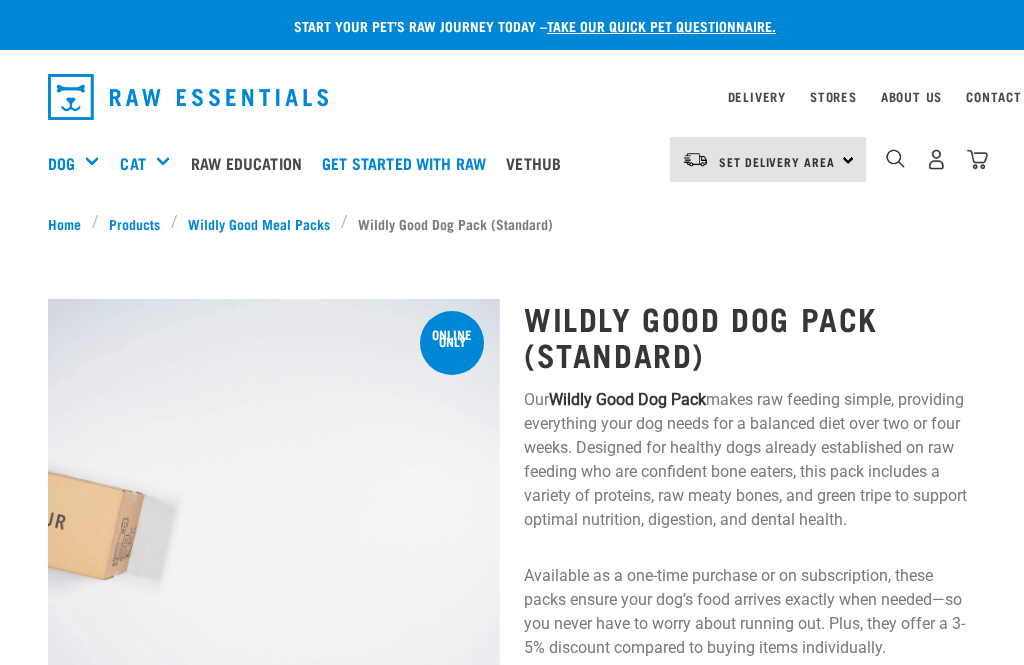 scroll, scrollTop: 0, scrollLeft: 0, axis: both 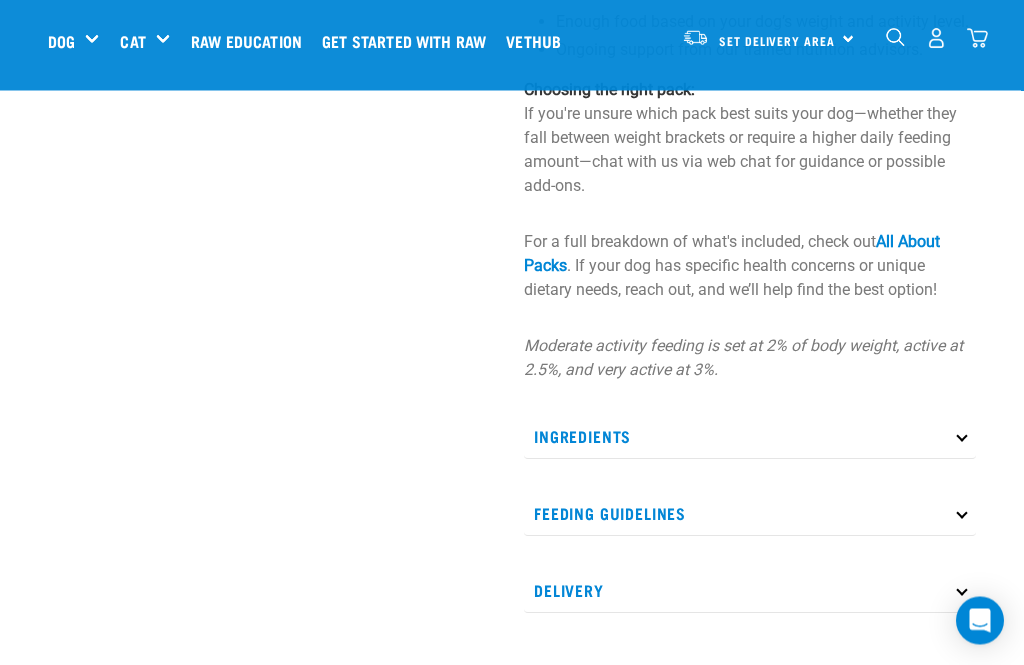 click on "All About Packs" at bounding box center (732, 254) 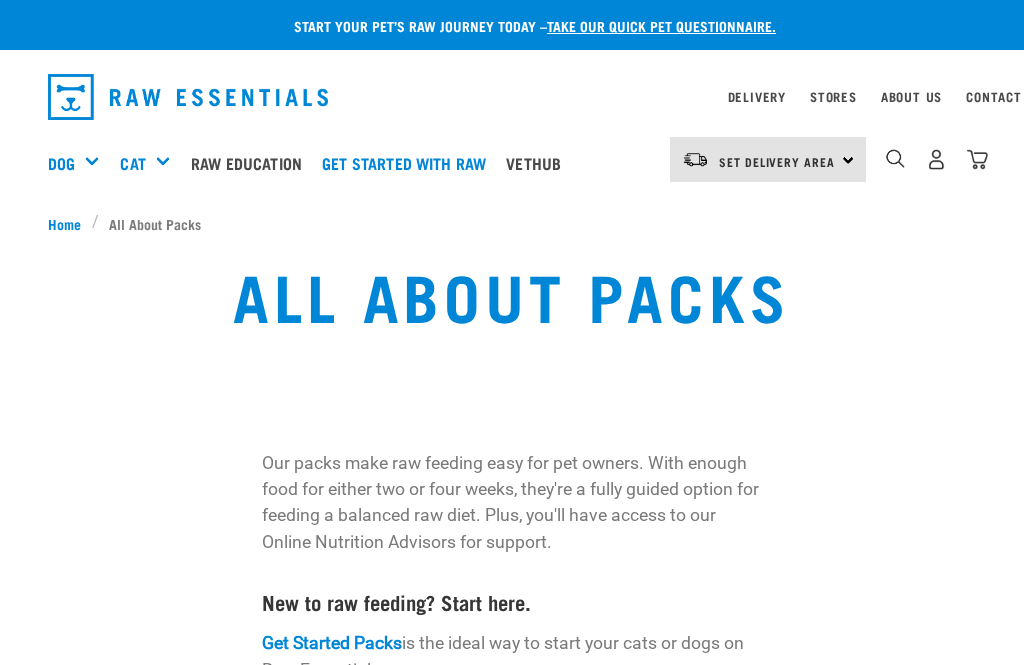 scroll, scrollTop: 0, scrollLeft: 0, axis: both 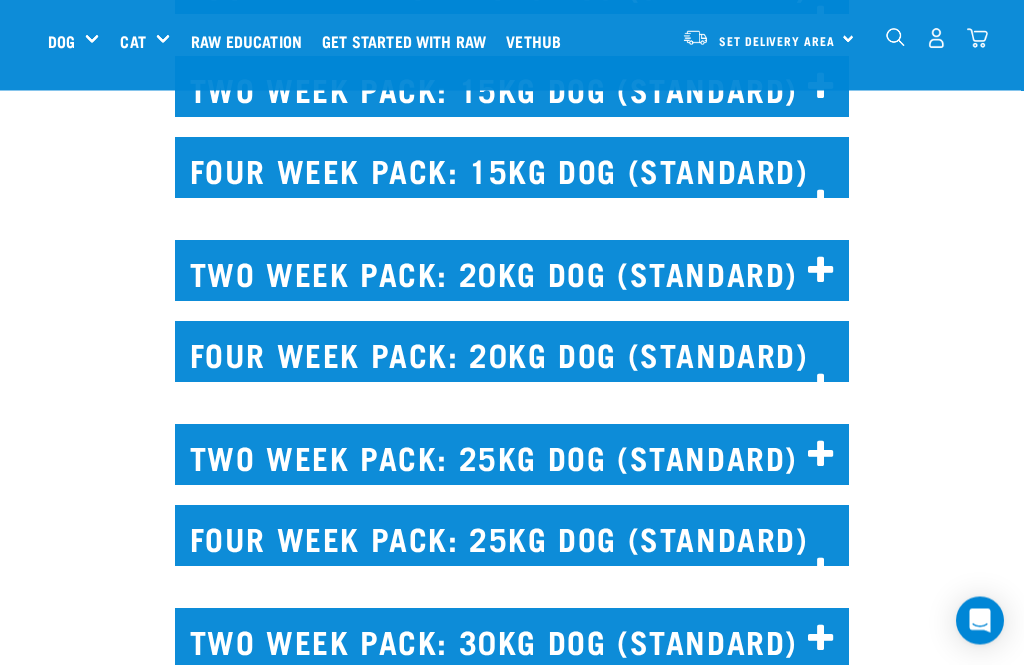 click at bounding box center (821, 272) 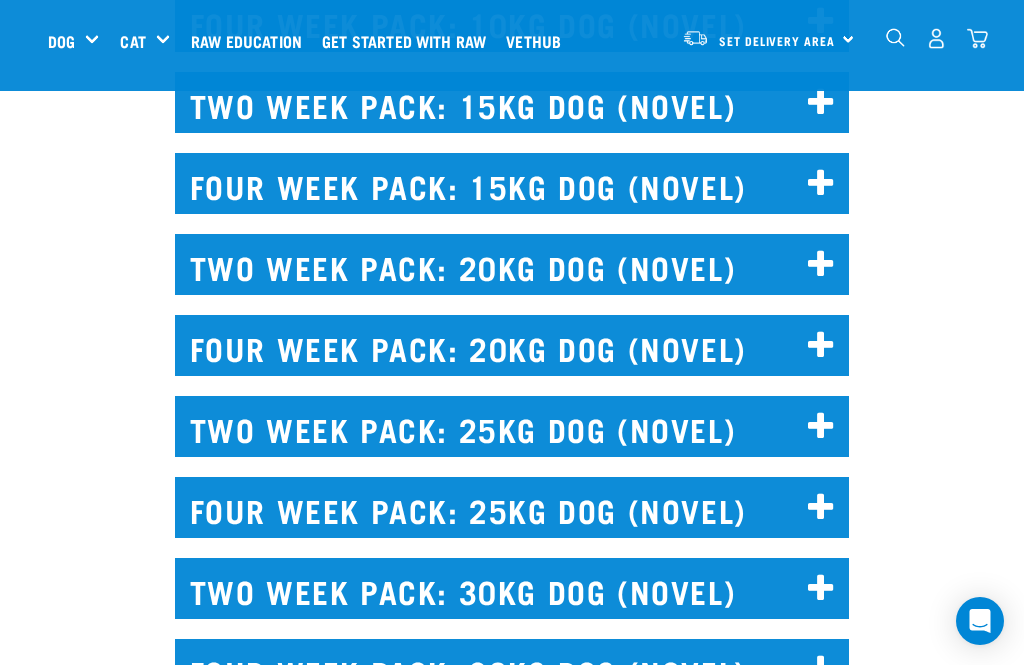scroll, scrollTop: 10062, scrollLeft: 0, axis: vertical 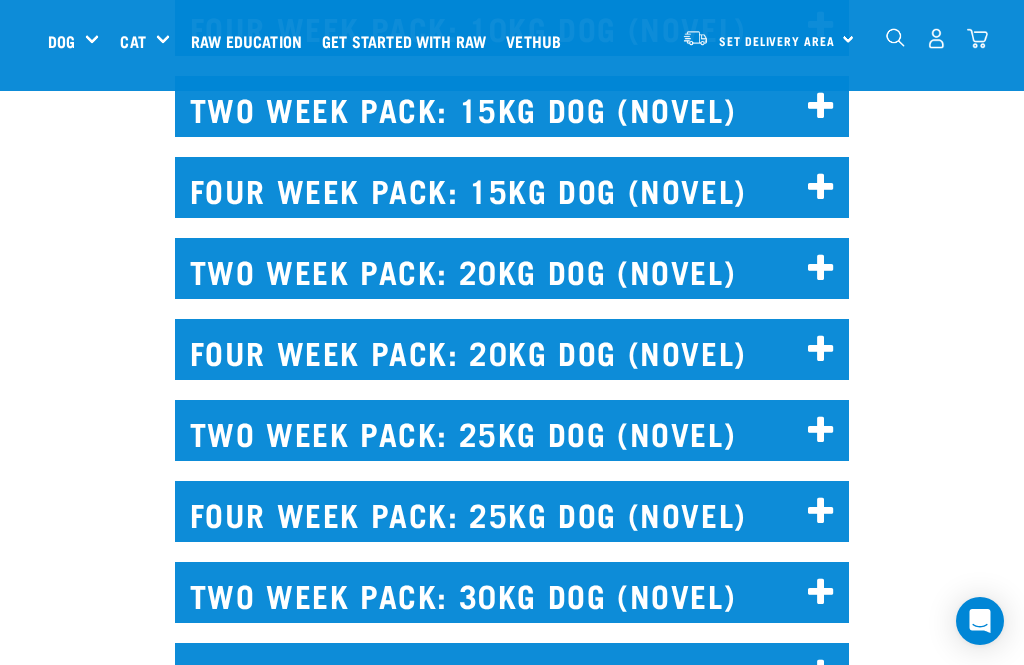 click on "Get started with Raw" at bounding box center (409, 41) 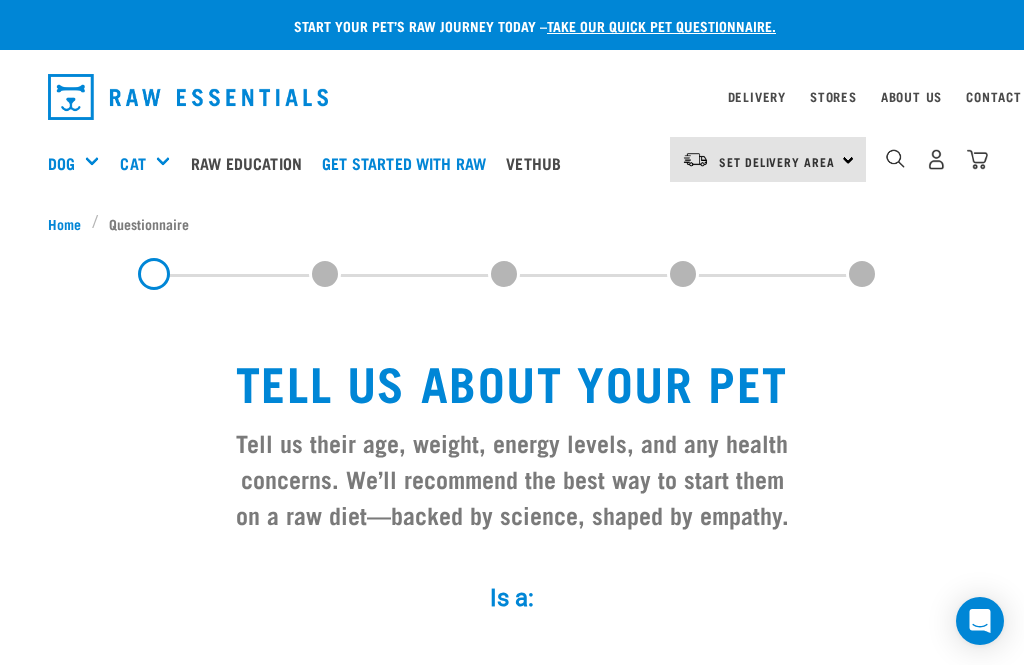 scroll, scrollTop: 786, scrollLeft: 0, axis: vertical 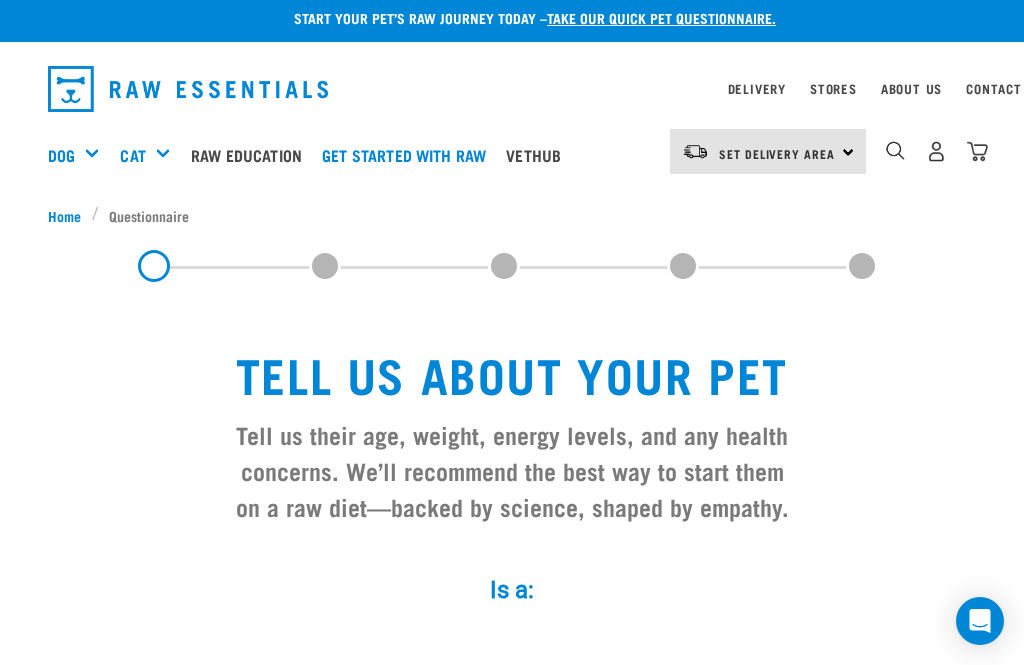 click on "Raw Feeding 101" at bounding box center [0, 0] 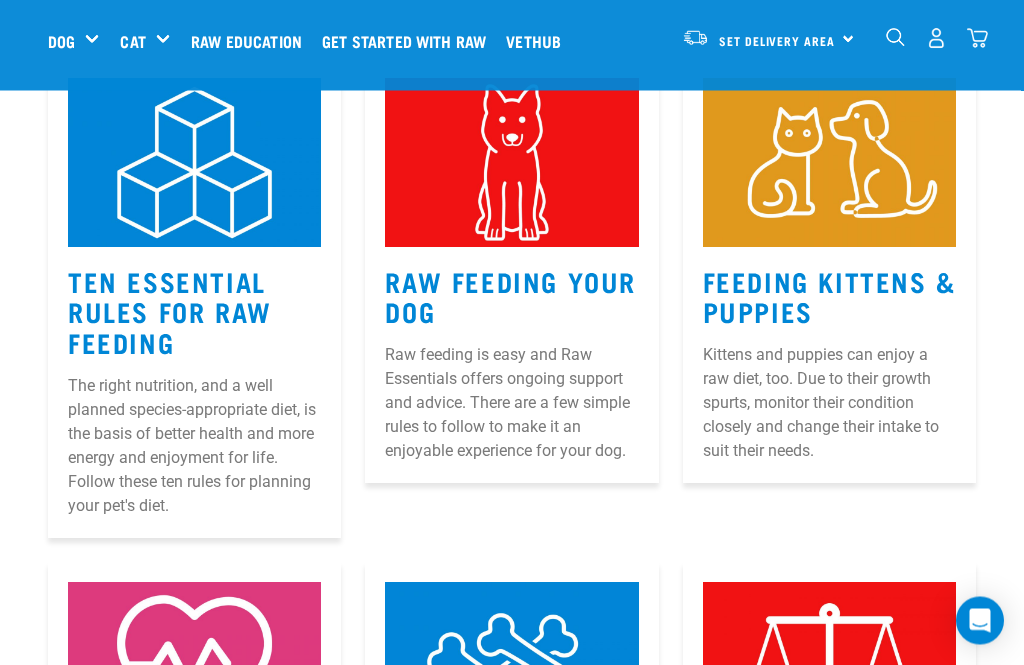 scroll, scrollTop: 552, scrollLeft: 0, axis: vertical 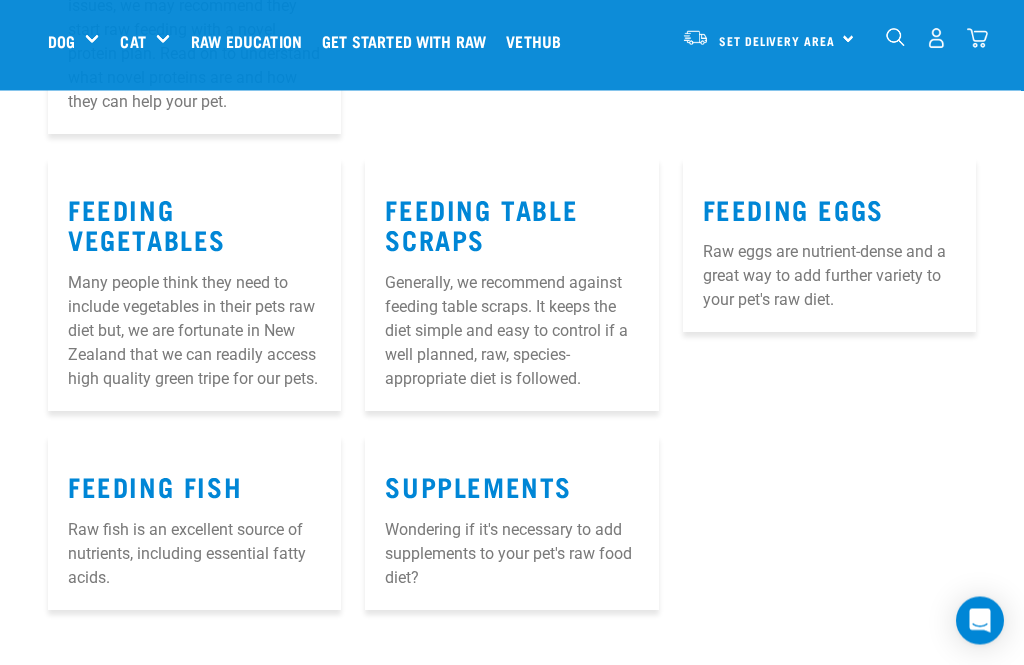 click on "Many people think they need to include vegetables in their pets raw diet but, we are fortunate in New Zealand that we can readily access high quality green tripe for our pets." at bounding box center [194, 332] 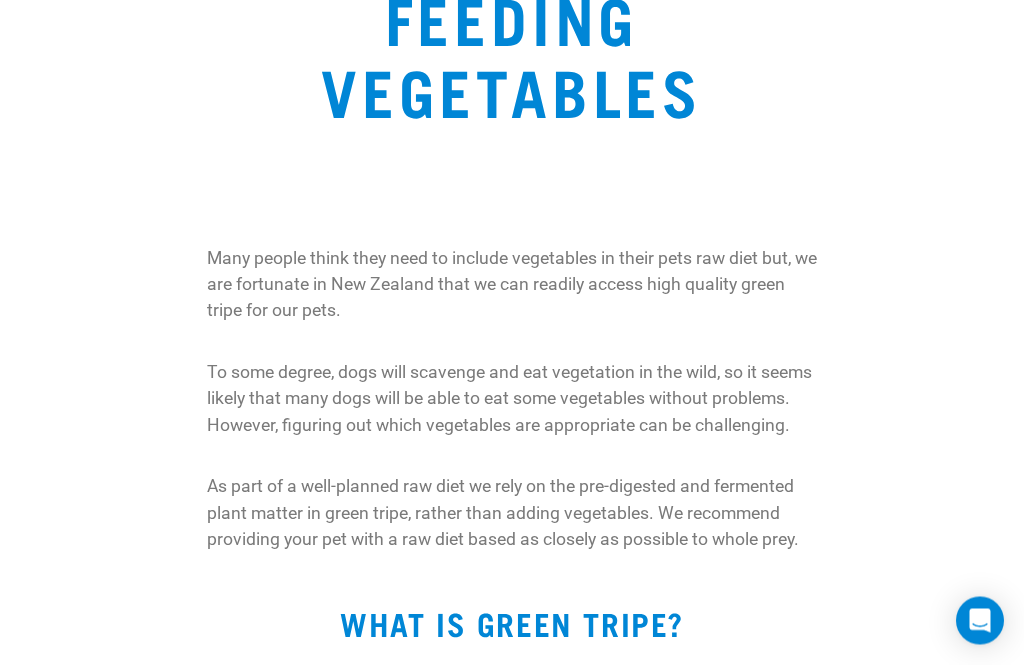 scroll, scrollTop: 0, scrollLeft: 0, axis: both 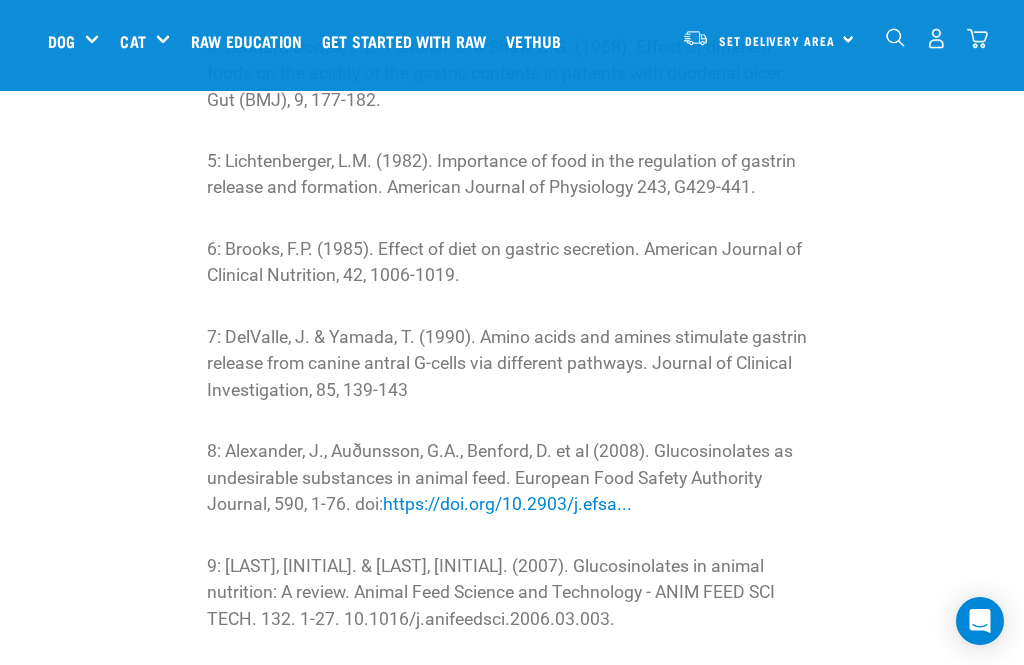 click on "Raw Feeding 101" at bounding box center [0, 0] 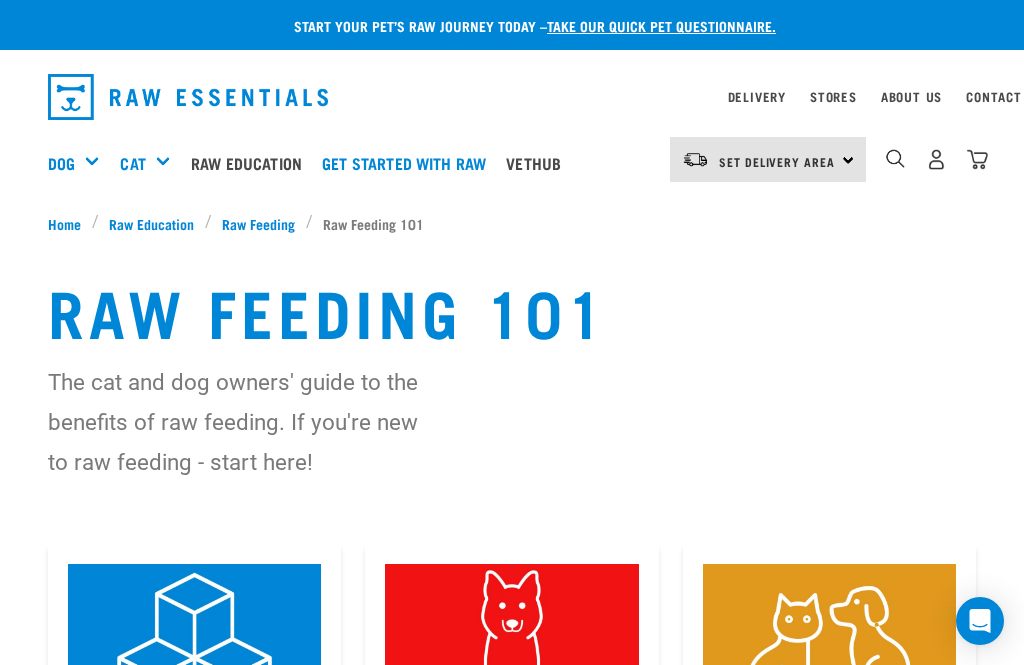 scroll, scrollTop: 0, scrollLeft: 0, axis: both 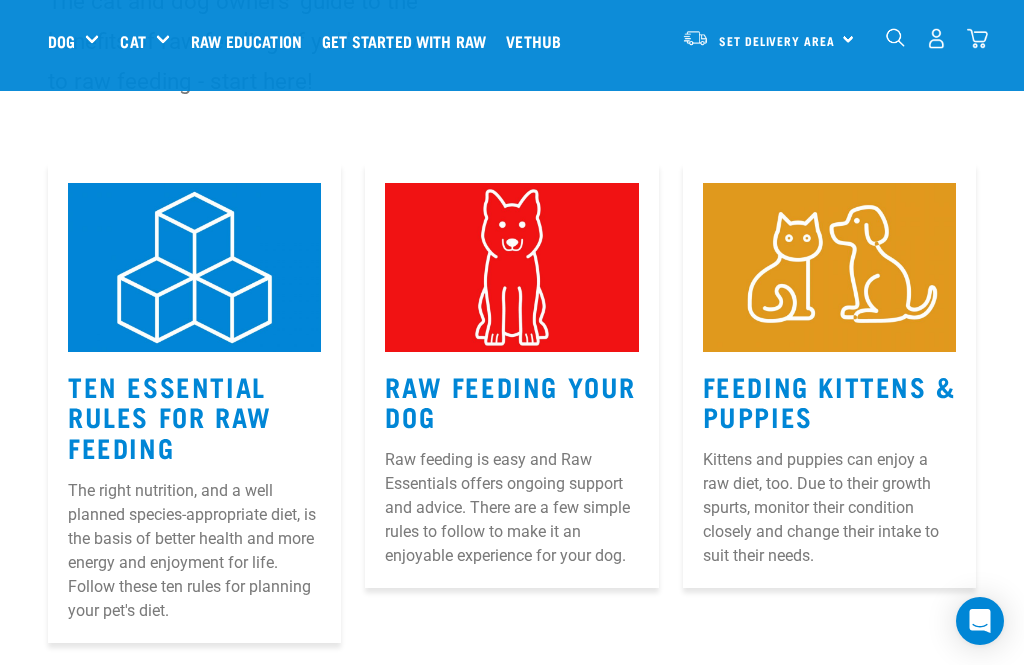 click on "Ten Essential Rules for Raw Feeding" at bounding box center (170, 416) 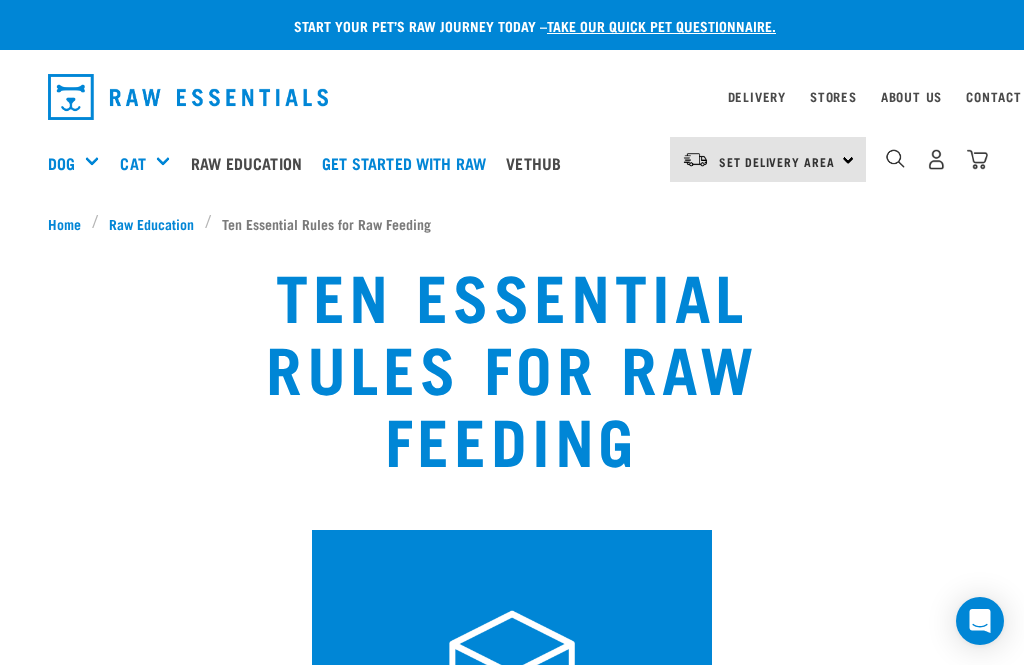 scroll, scrollTop: 0, scrollLeft: 0, axis: both 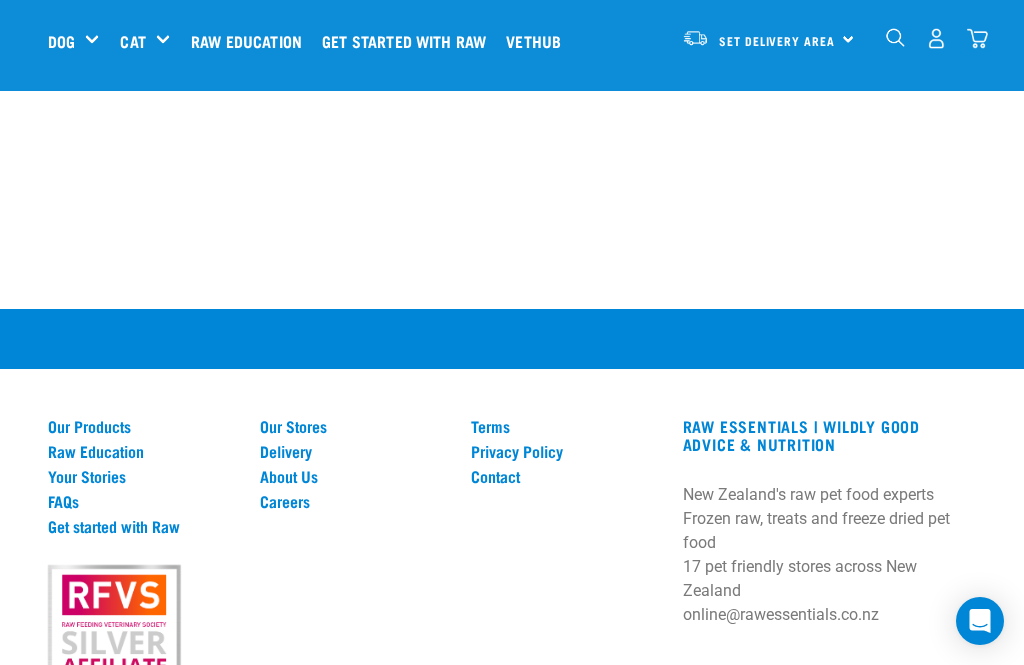 click on "Common Health Concerns" at bounding box center [0, 0] 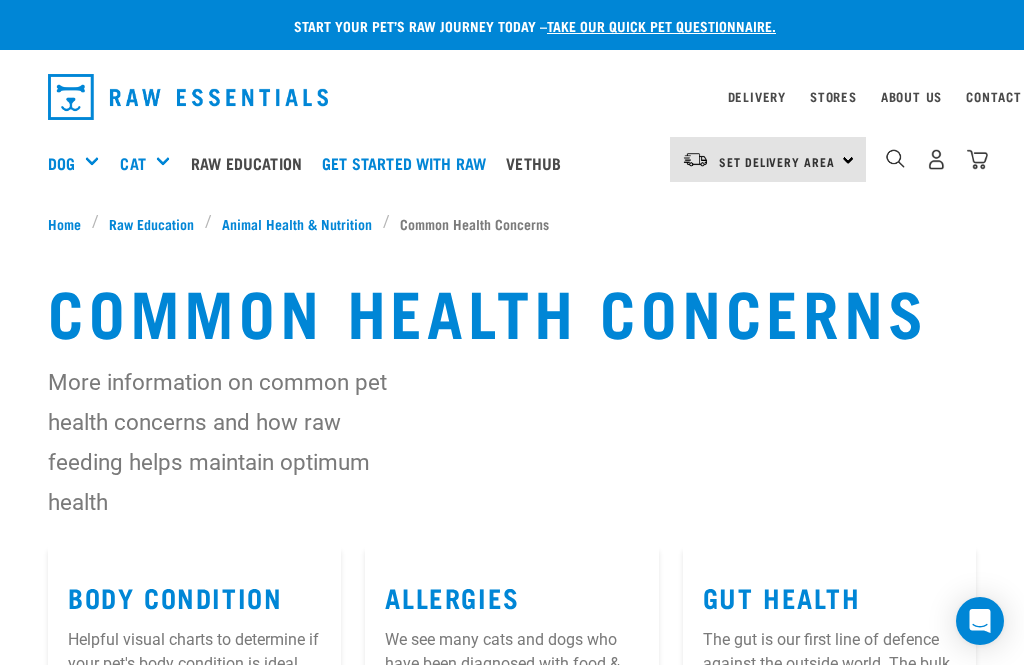 scroll, scrollTop: 327, scrollLeft: 0, axis: vertical 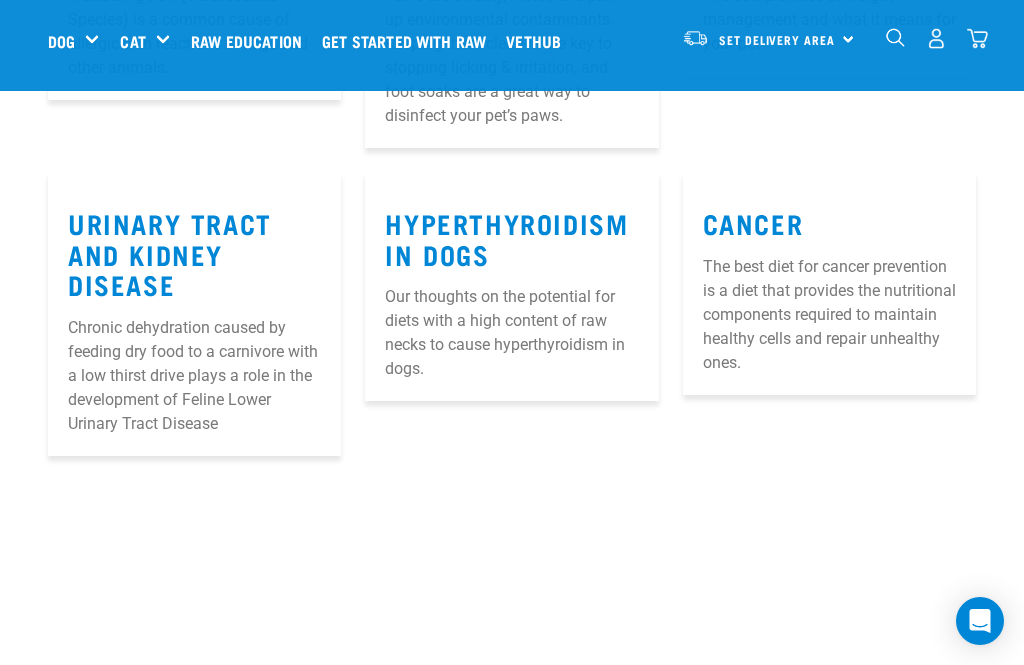click on "Hyperthyroidism in Dogs" at bounding box center (506, 238) 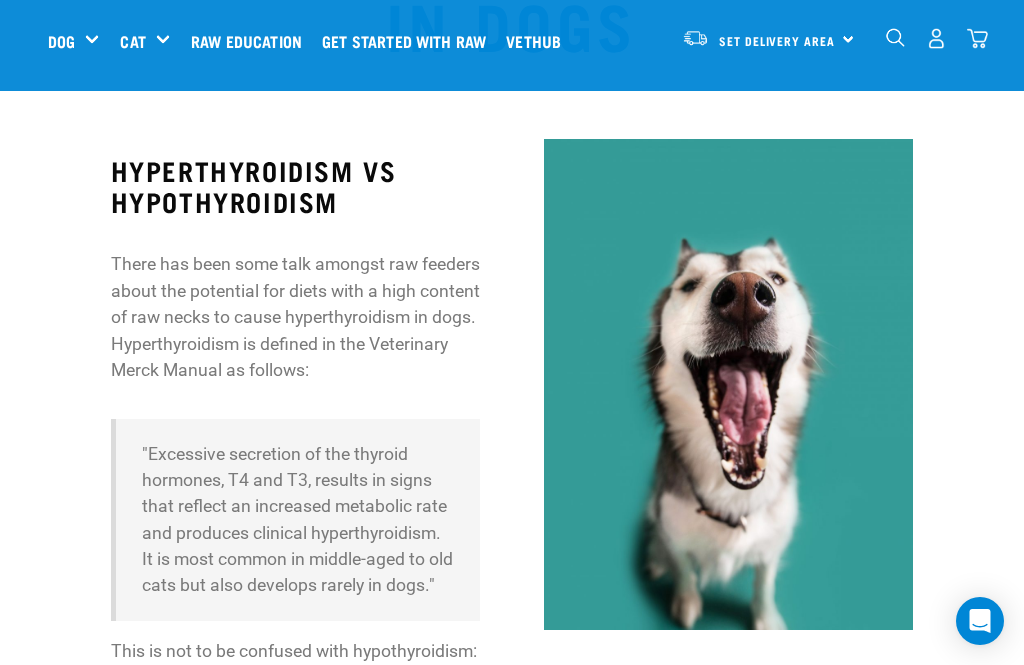 scroll, scrollTop: 0, scrollLeft: 0, axis: both 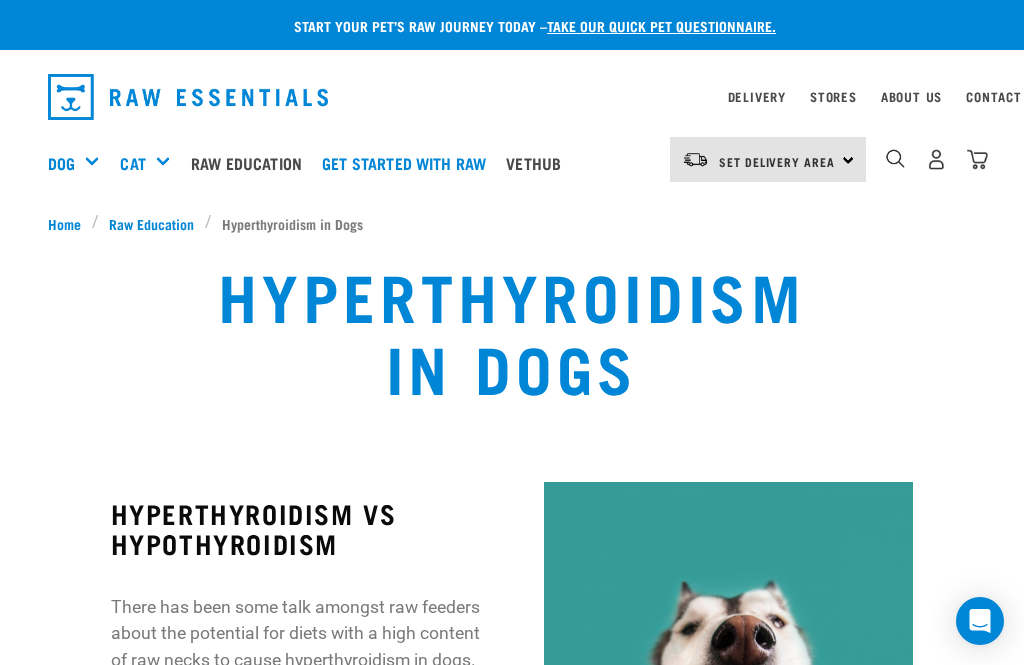 click on "Our Products" at bounding box center (0, 0) 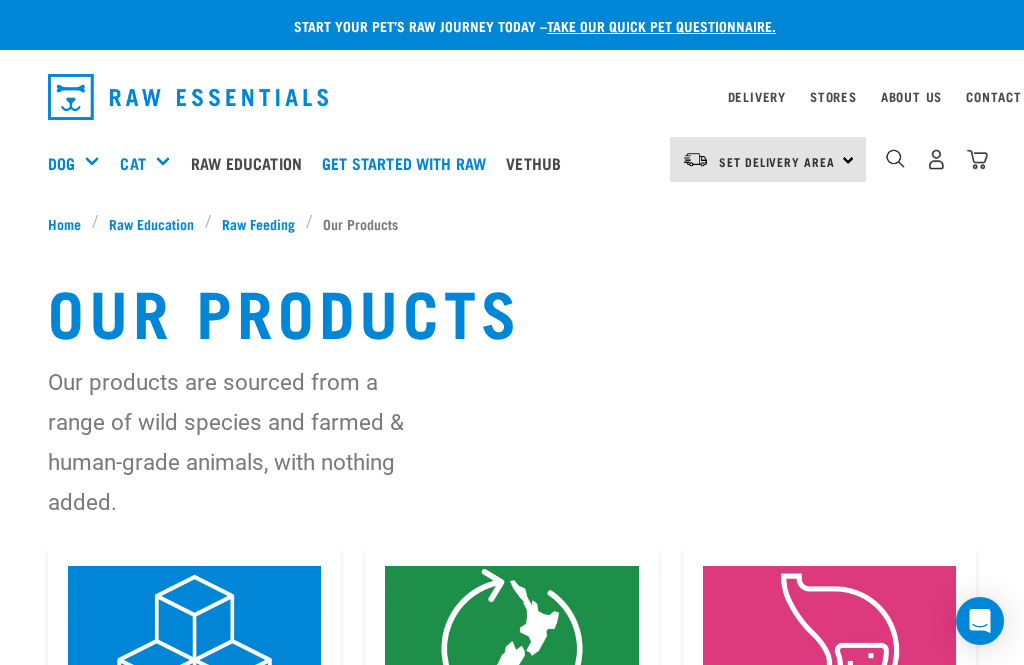 scroll, scrollTop: 0, scrollLeft: 0, axis: both 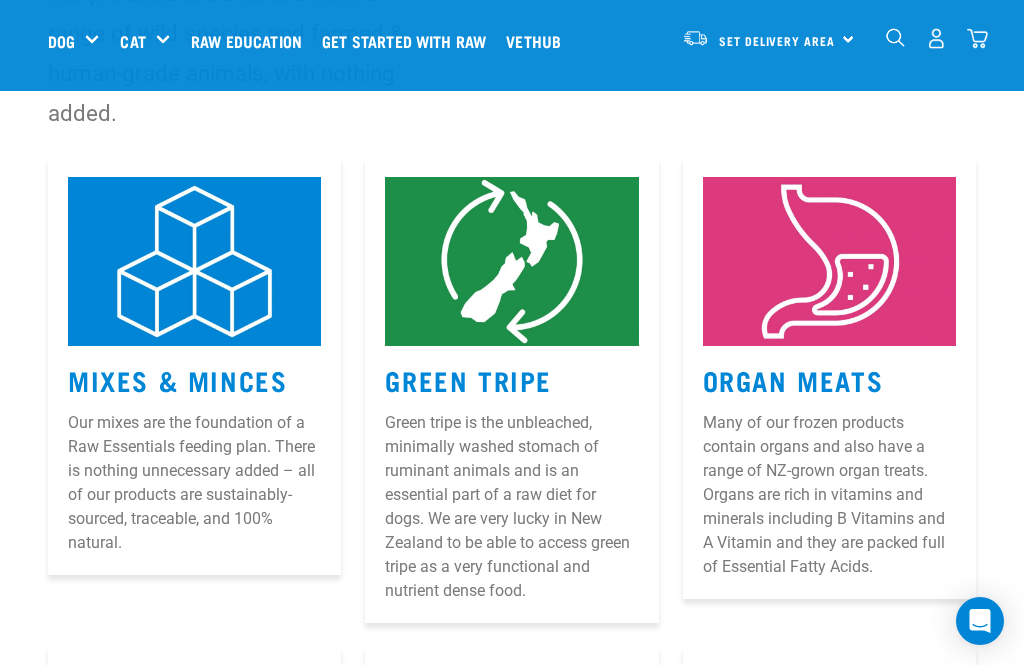 click on "Organ Meats" at bounding box center (793, 379) 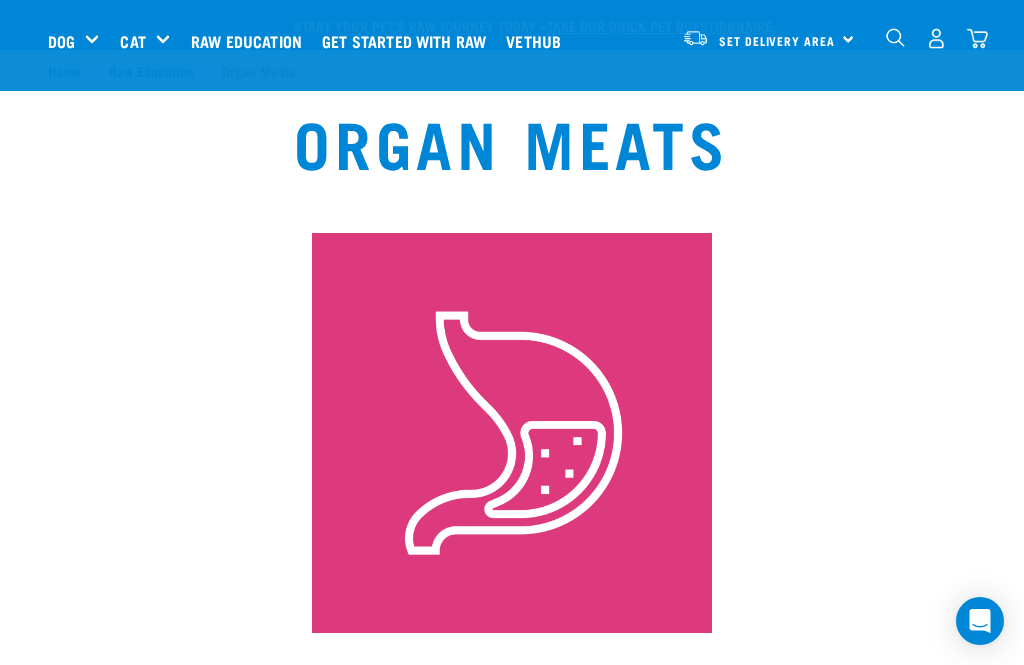 scroll, scrollTop: 592, scrollLeft: 0, axis: vertical 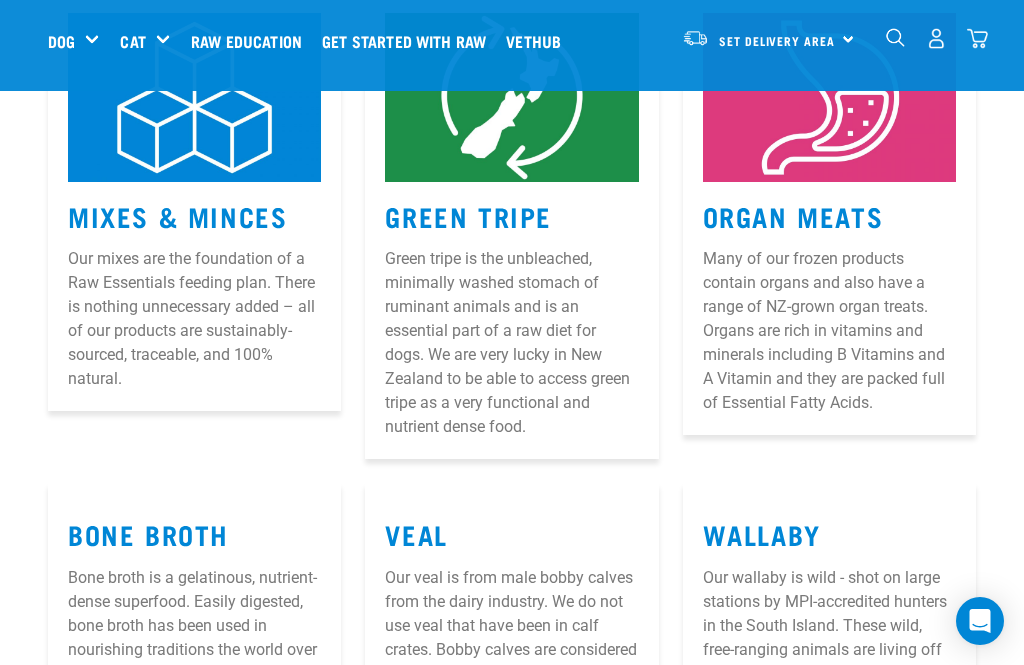 click on "Mixes & Minces" at bounding box center (177, 215) 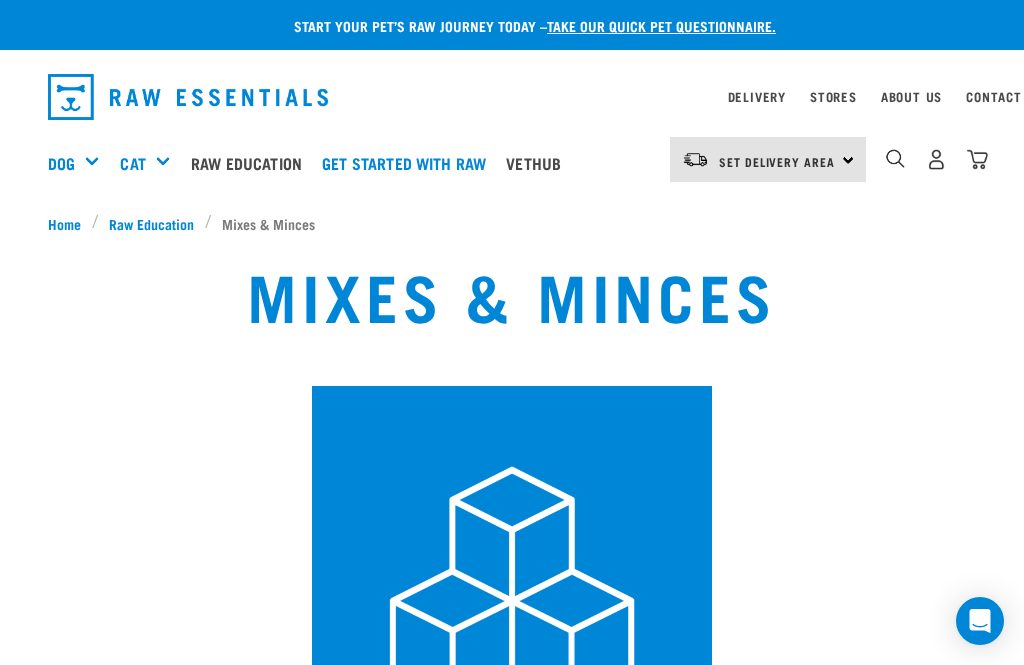 scroll, scrollTop: 0, scrollLeft: 0, axis: both 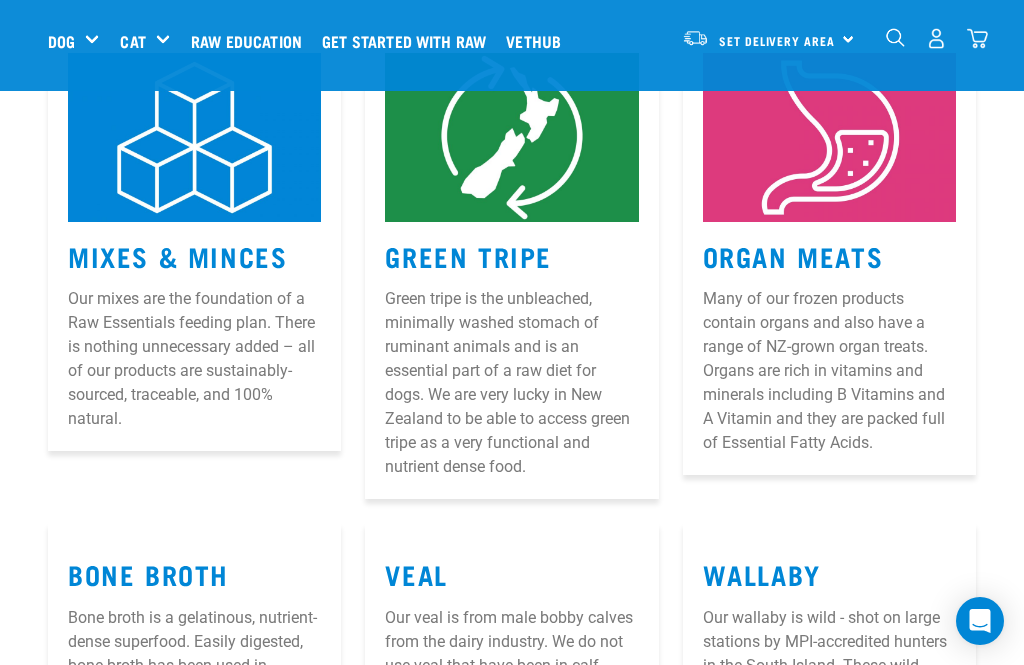 click on "Green Tripe" at bounding box center [468, 255] 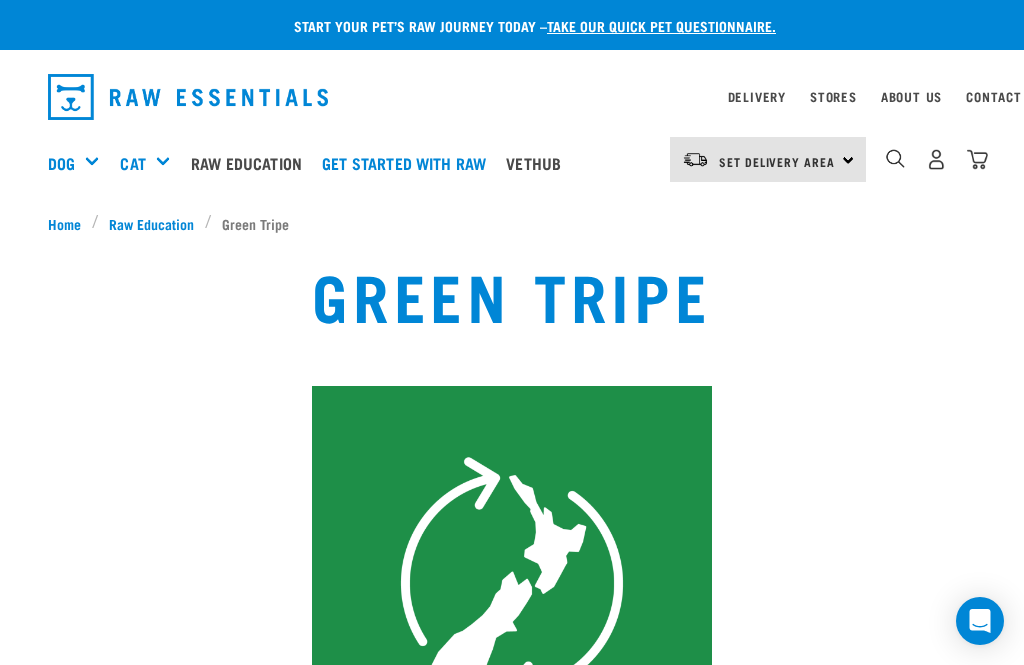 scroll, scrollTop: 434, scrollLeft: 0, axis: vertical 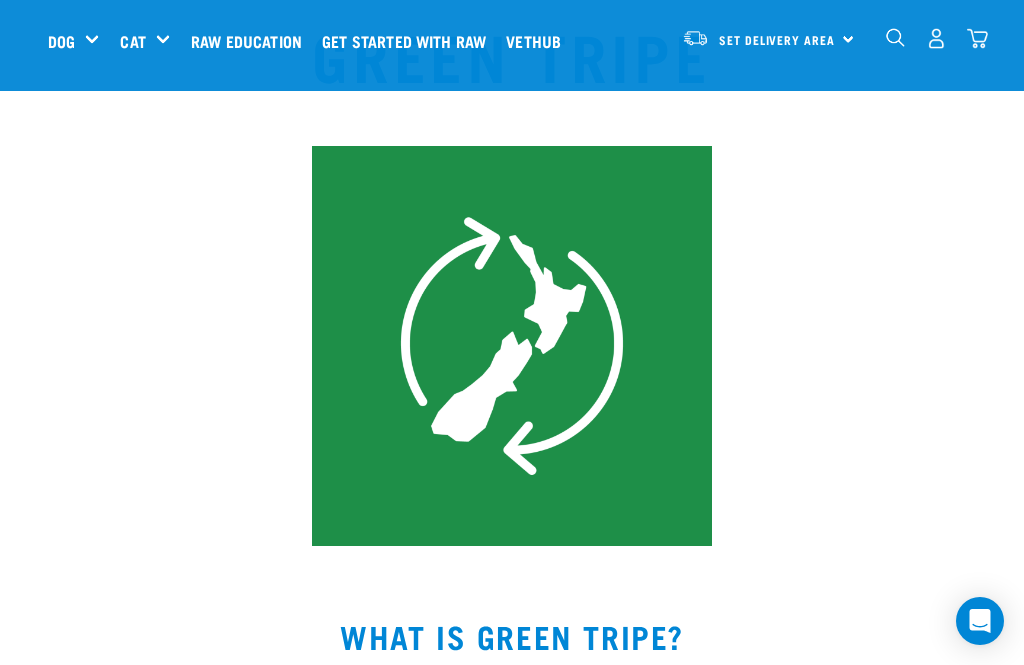 click on "Supplements" at bounding box center (0, 0) 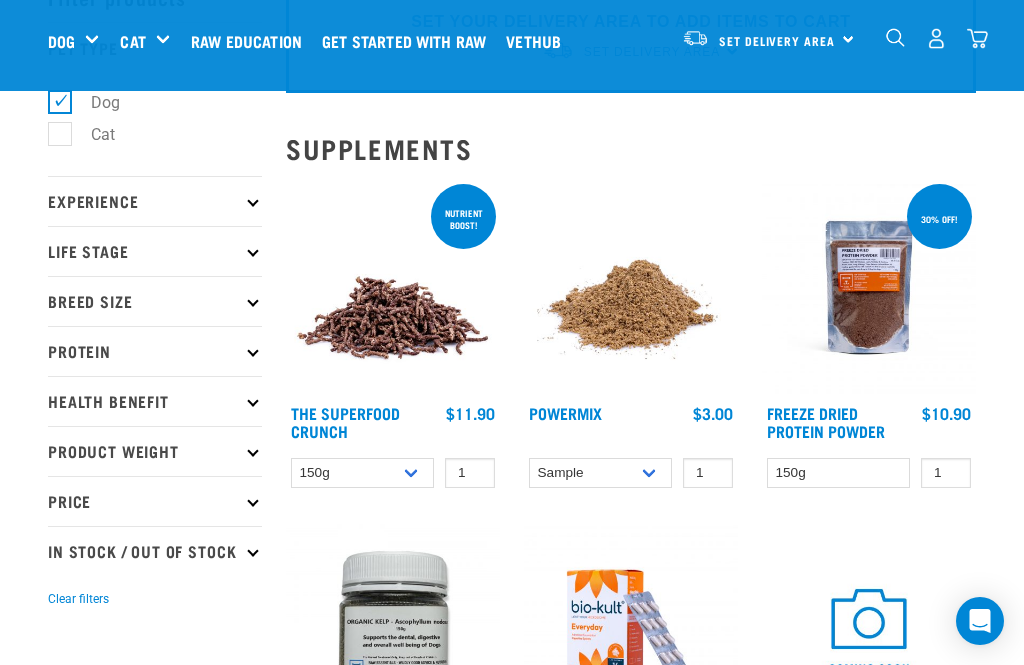 scroll, scrollTop: 0, scrollLeft: 0, axis: both 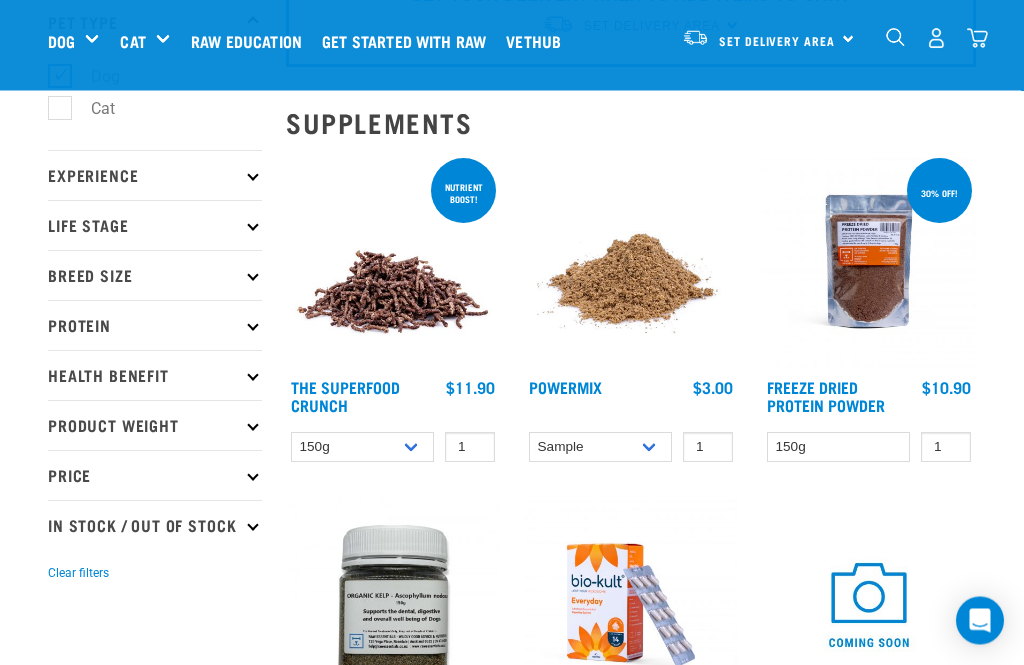 click at bounding box center (631, 262) 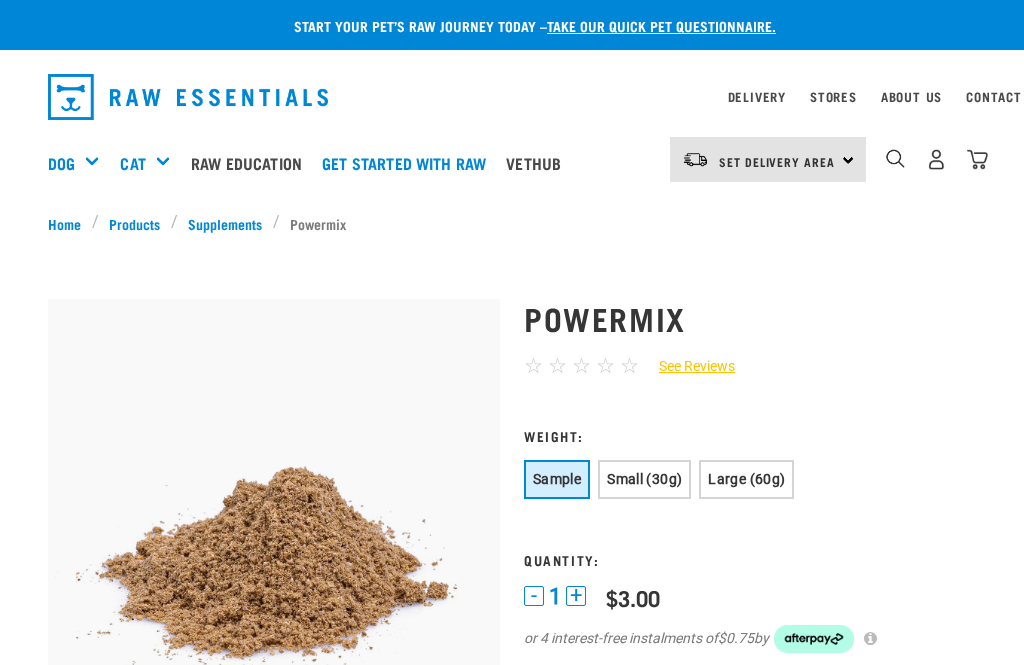 scroll, scrollTop: 0, scrollLeft: 0, axis: both 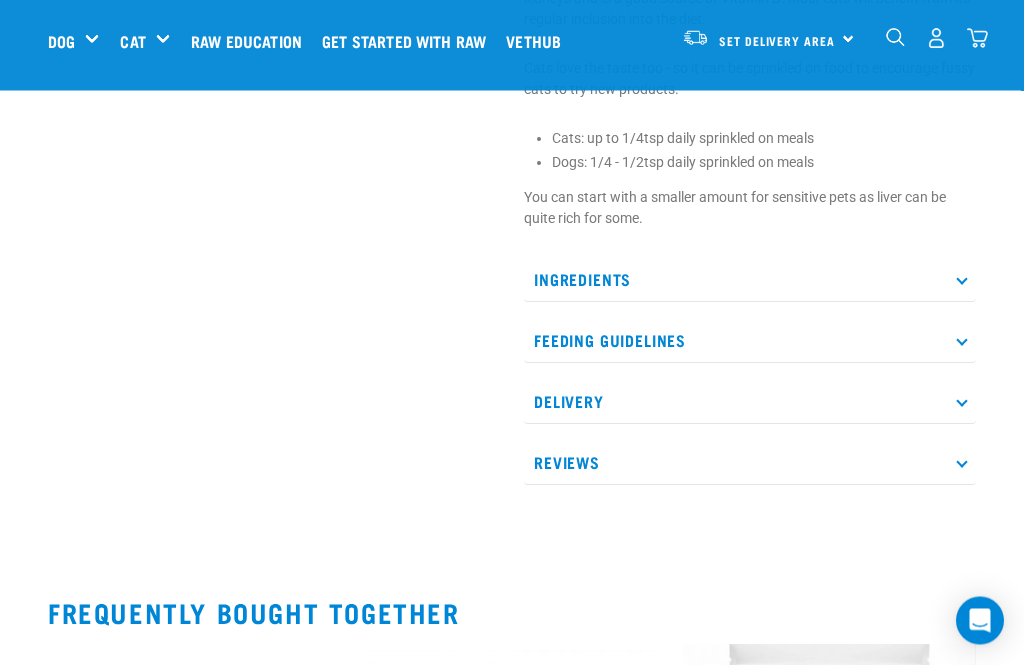 click on "Ingredients" at bounding box center (750, 280) 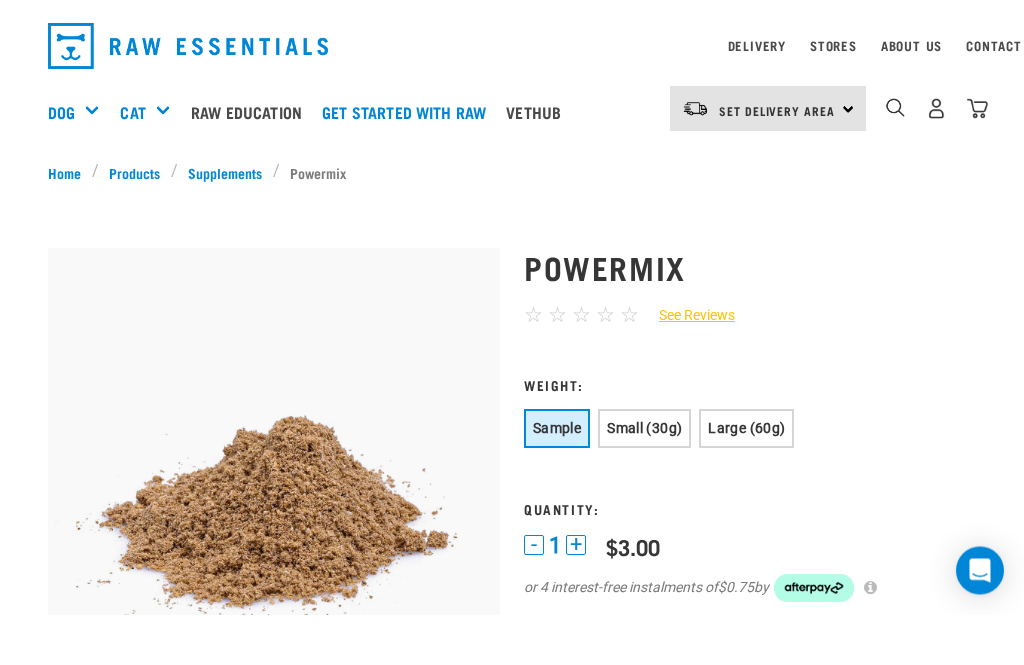 scroll, scrollTop: 173, scrollLeft: 0, axis: vertical 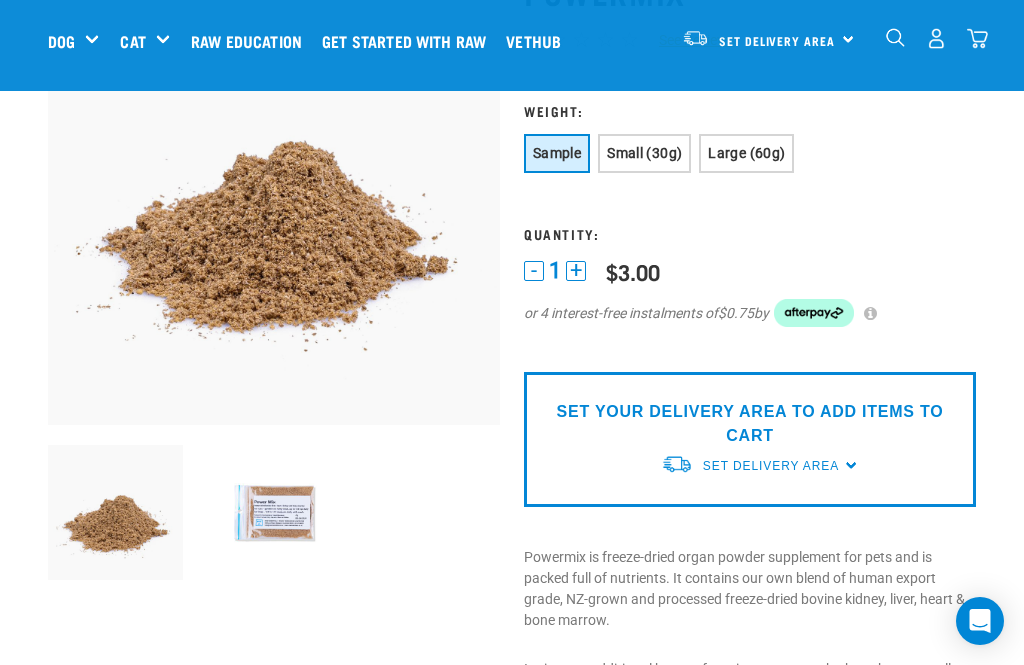 click on "Large (60g)" at bounding box center (746, 153) 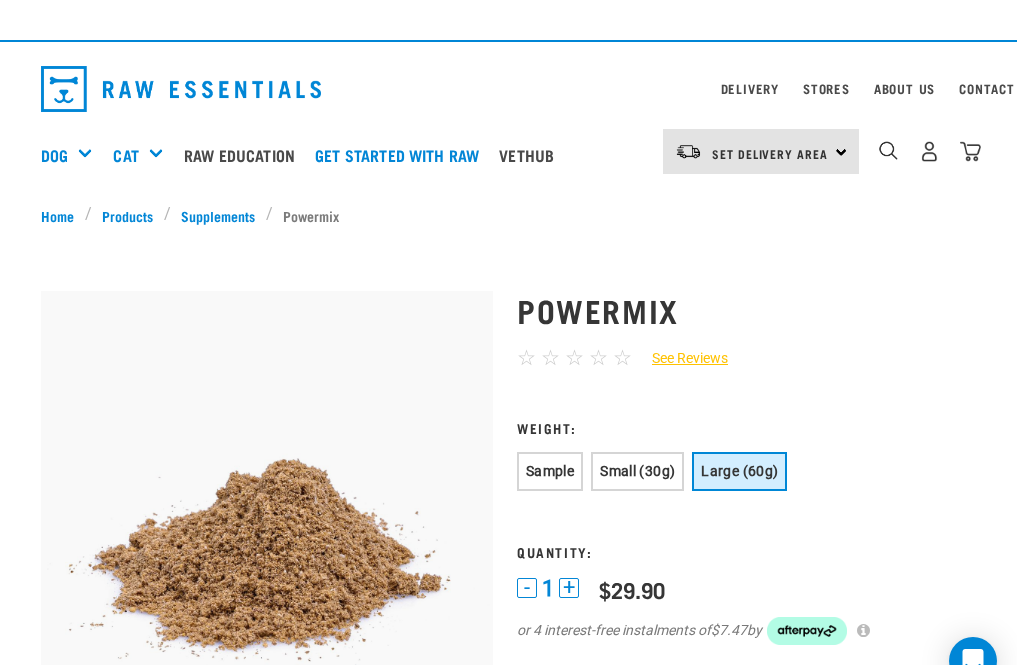 scroll, scrollTop: 0, scrollLeft: 0, axis: both 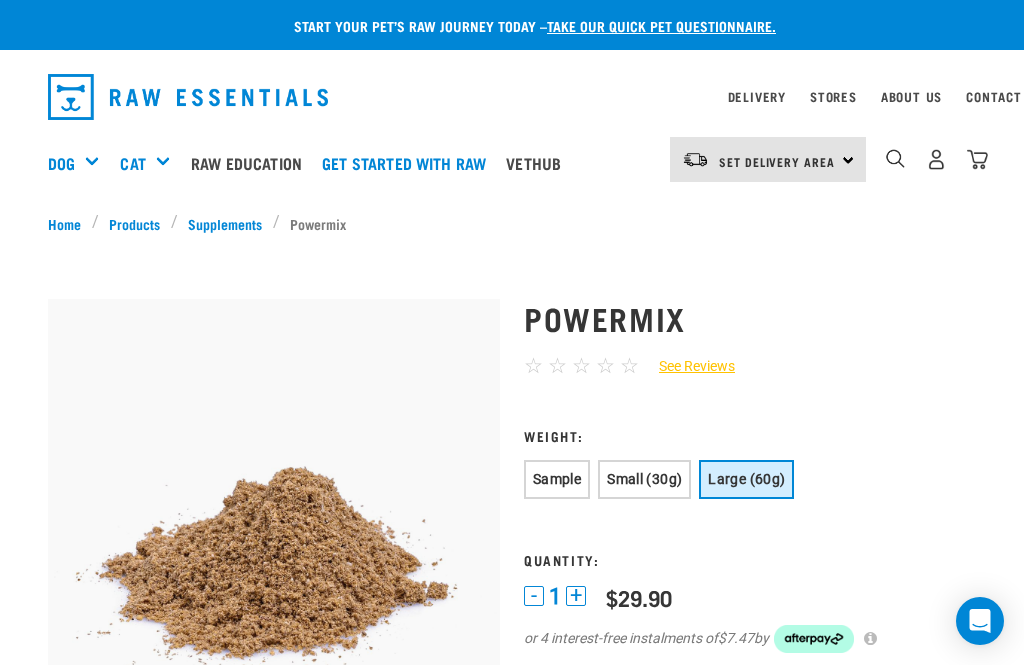 click on "Rolls" at bounding box center [0, 0] 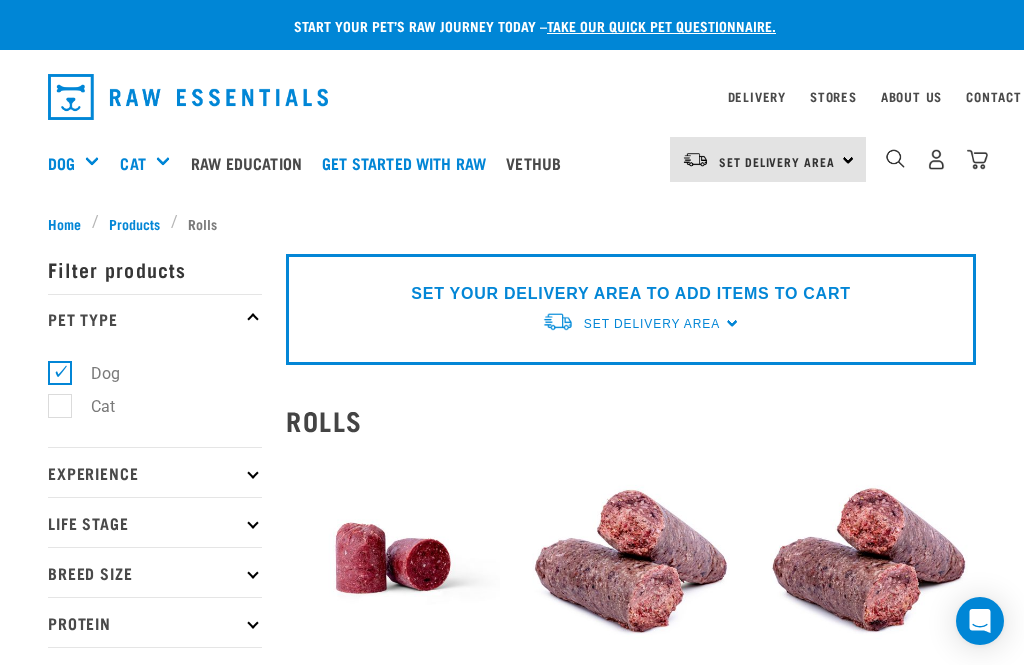 scroll, scrollTop: 163, scrollLeft: 0, axis: vertical 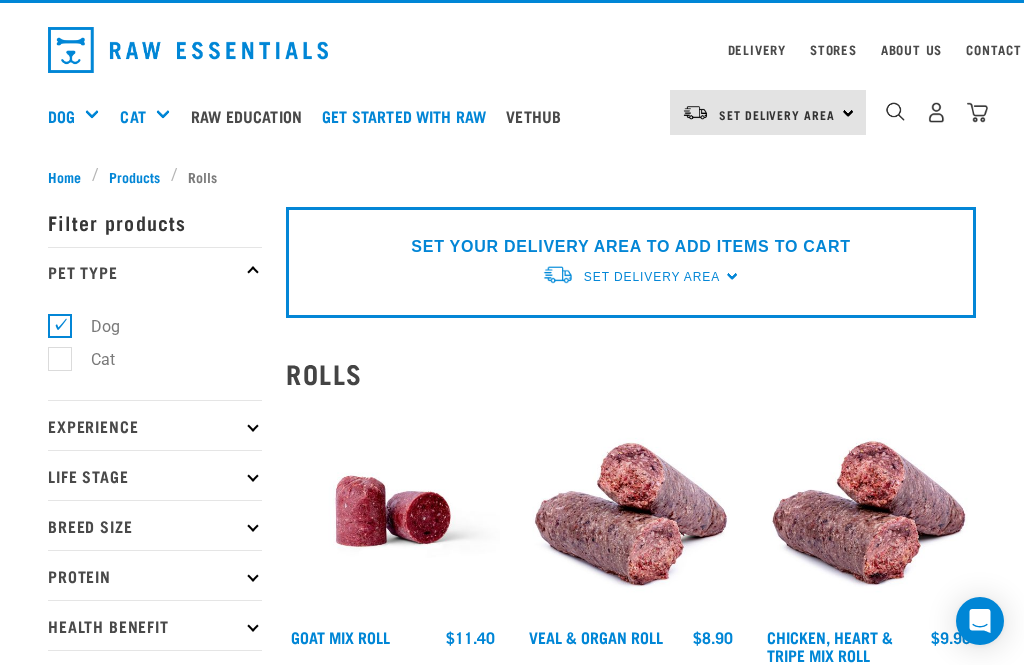 click on "Products" at bounding box center (134, 176) 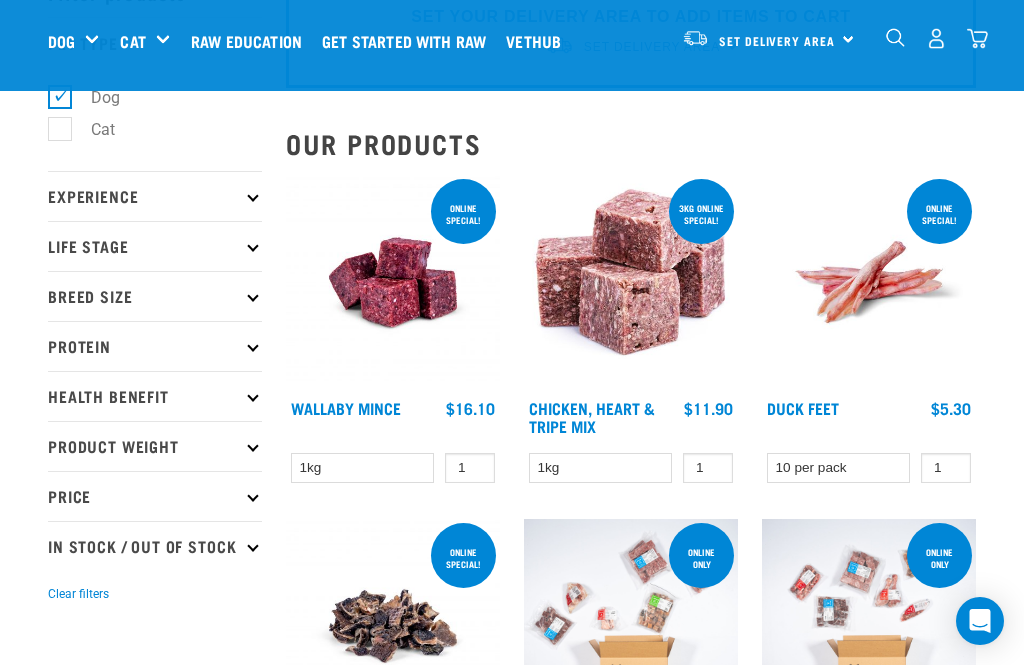scroll, scrollTop: 0, scrollLeft: 0, axis: both 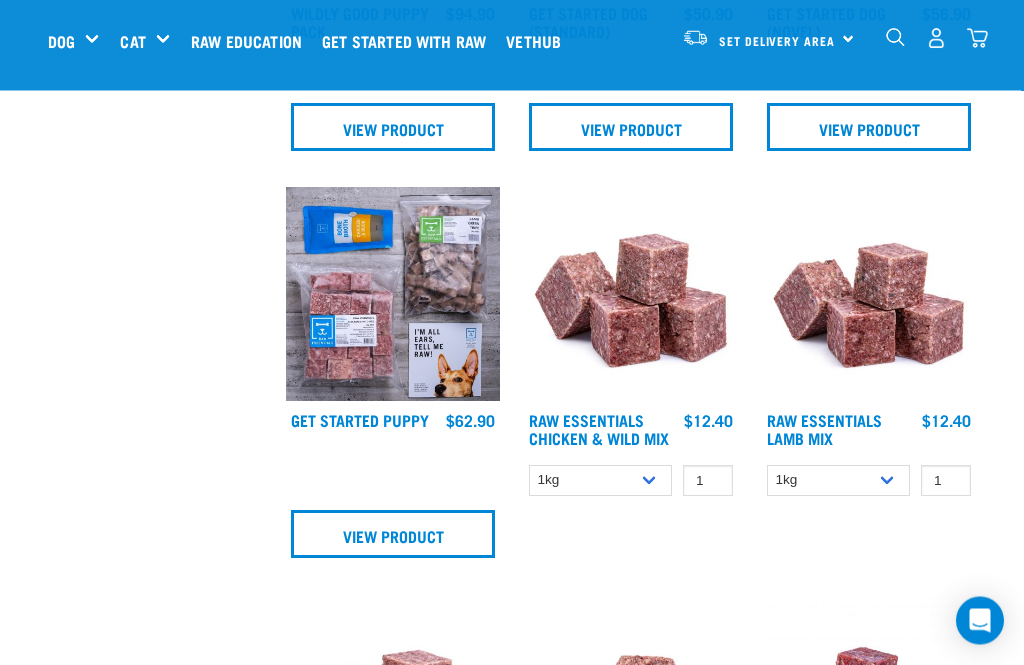 click at bounding box center [869, 295] 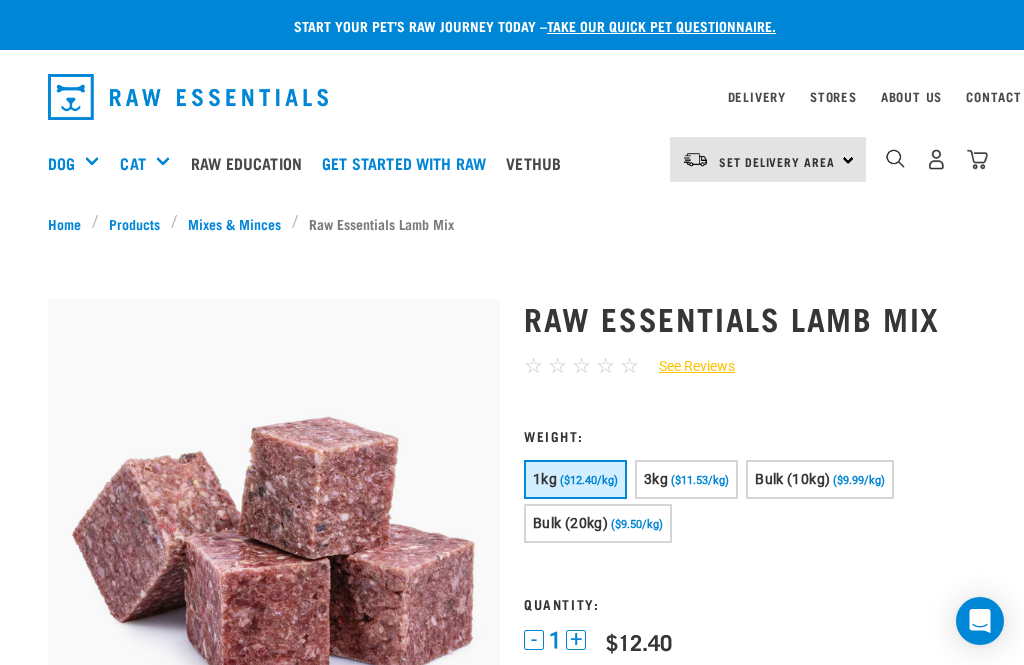 scroll, scrollTop: 0, scrollLeft: 0, axis: both 